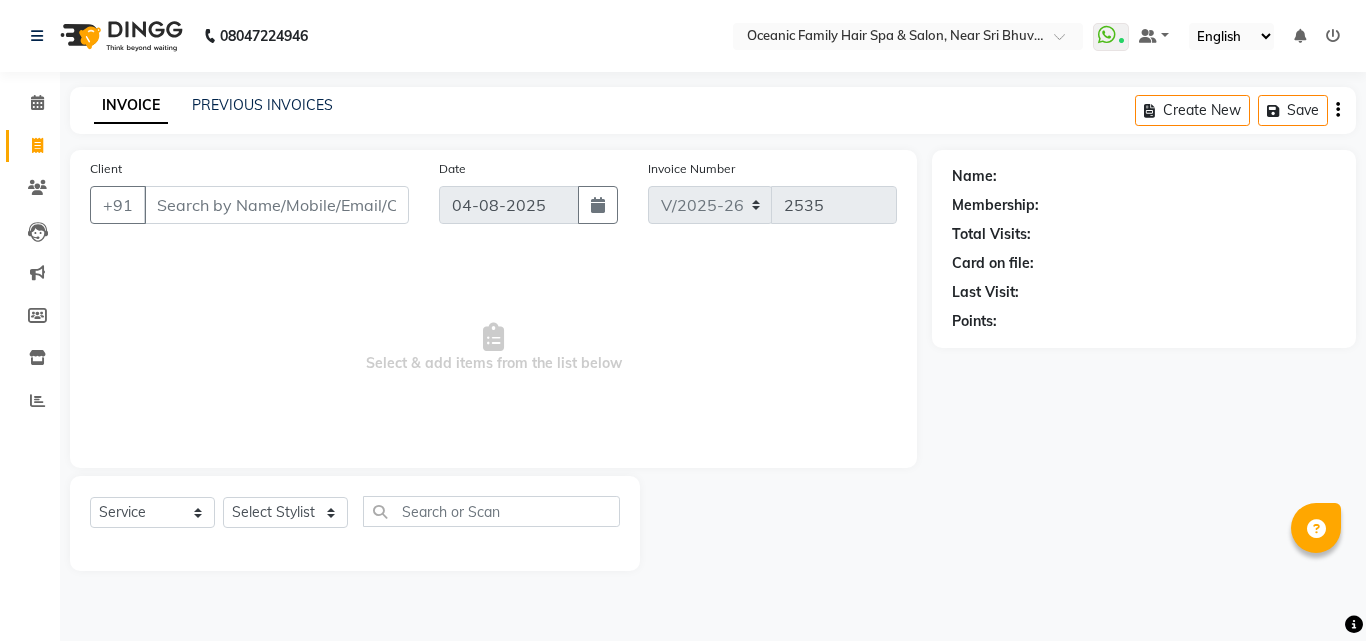 select on "4366" 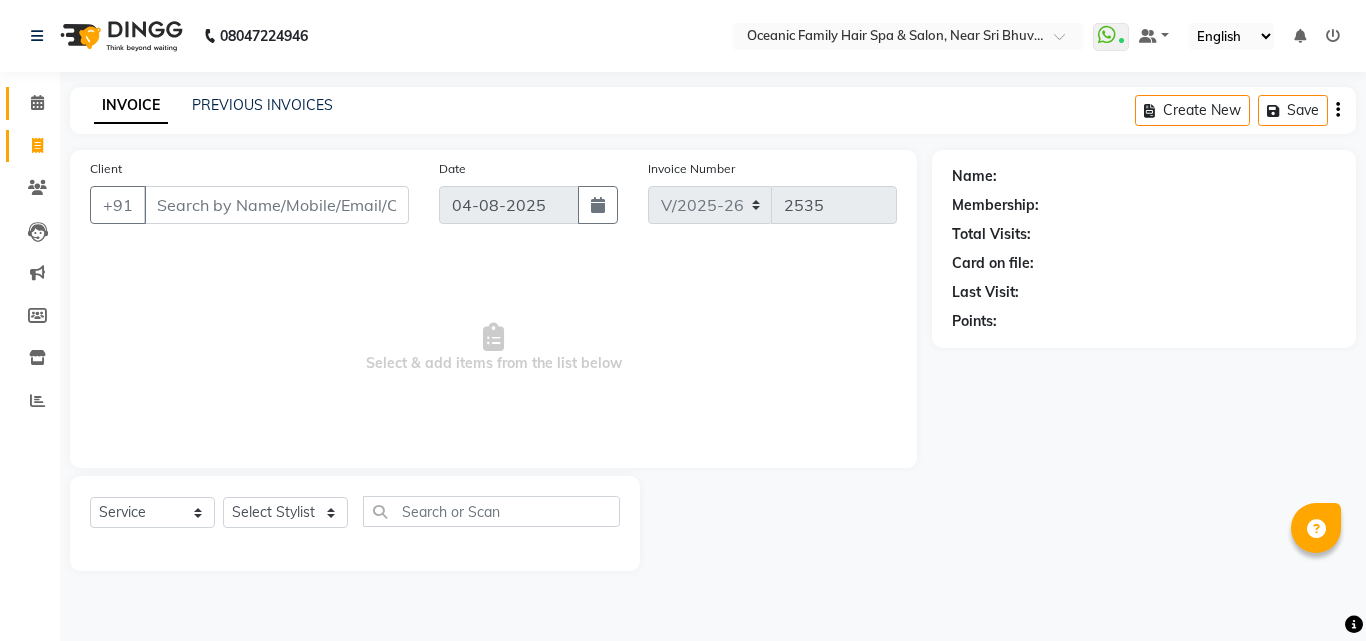 scroll, scrollTop: 0, scrollLeft: 0, axis: both 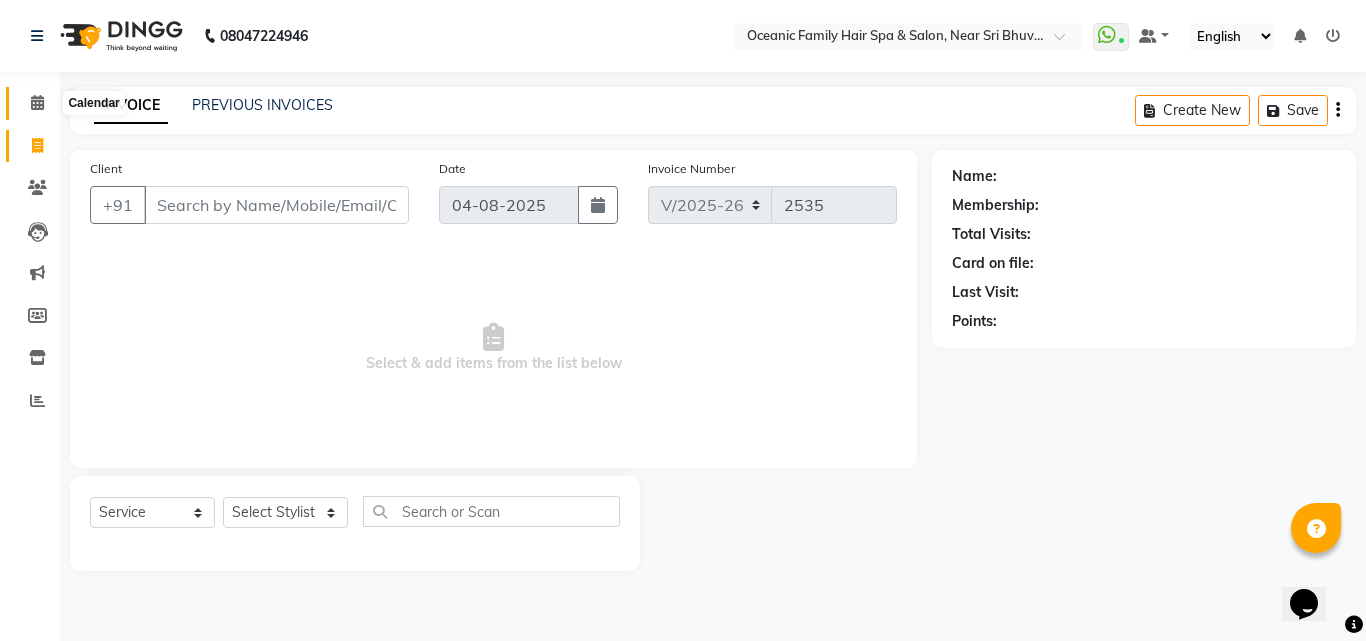 click 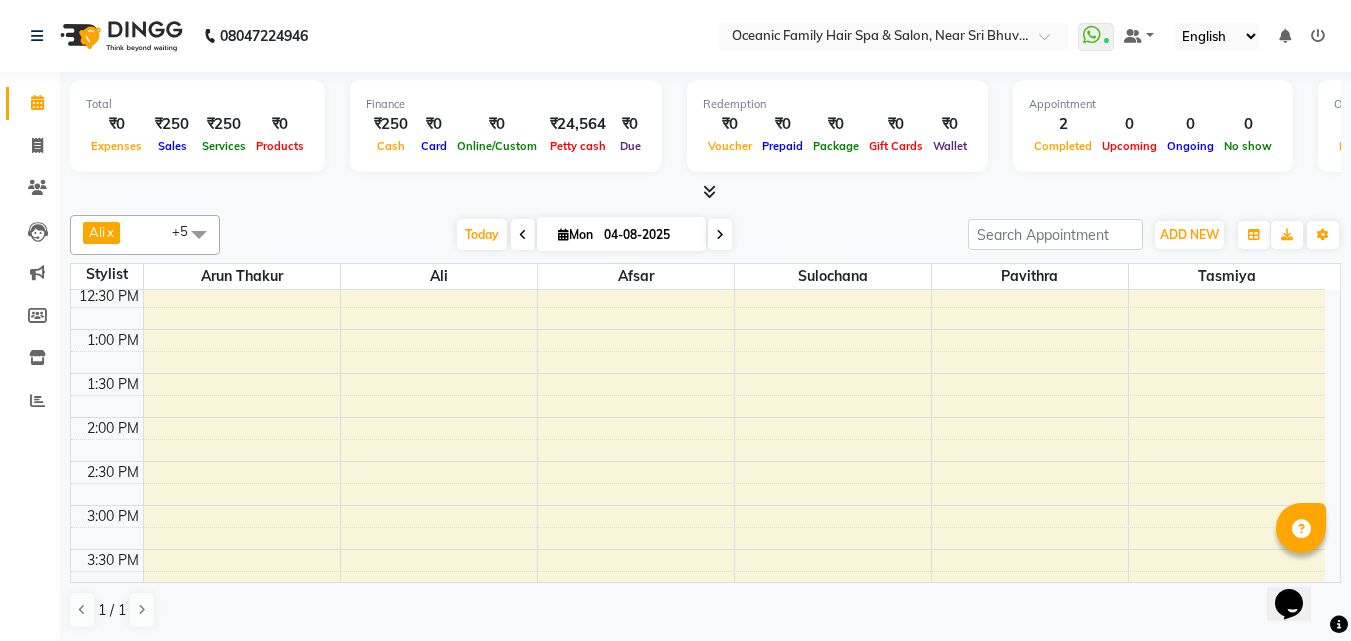 scroll, scrollTop: 500, scrollLeft: 0, axis: vertical 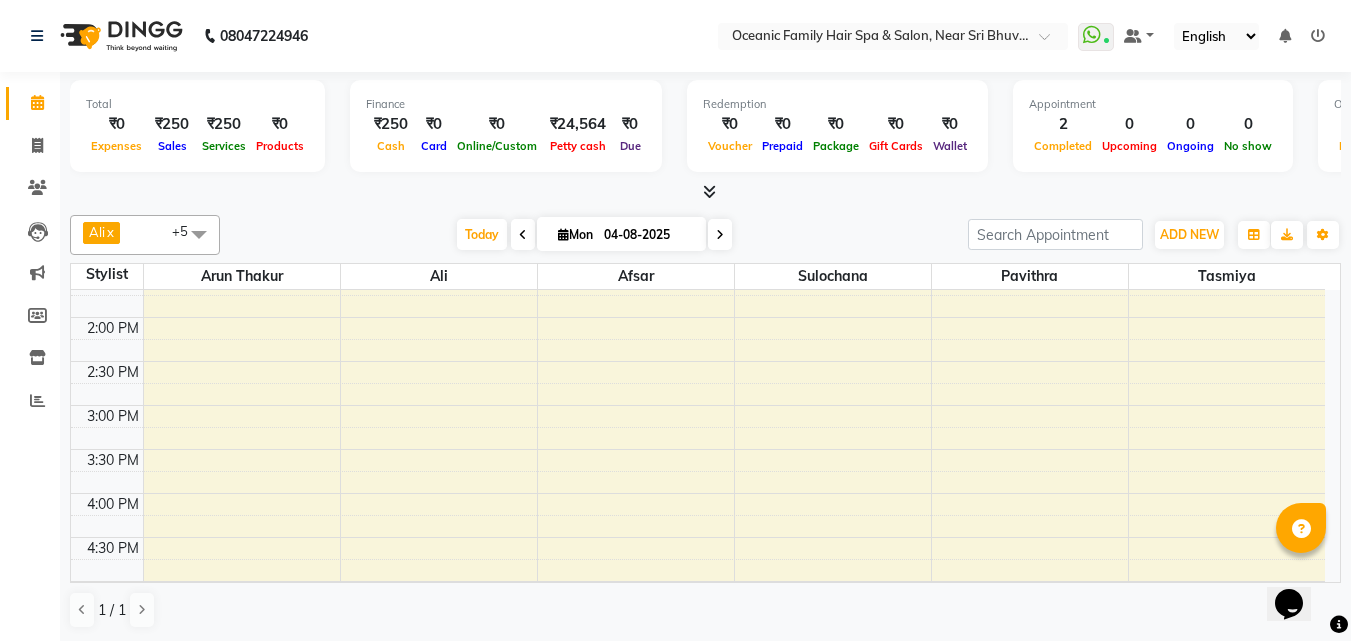 click on "8:00 AM 8:30 AM 9:00 AM 9:30 AM 10:00 AM 10:30 AM 11:00 AM 11:30 AM 12:00 PM 12:30 PM 1:00 PM 1:30 PM 2:00 PM 2:30 PM 3:00 PM 3:30 PM 4:00 PM 4:30 PM 5:00 PM 5:30 PM 6:00 PM 6:30 PM 7:00 PM 7:30 PM 8:00 PM 8:30 PM 9:00 PM 9:30 PM [FIRST] [LAST], TK02, 08:55 AM-09:55 AM, Hair - Men’S Haircut With Wash [FIRST] [LAST], TK01, 09:10 AM-09:40 AM, Hair - Shaving" at bounding box center (698, 405) 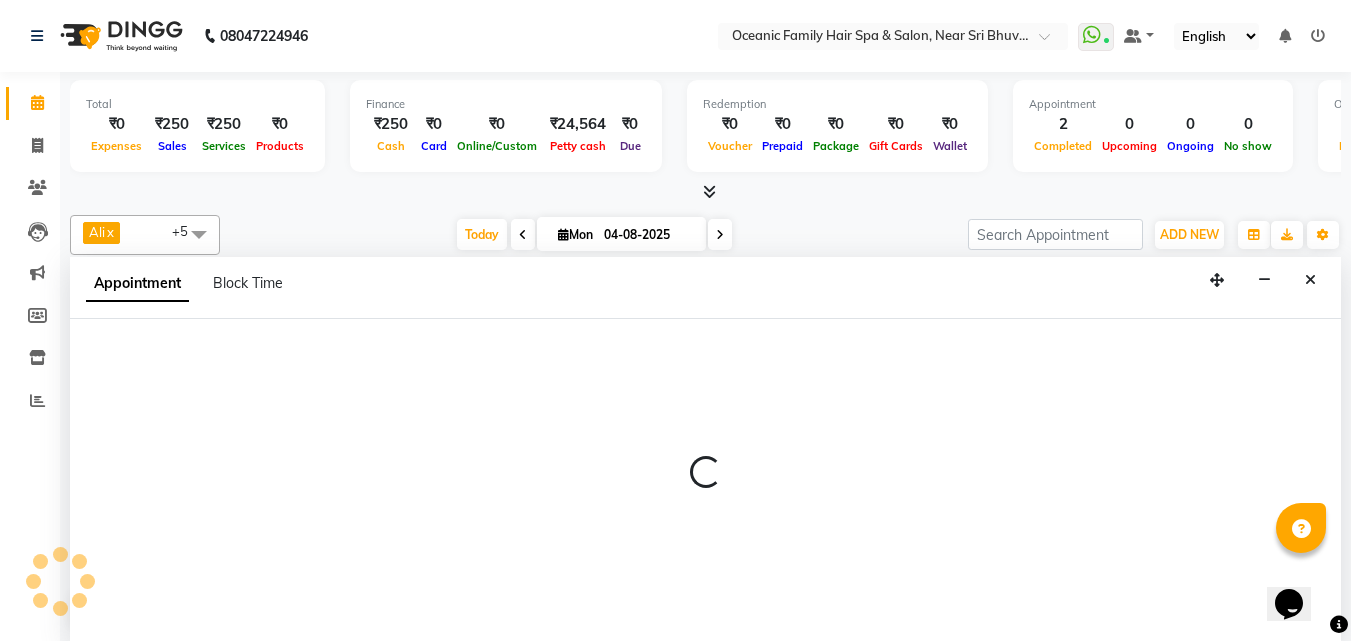 scroll, scrollTop: 1, scrollLeft: 0, axis: vertical 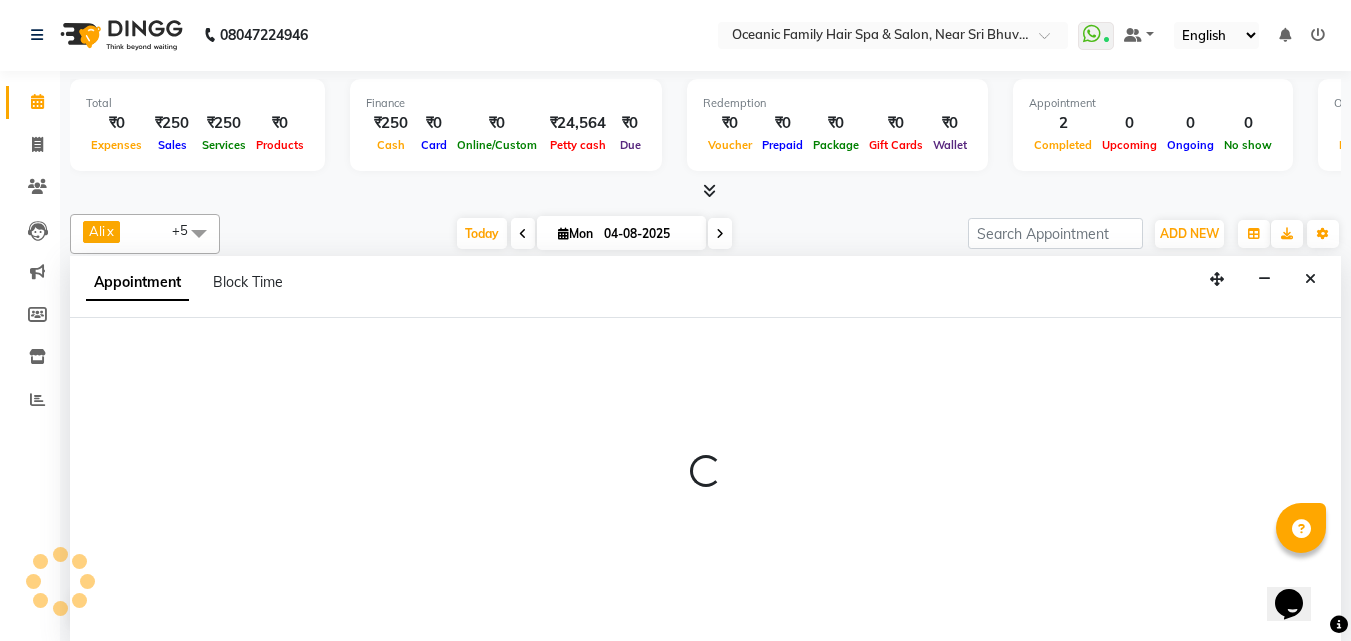 select on "23957" 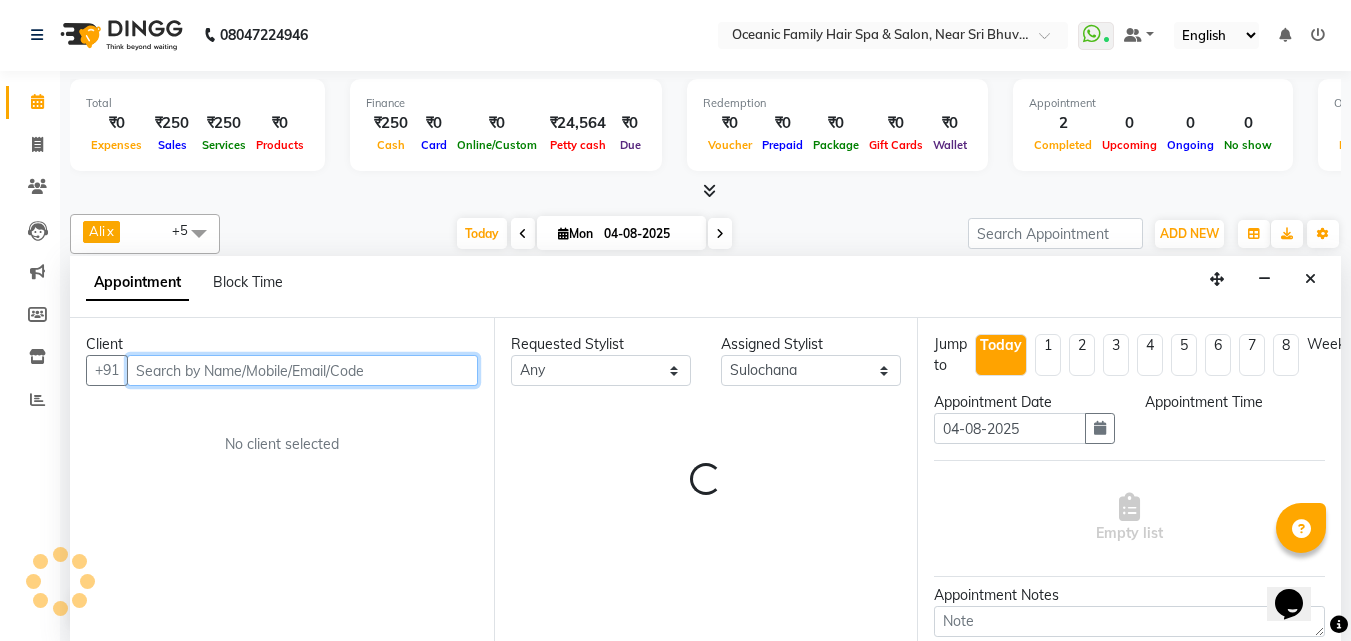 select on "960" 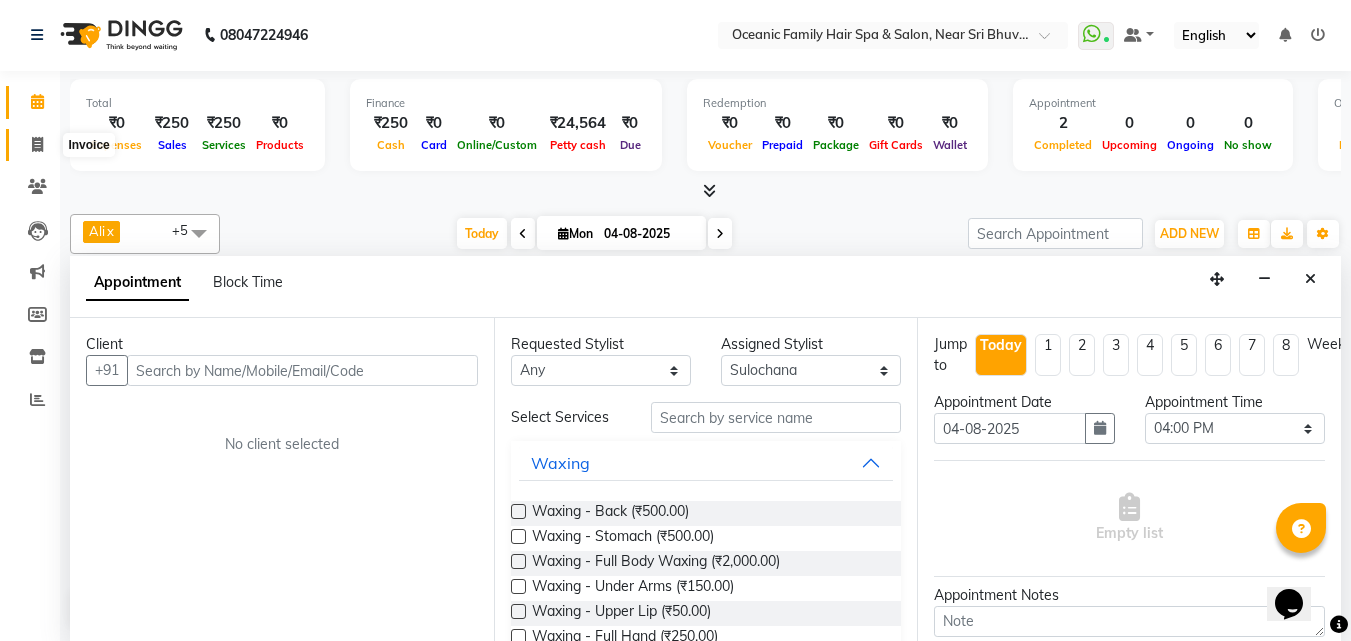 click 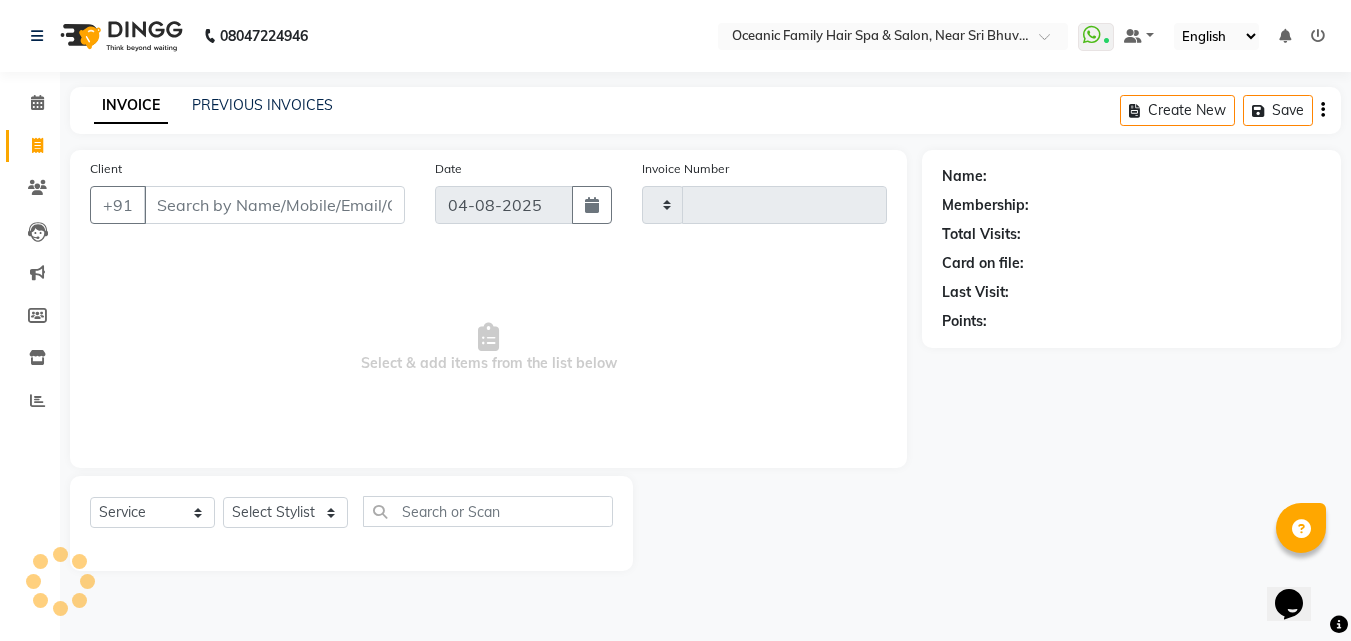 scroll, scrollTop: 0, scrollLeft: 0, axis: both 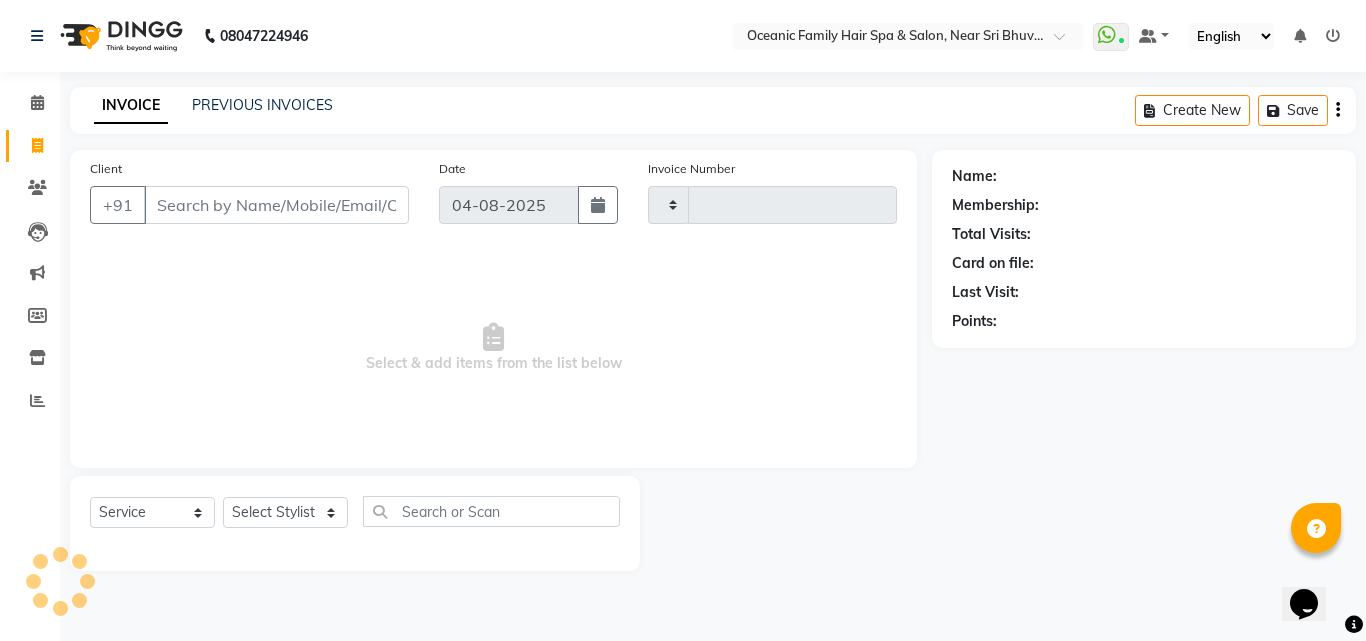 type on "2535" 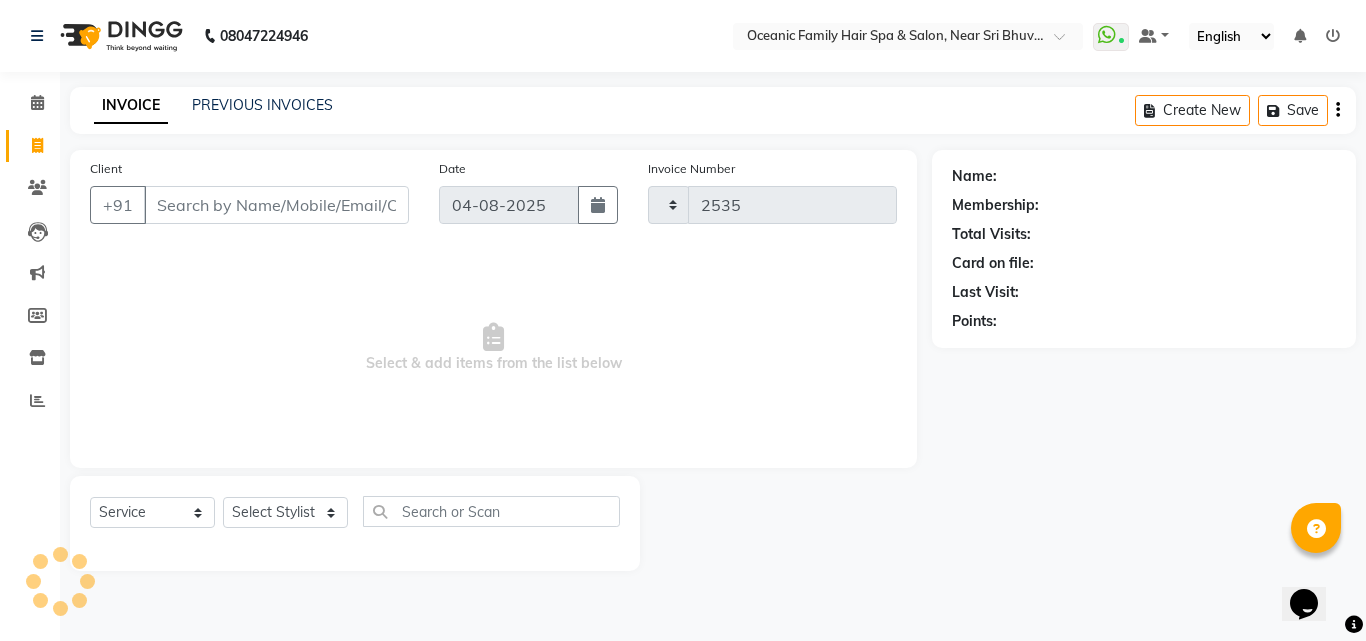 select on "4366" 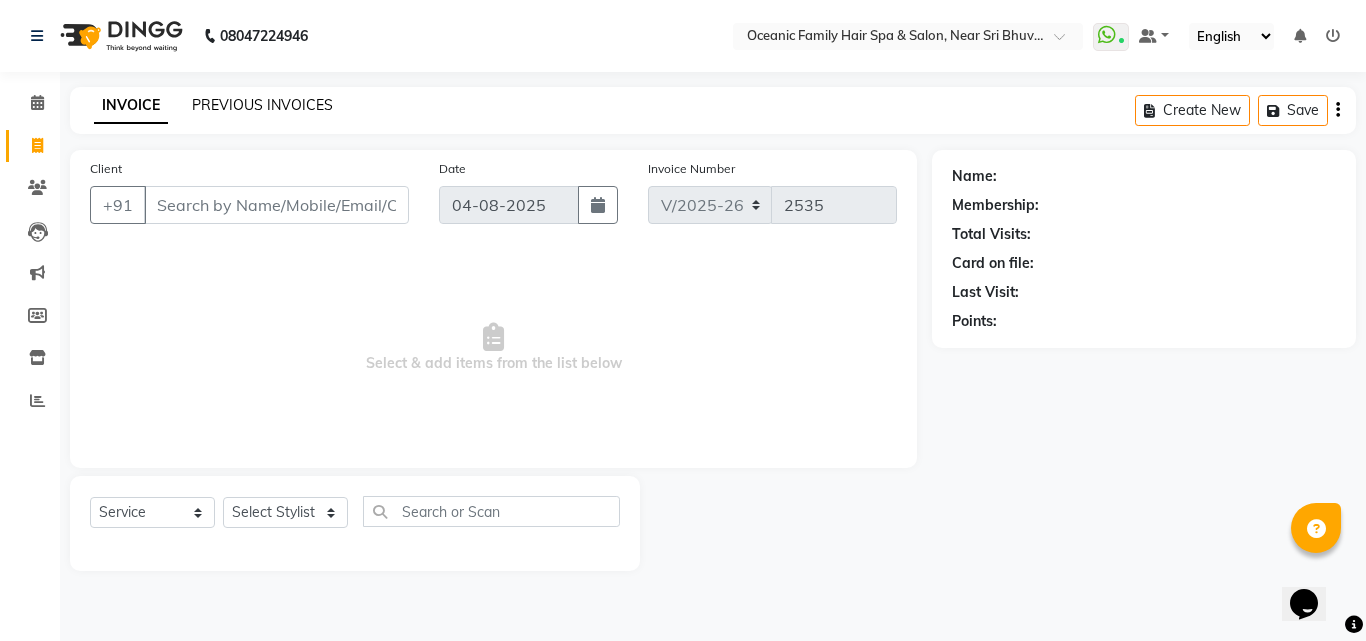 click on "PREVIOUS INVOICES" 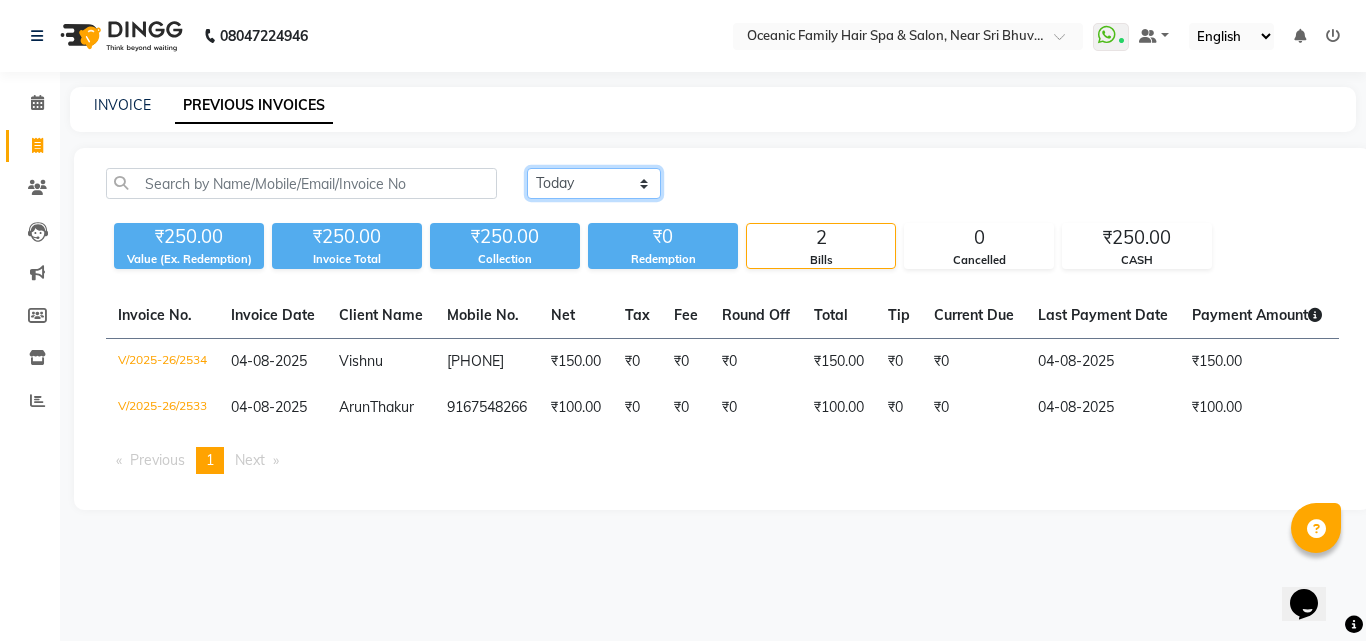 click on "Today Yesterday Custom Range" 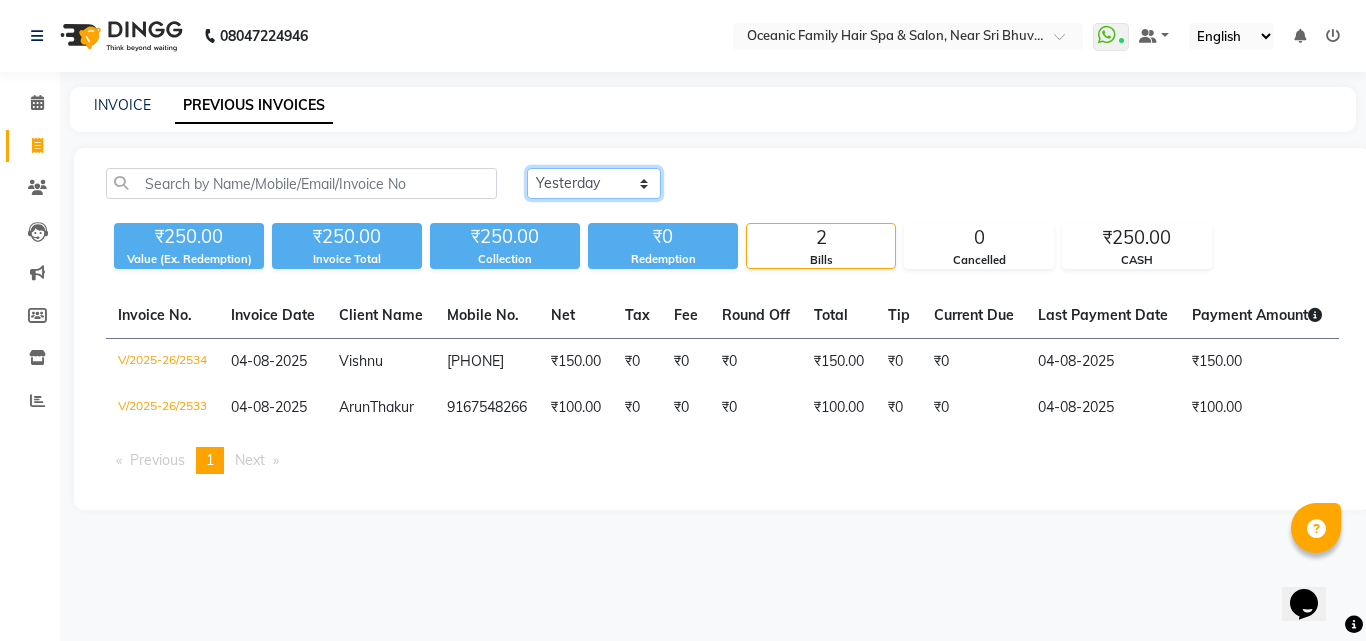 click on "Today Yesterday Custom Range" 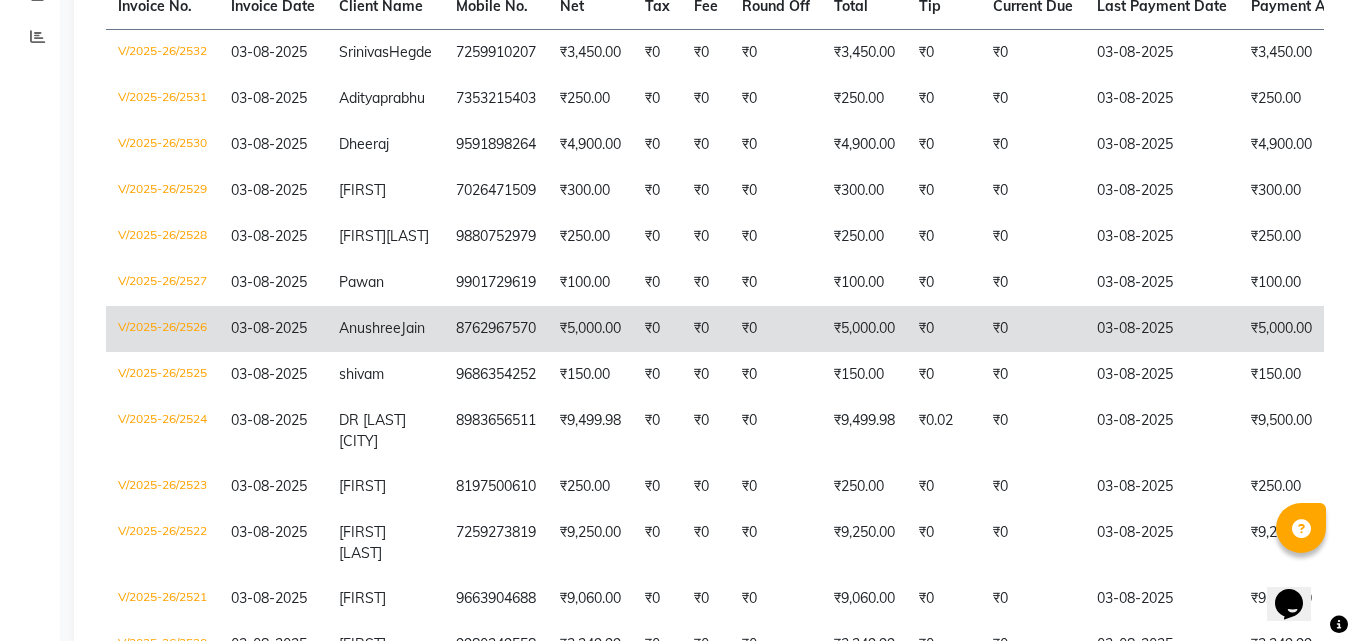scroll, scrollTop: 400, scrollLeft: 0, axis: vertical 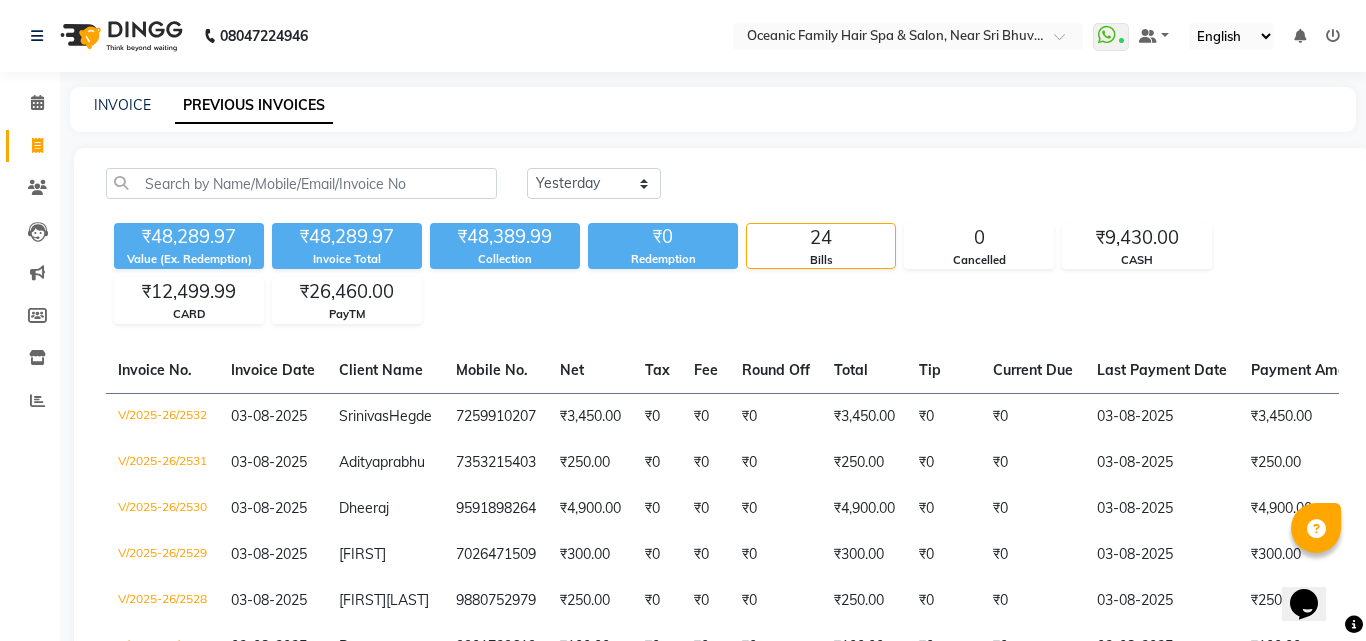 select on "4366" 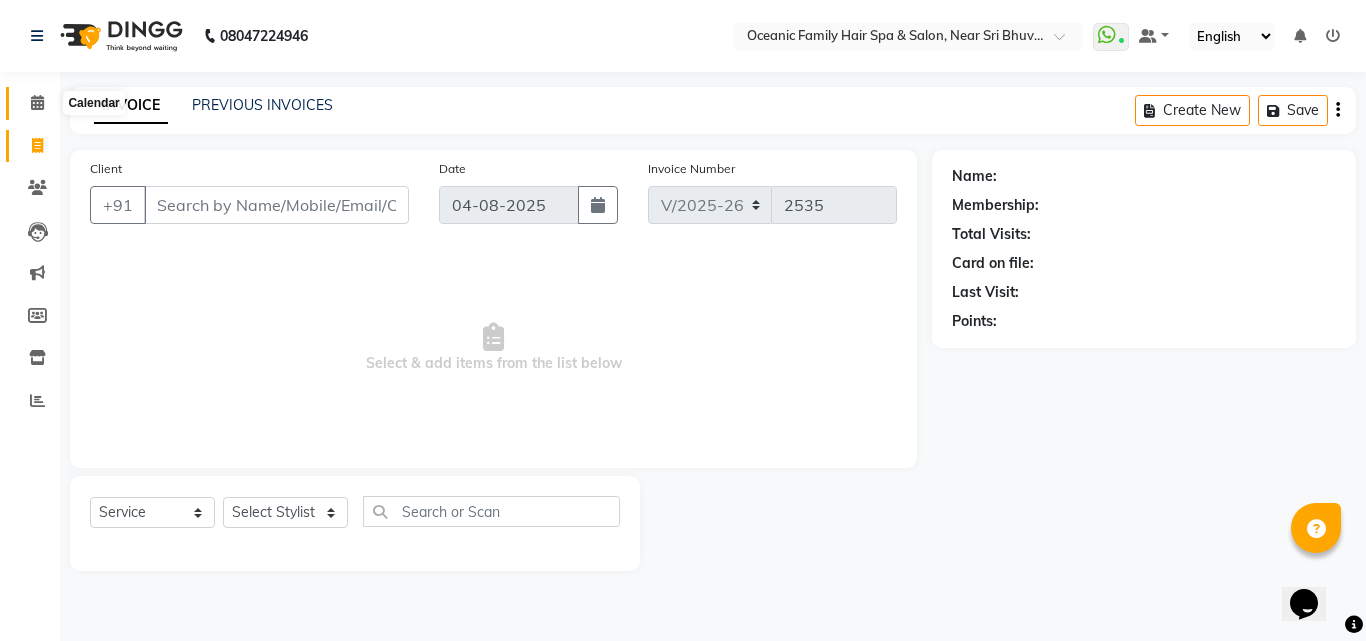 drag, startPoint x: 30, startPoint y: 102, endPoint x: 45, endPoint y: 121, distance: 24.207438 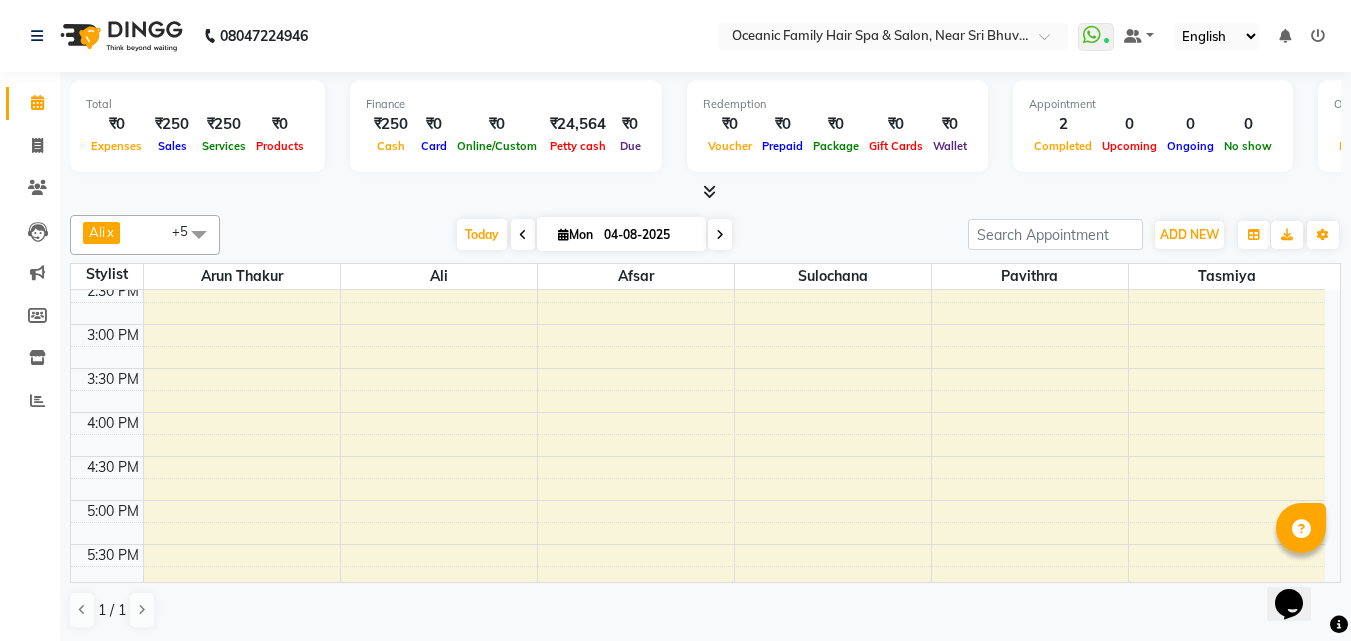 scroll, scrollTop: 600, scrollLeft: 0, axis: vertical 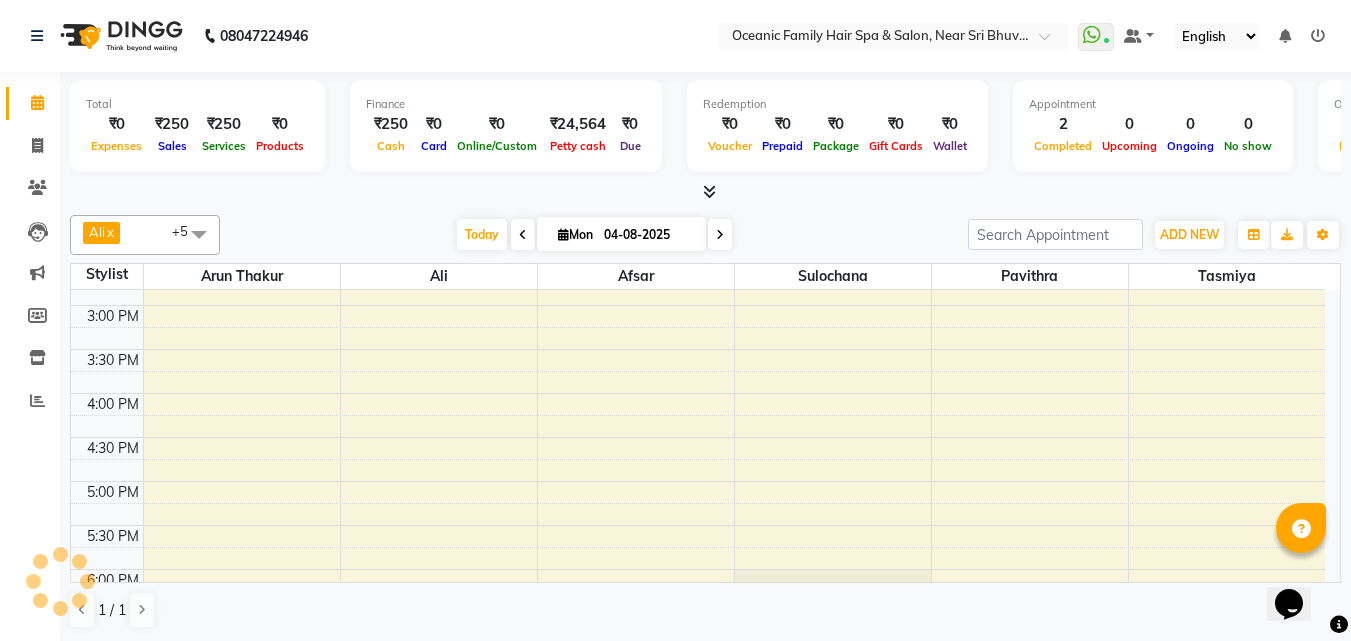 click on "8:00 AM 8:30 AM 9:00 AM 9:30 AM 10:00 AM 10:30 AM 11:00 AM 11:30 AM 12:00 PM 12:30 PM 1:00 PM 1:30 PM 2:00 PM 2:30 PM 3:00 PM 3:30 PM 4:00 PM 4:30 PM 5:00 PM 5:30 PM 6:00 PM 6:30 PM 7:00 PM 7:30 PM 8:00 PM 8:30 PM 9:00 PM 9:30 PM [FIRST] [LAST], TK02, 08:55 AM-09:55 AM, Hair - Men’S Haircut With Wash [FIRST] [LAST], TK01, 09:10 AM-09:40 AM, Hair - Shaving" at bounding box center (698, 305) 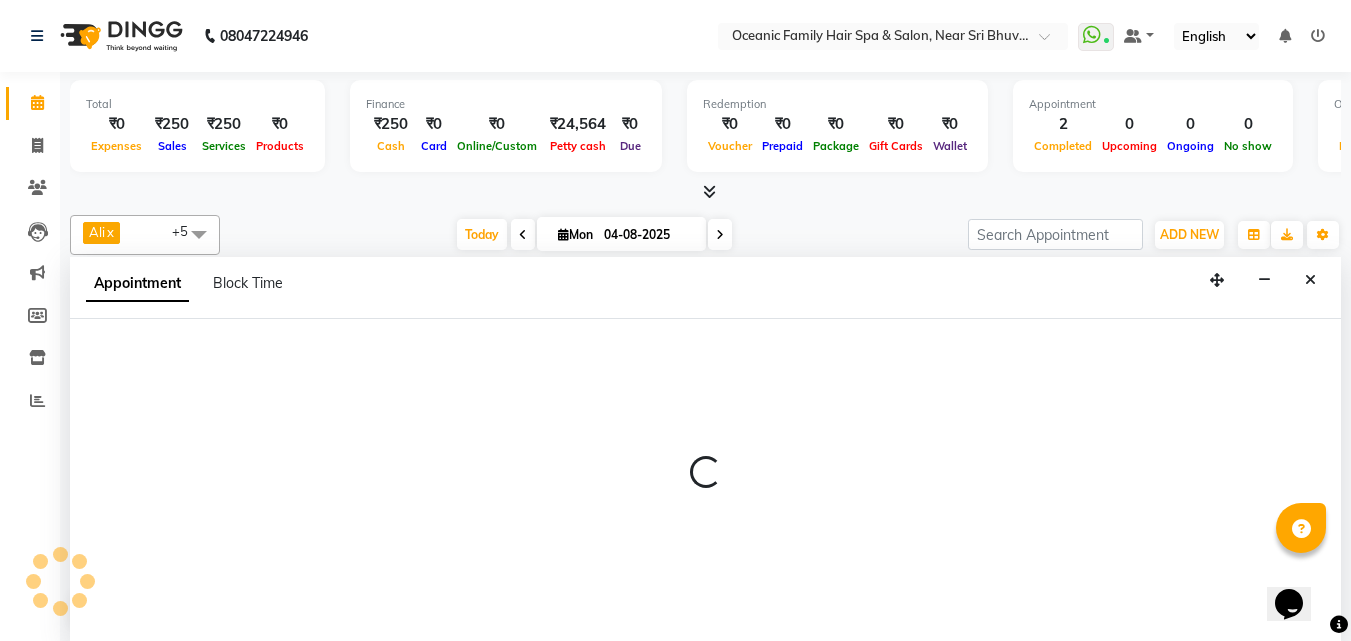 scroll, scrollTop: 1, scrollLeft: 0, axis: vertical 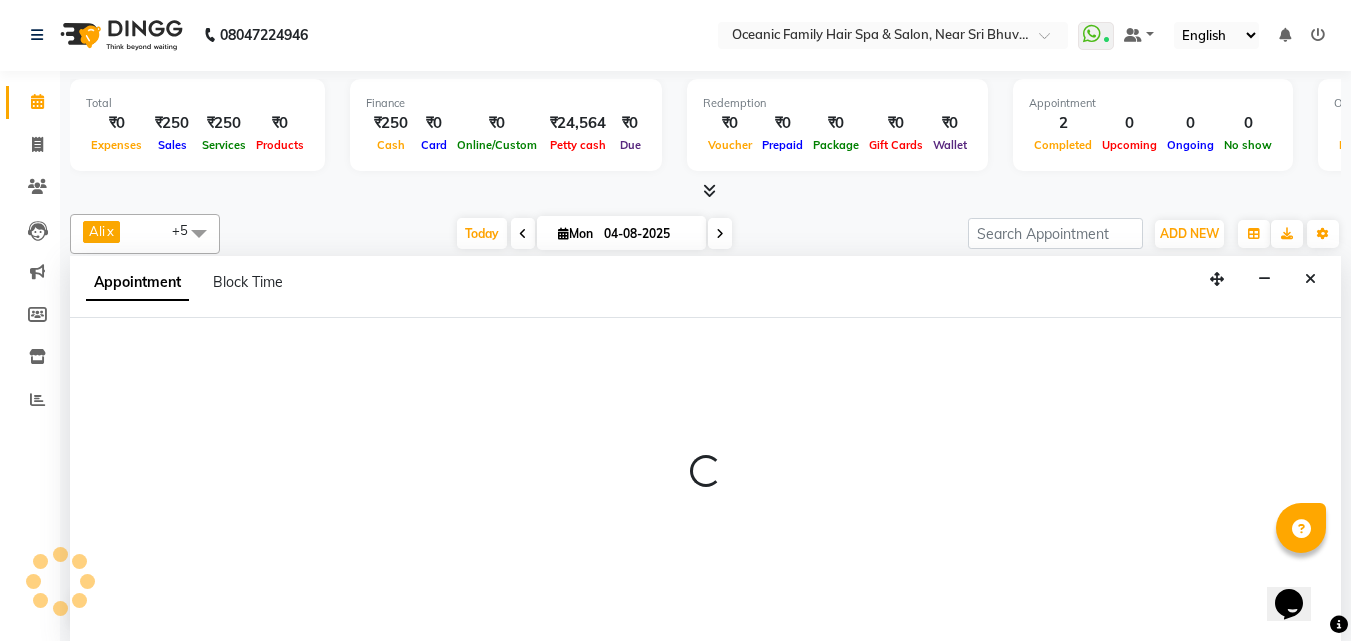 select on "23957" 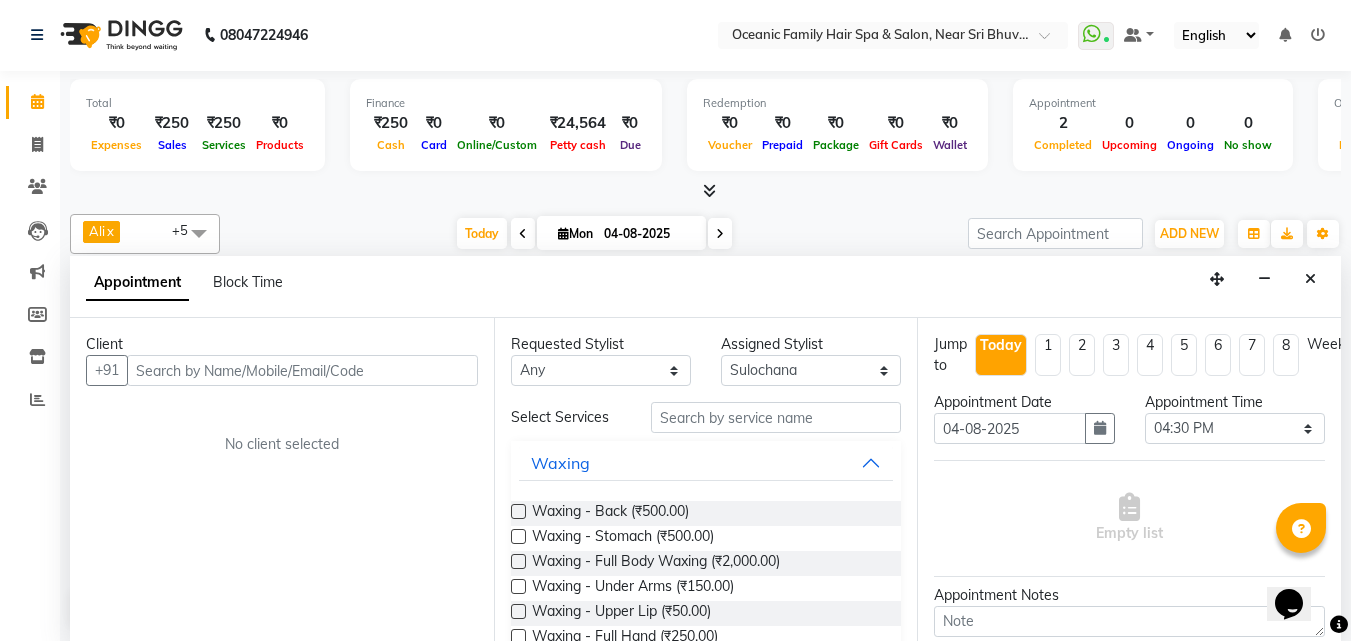 click at bounding box center (302, 370) 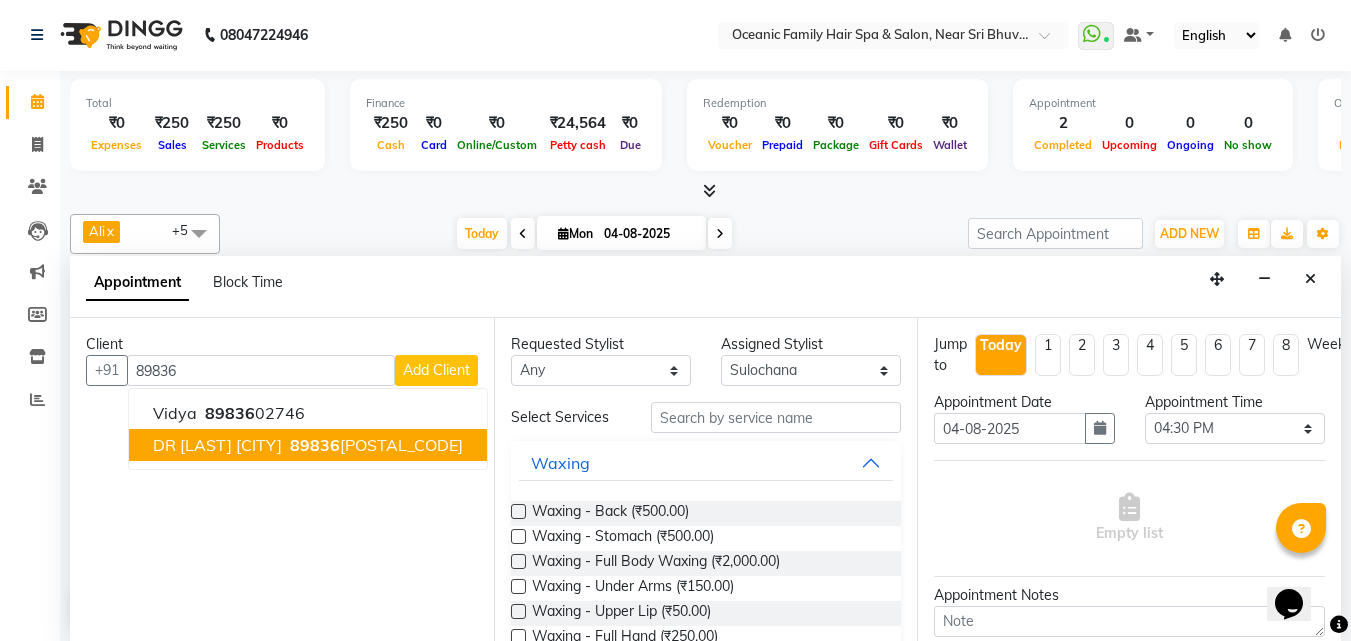 click on "89836" at bounding box center (315, 445) 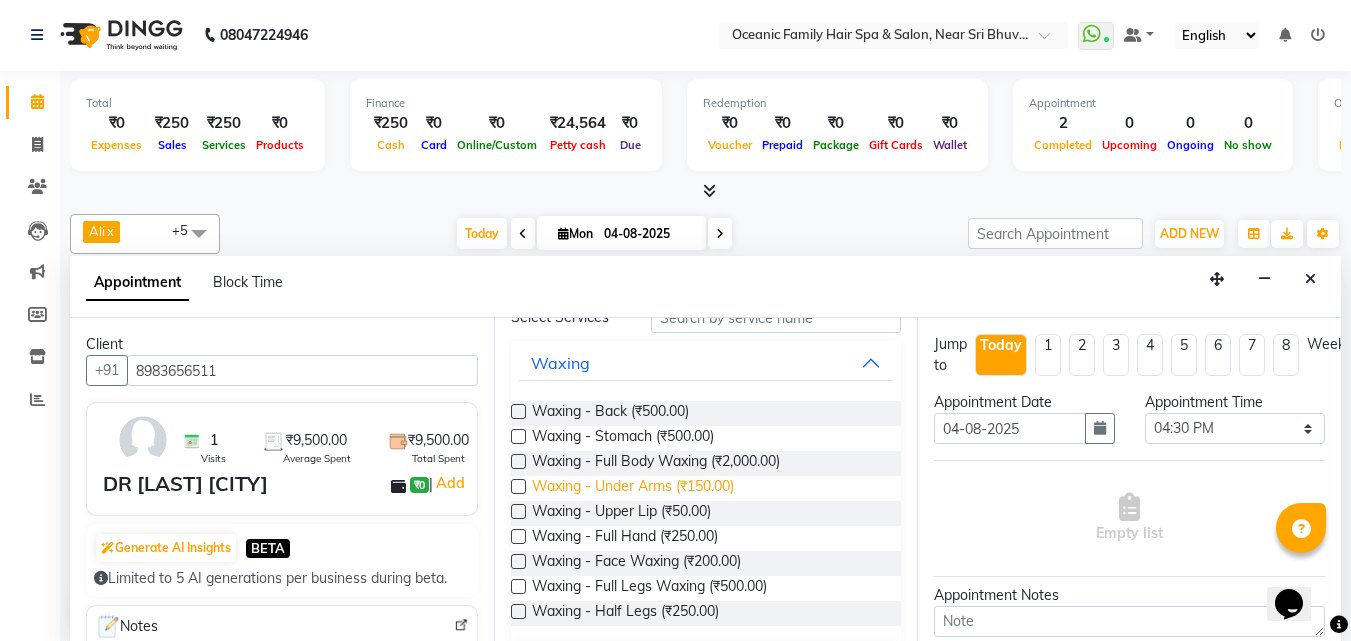 scroll, scrollTop: 0, scrollLeft: 0, axis: both 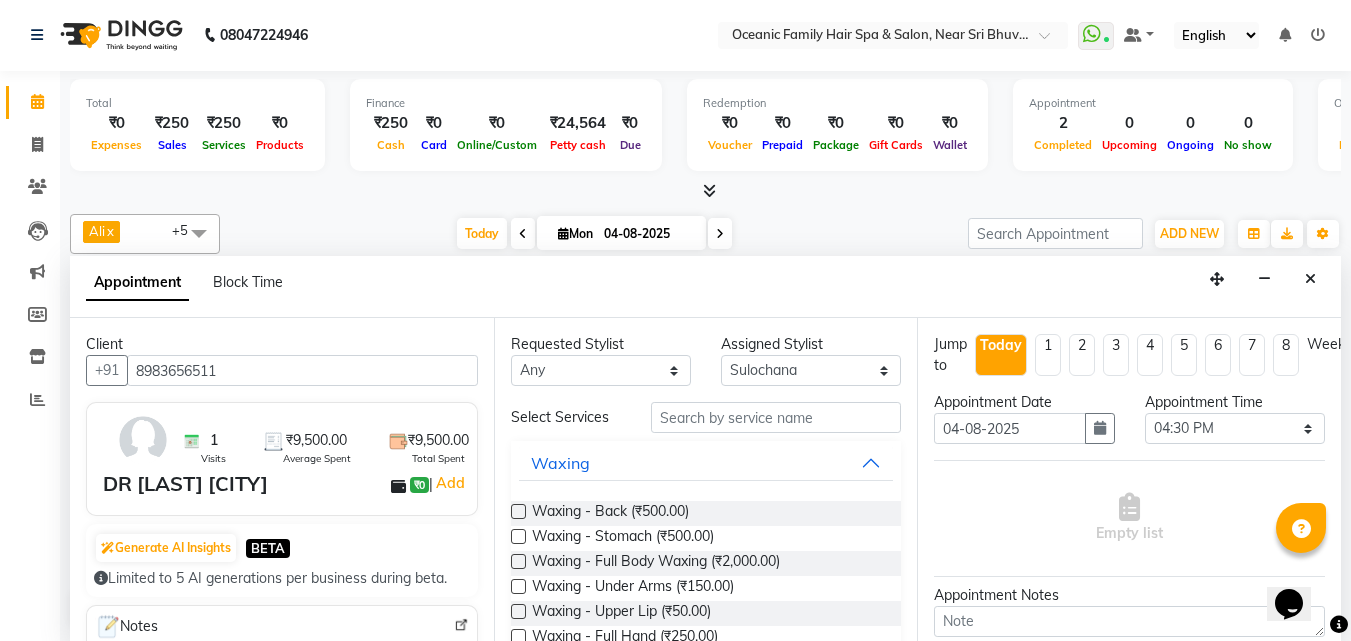 type on "8983656511" 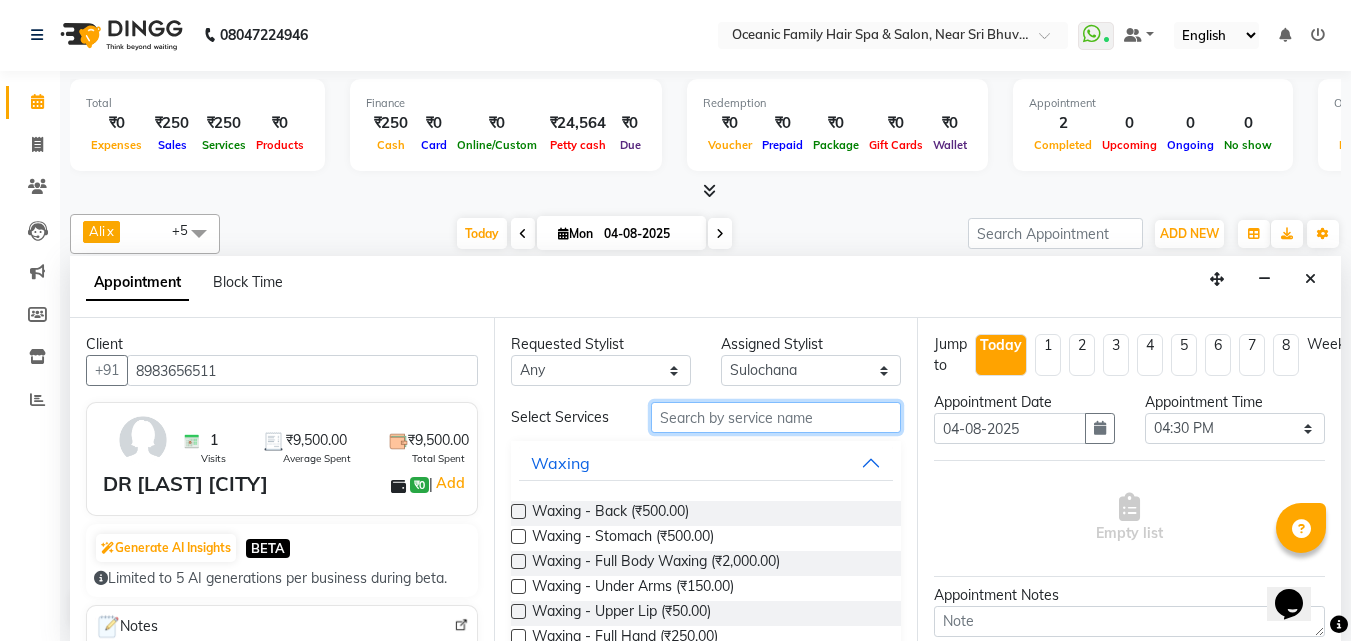 click at bounding box center [776, 417] 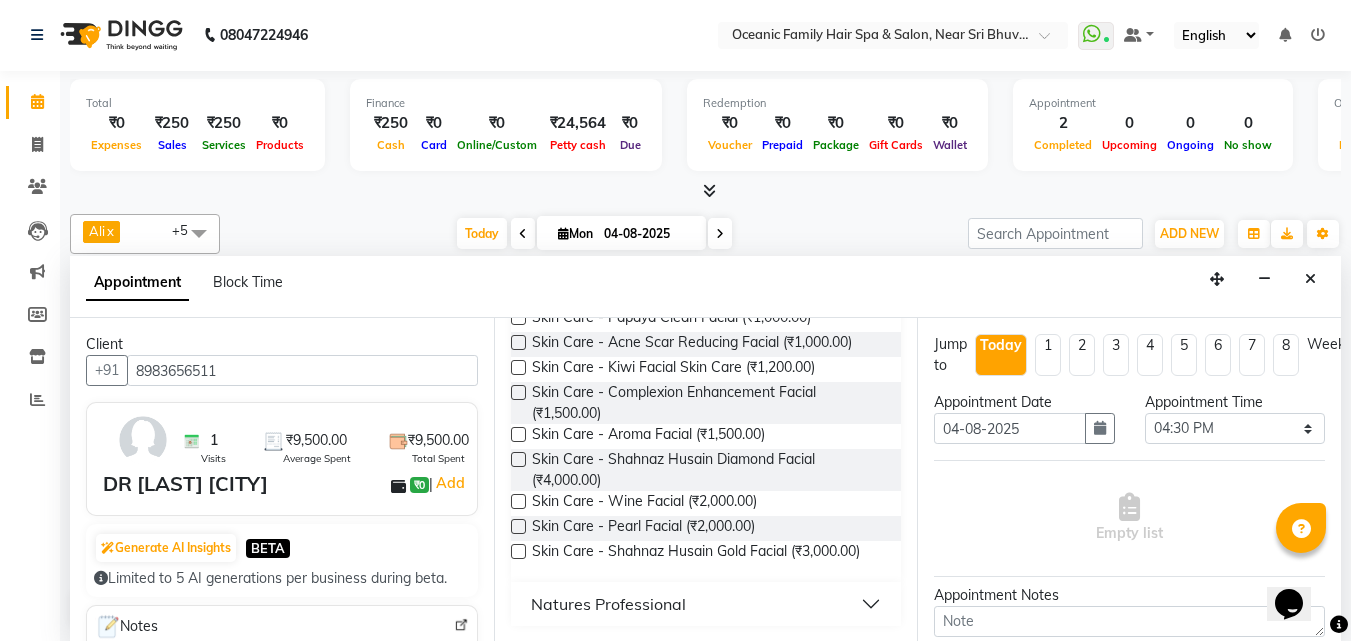 scroll, scrollTop: 370, scrollLeft: 0, axis: vertical 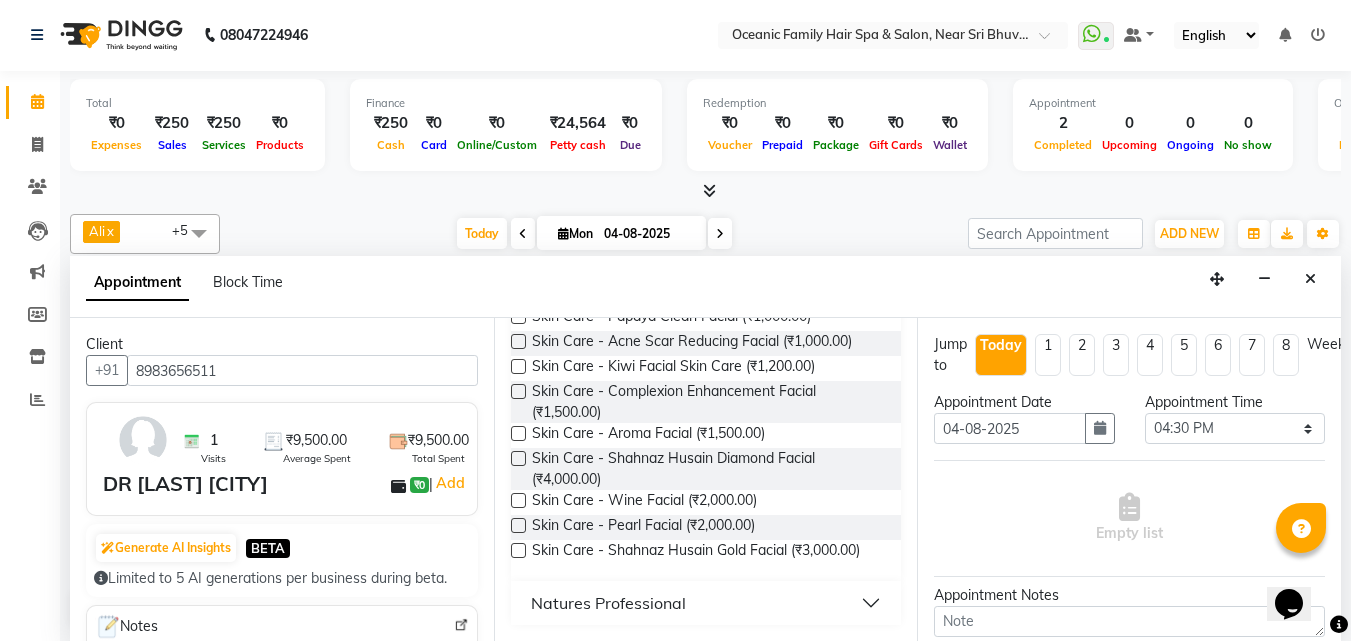 type on "facial" 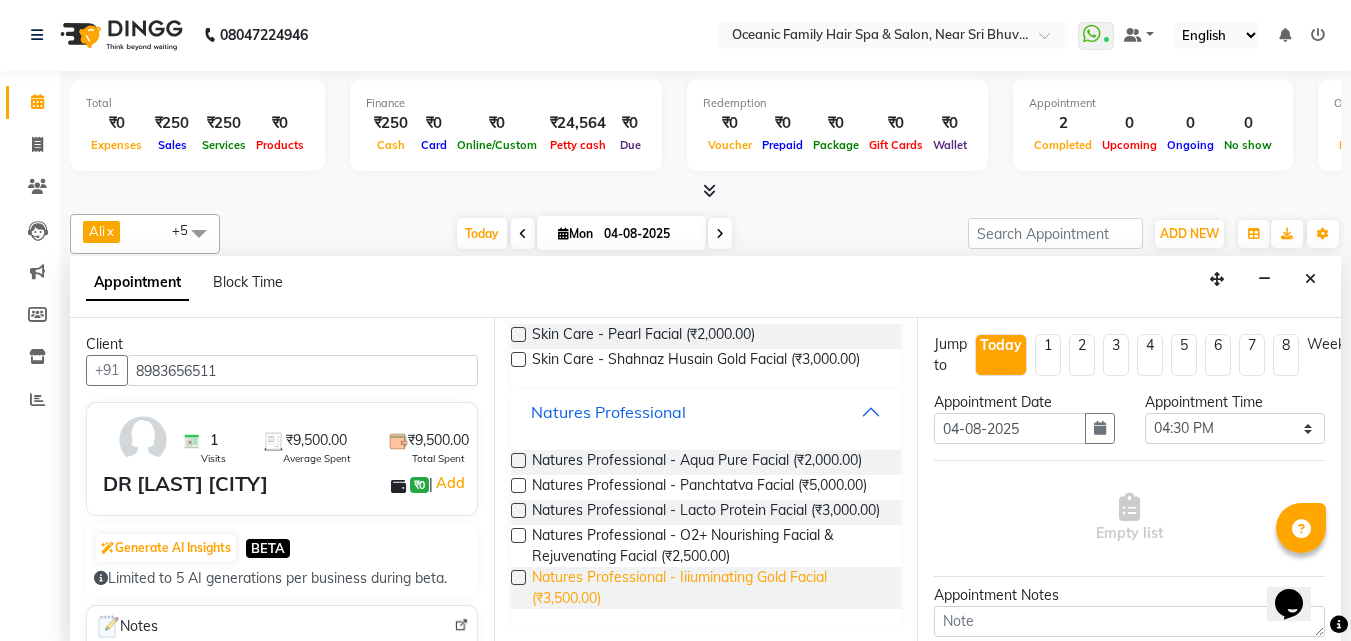 scroll, scrollTop: 595, scrollLeft: 0, axis: vertical 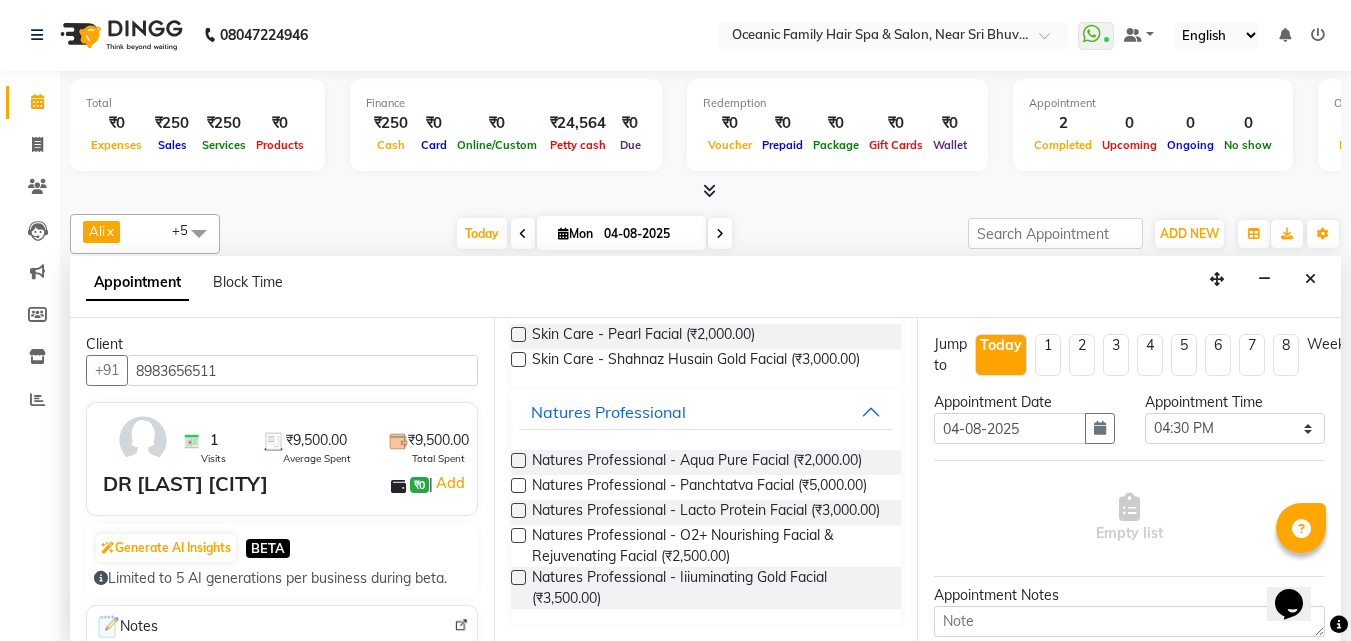 click on "Natures Professional - Lacto Protein Facial (₹3,000.00)" at bounding box center (706, 512) 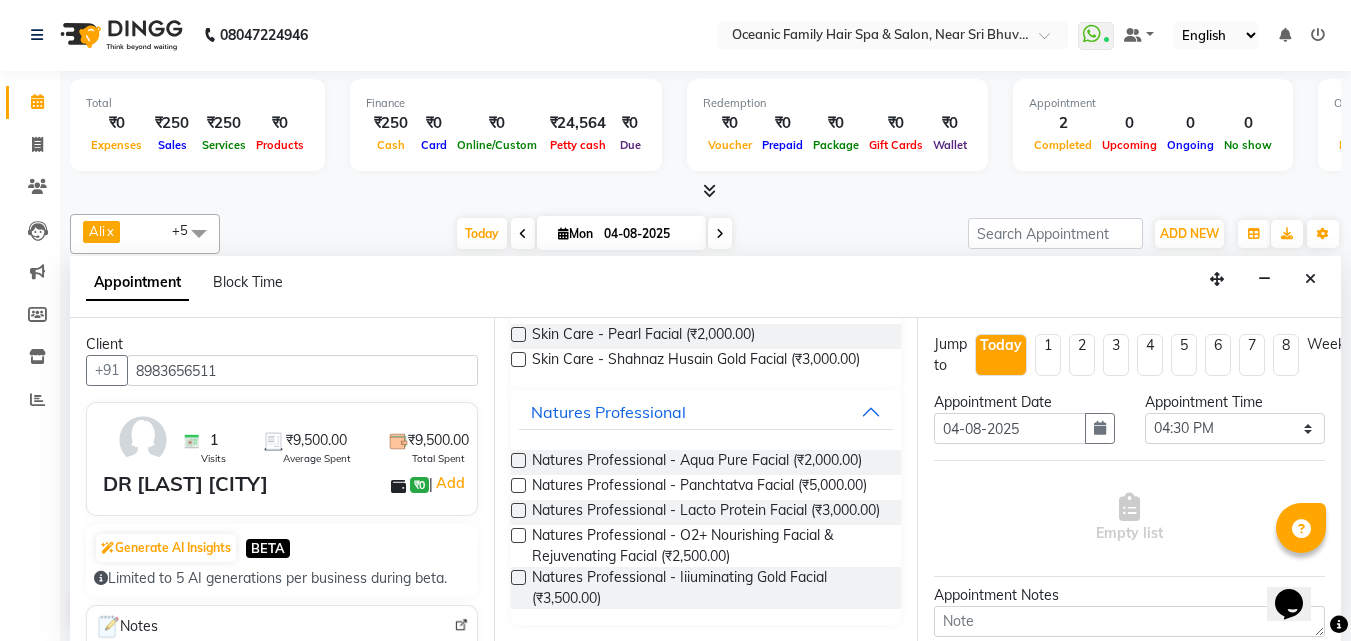 click at bounding box center (518, 510) 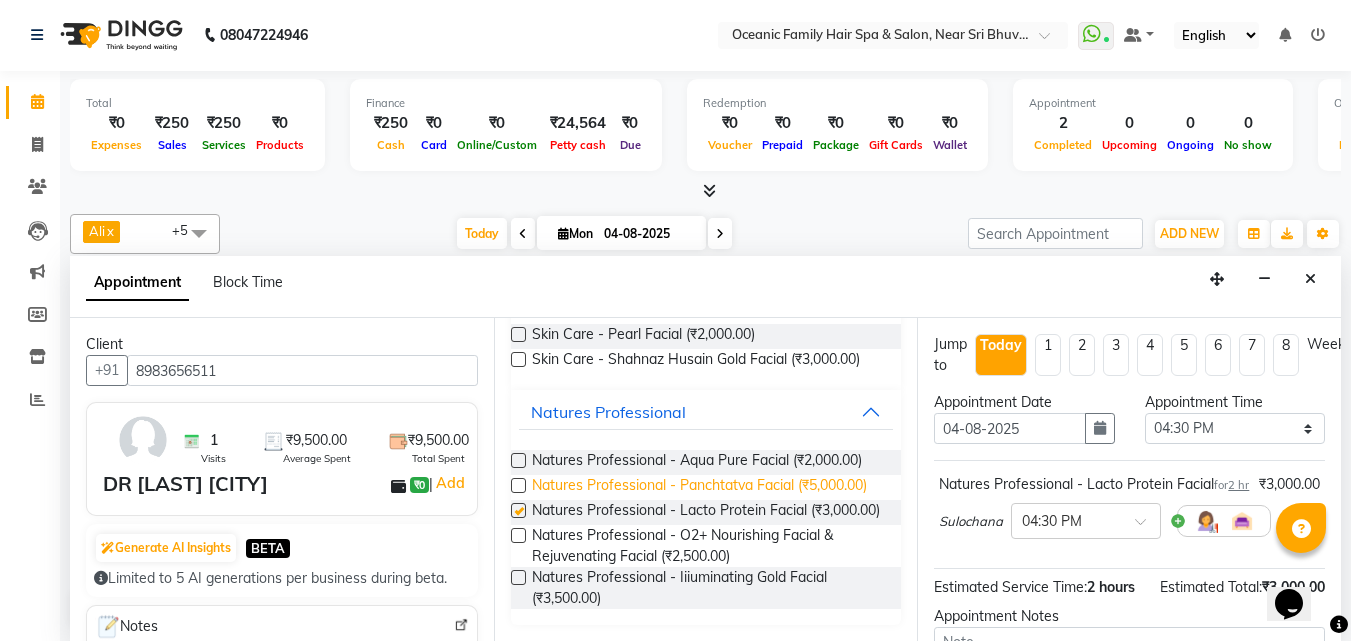 checkbox on "false" 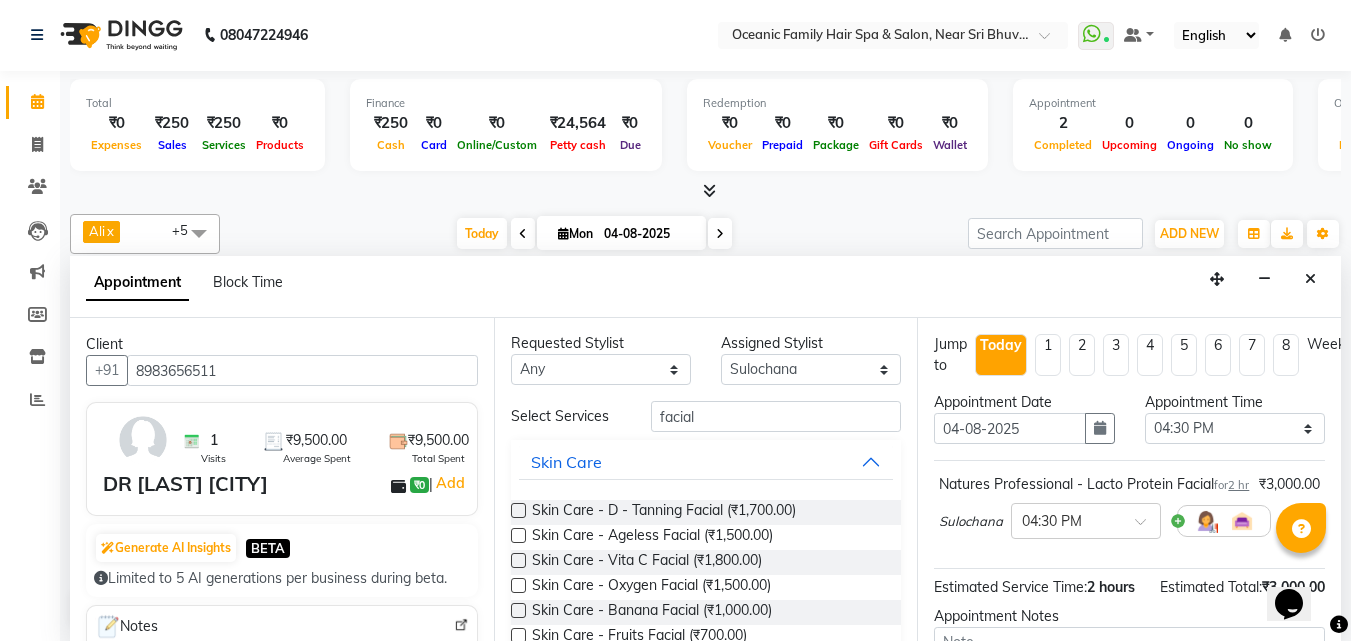 scroll, scrollTop: 0, scrollLeft: 0, axis: both 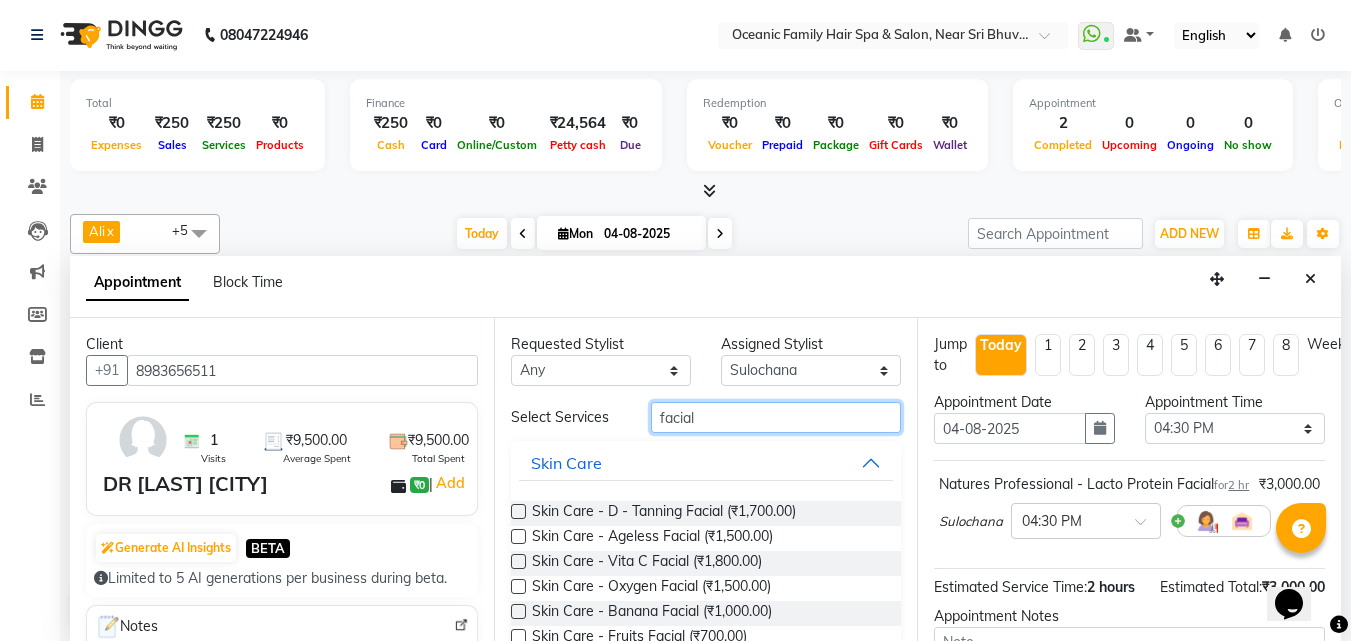 click on "facial" at bounding box center [776, 417] 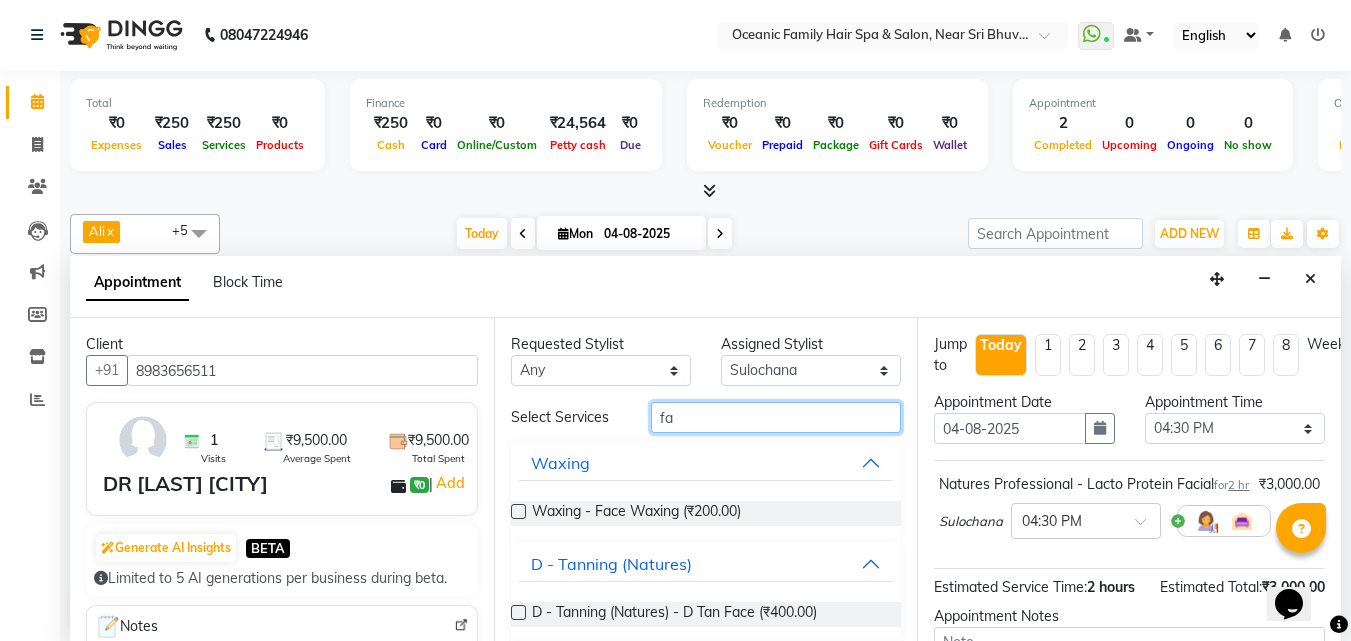 type on "f" 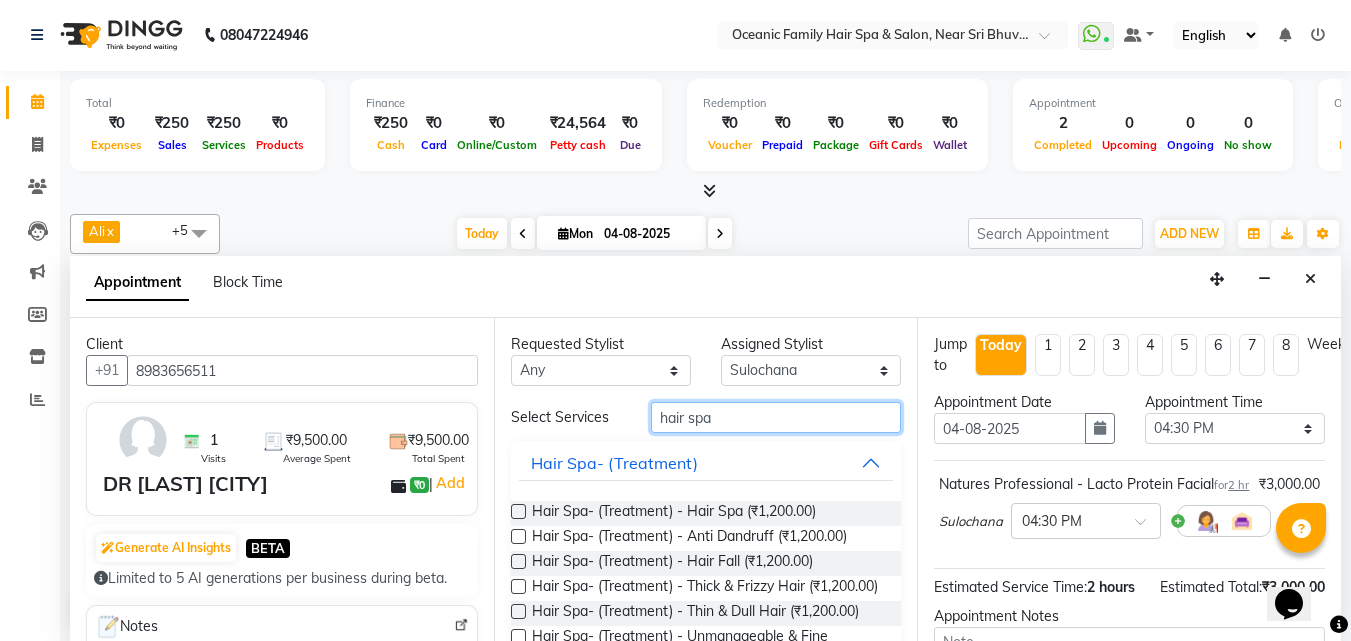 type on "hair spa" 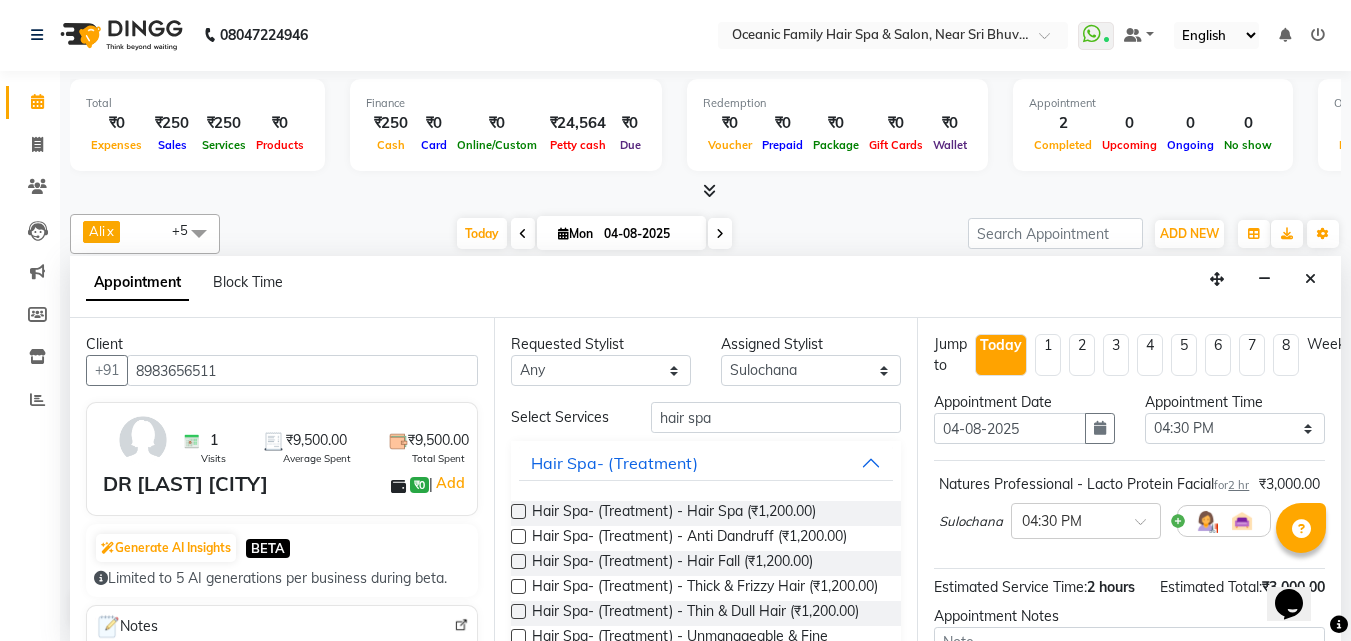 click at bounding box center (518, 511) 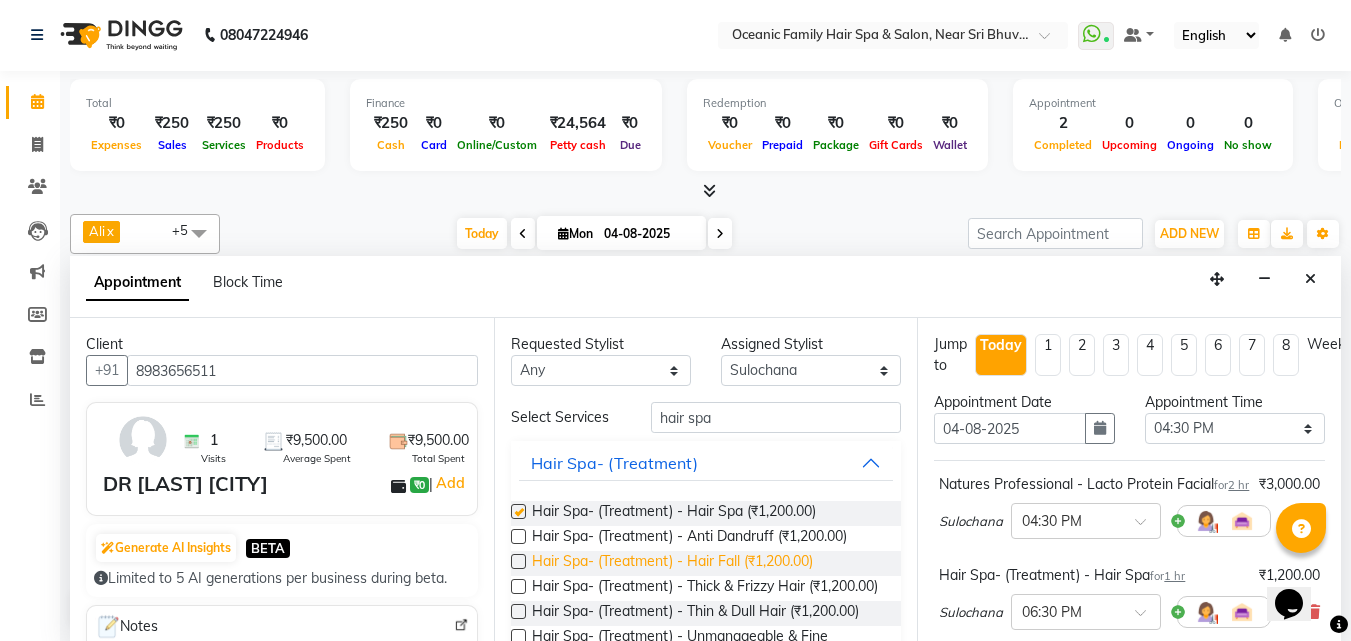 checkbox on "false" 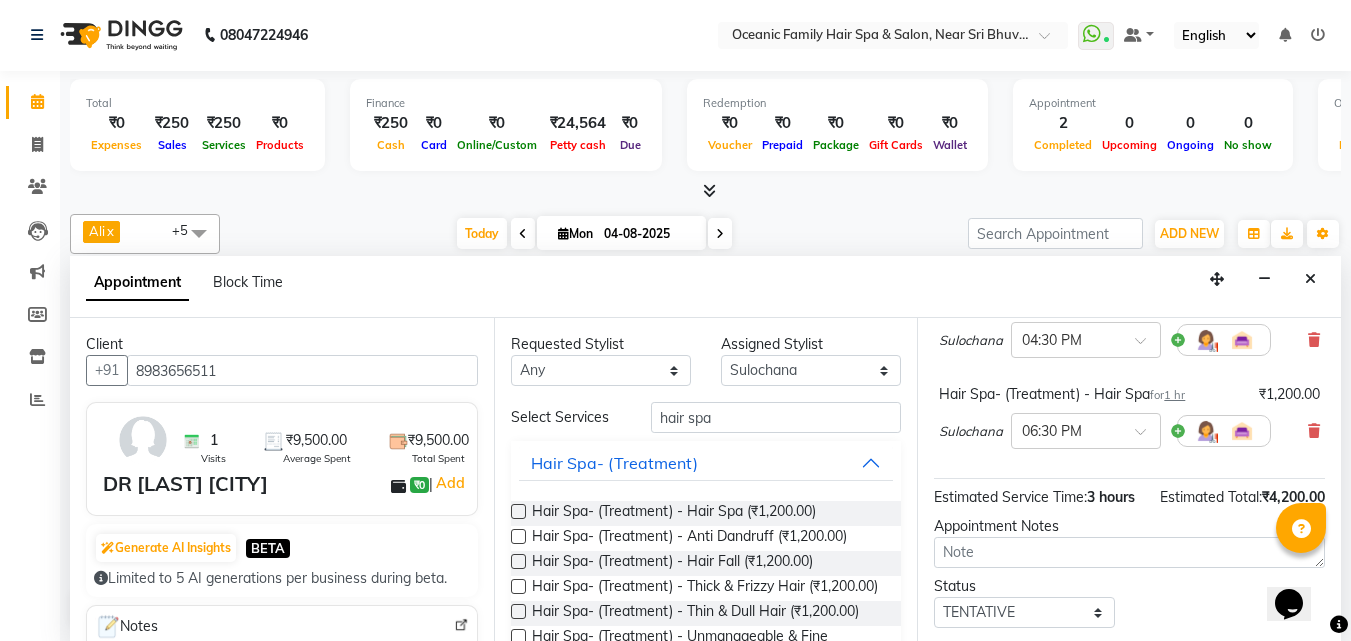 scroll, scrollTop: 151, scrollLeft: 0, axis: vertical 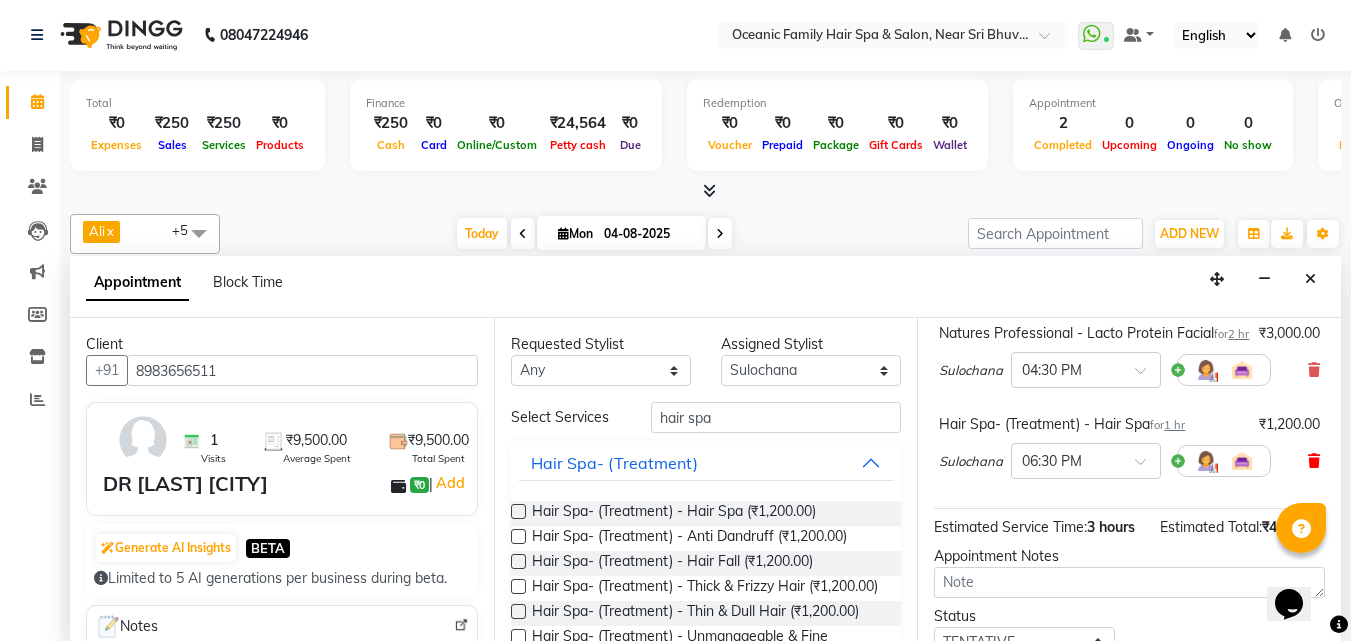 click at bounding box center (1314, 461) 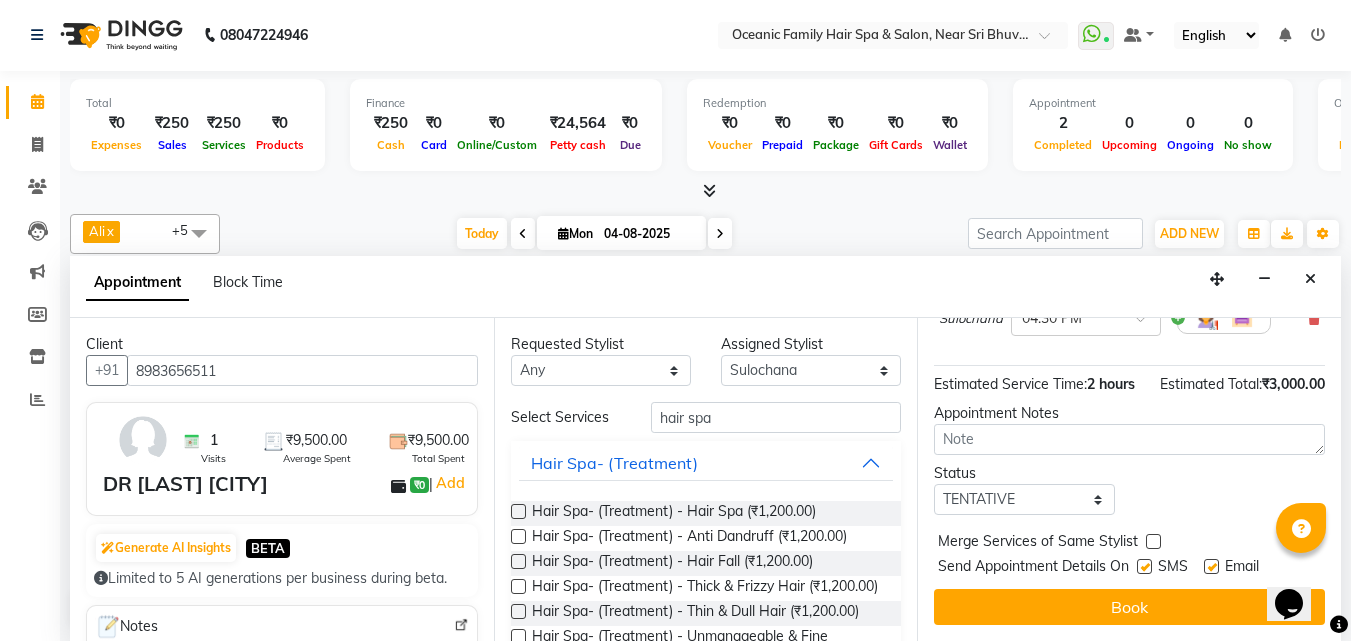 scroll, scrollTop: 260, scrollLeft: 0, axis: vertical 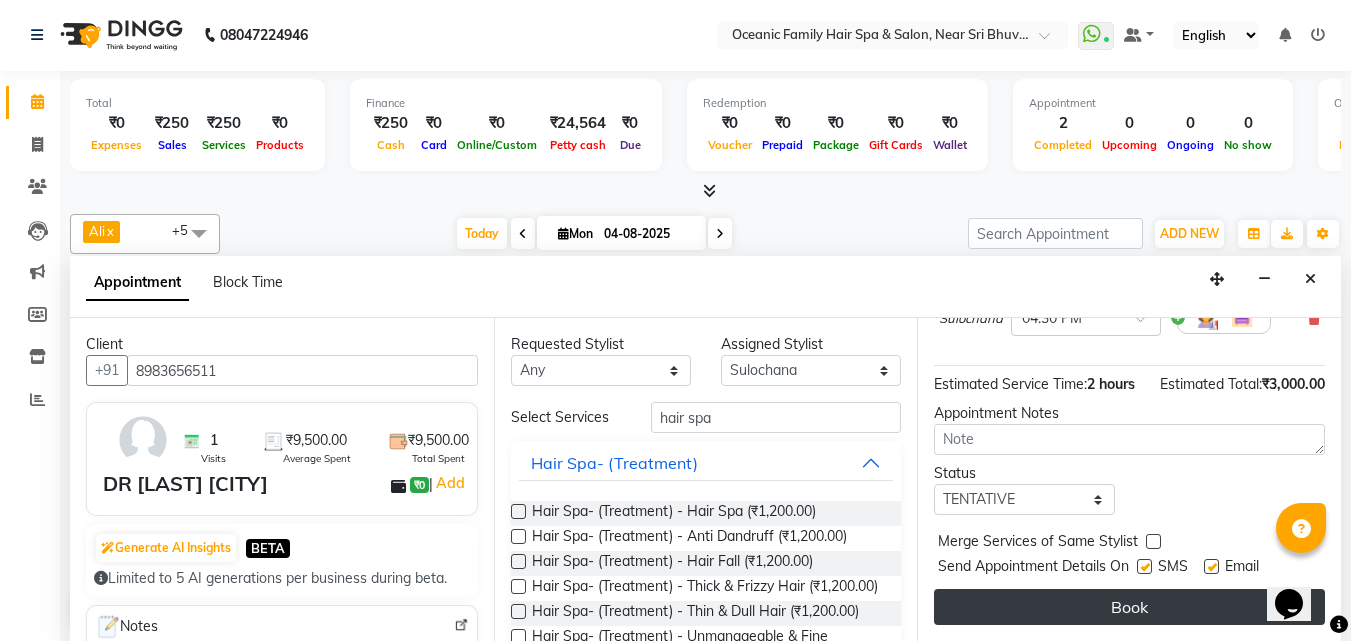 click on "Book" at bounding box center (1129, 607) 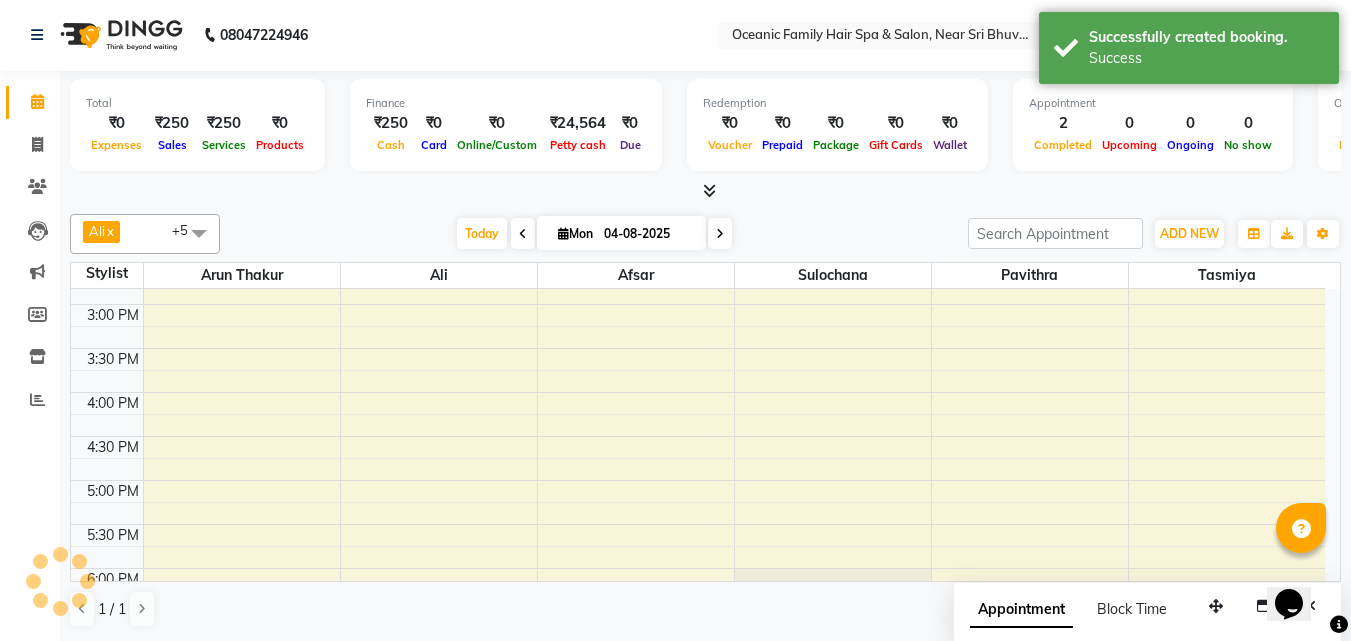 scroll, scrollTop: 0, scrollLeft: 0, axis: both 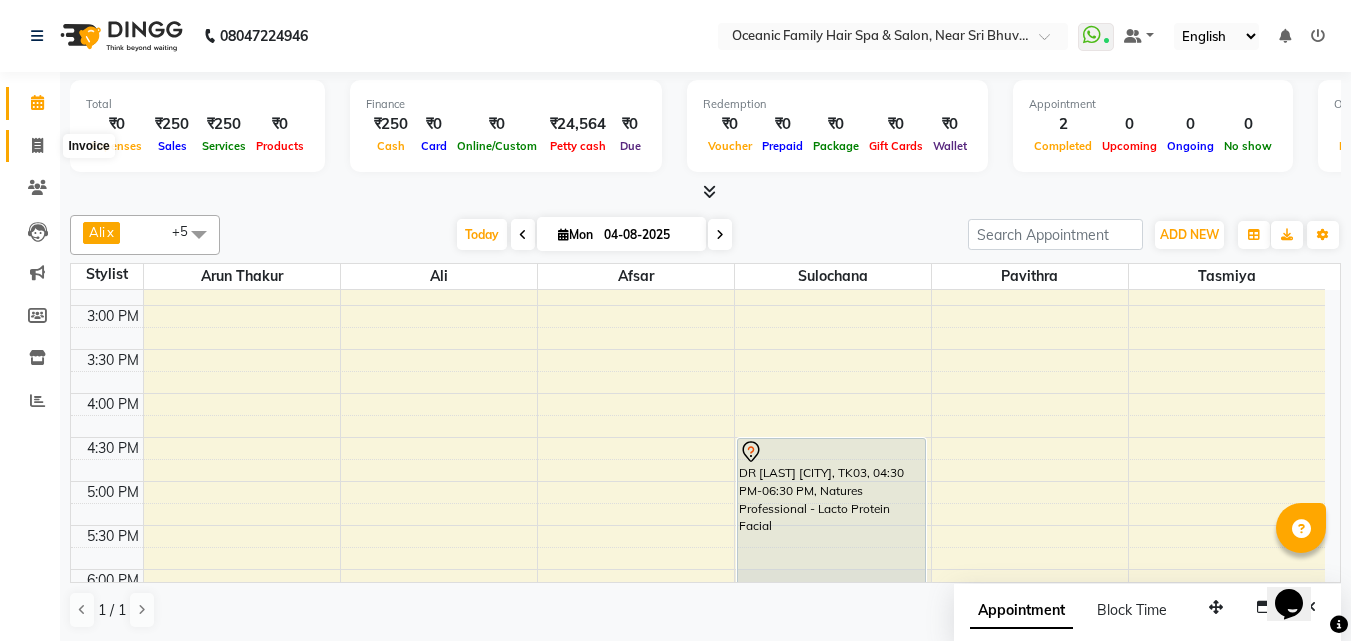 click 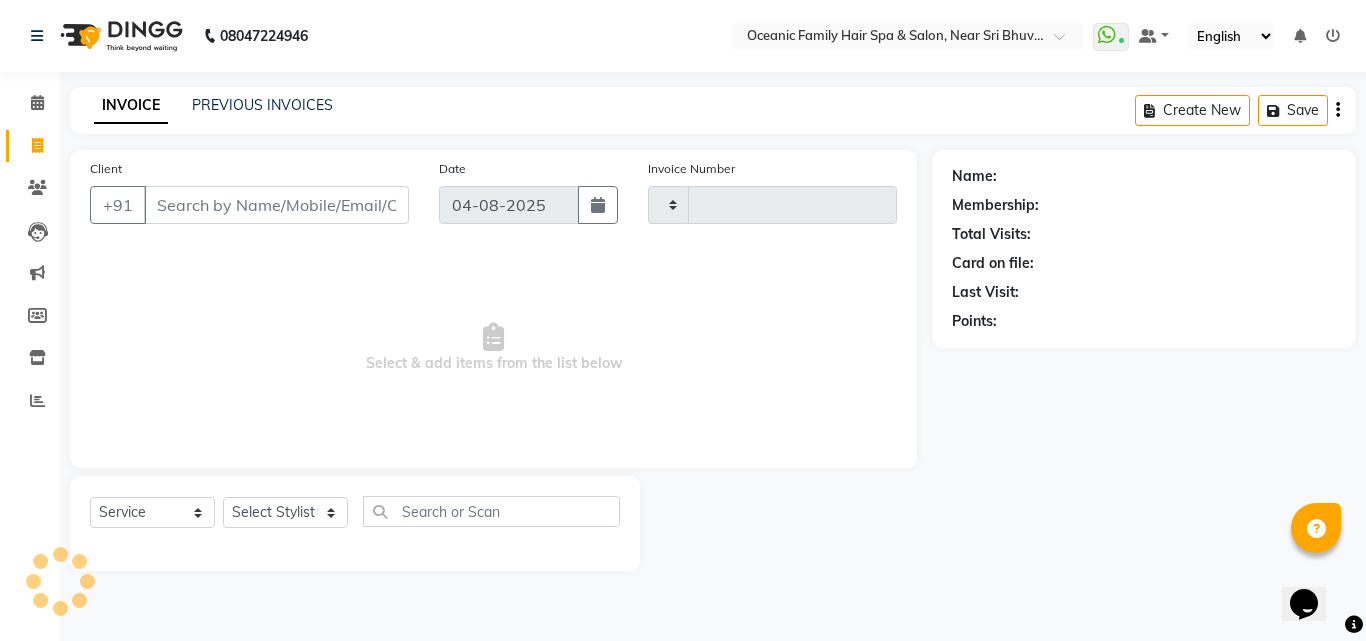 type on "2535" 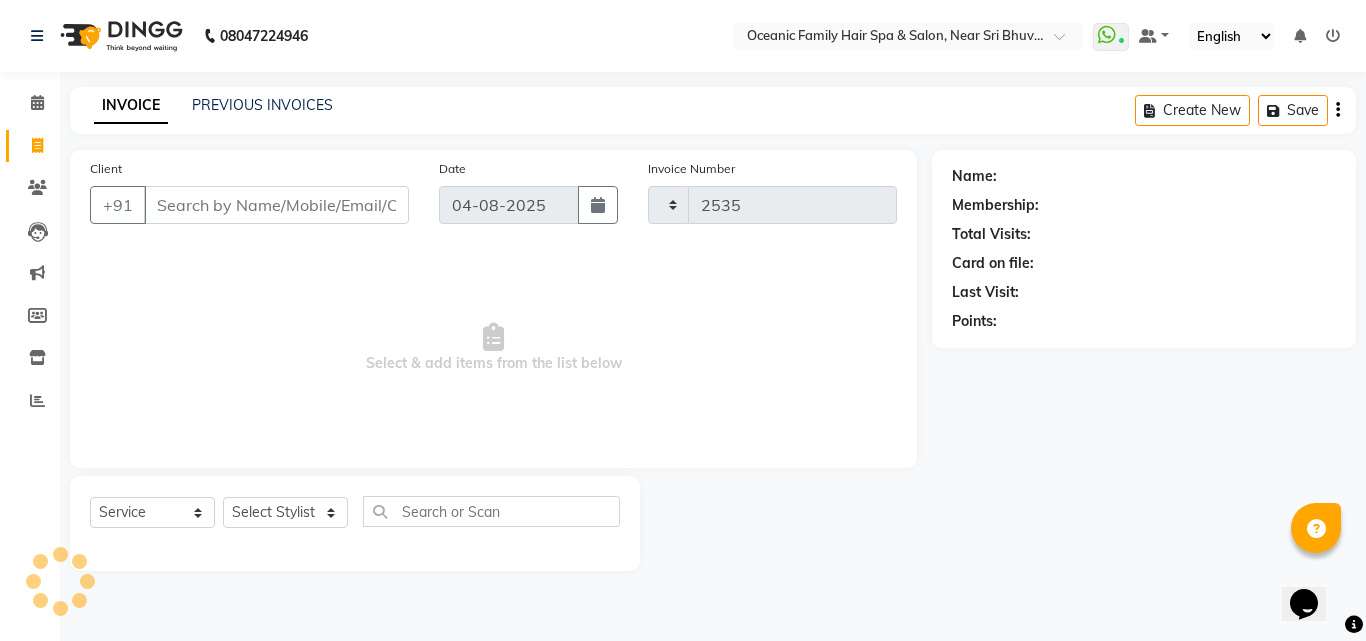 select on "4366" 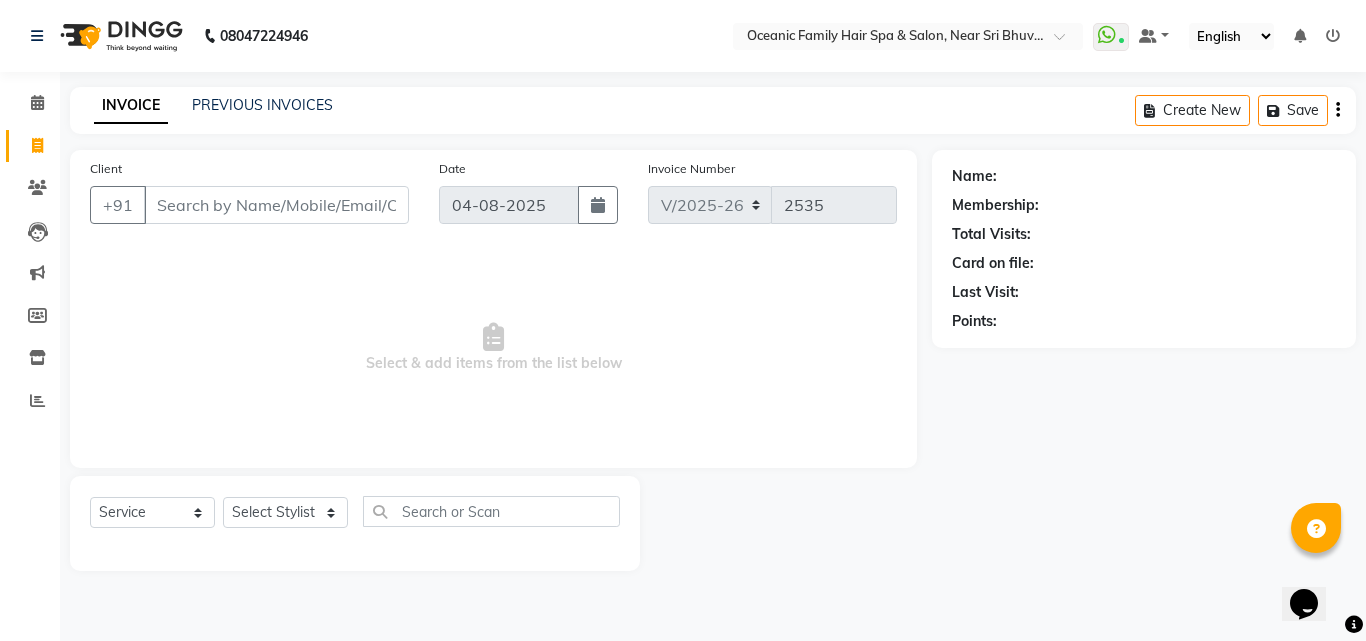 click on "[PHONE] Select Location × Oceanic Family Hair Spa & Salon, Near Sri Bhuvanendra College WhatsApp Status ✕ Status: Connected Most Recent Message: 03-08-2025 09:04 PM Recent Service Activity: 04-08-2025 09:33 AM Default Panel My Panel English ENGLISH Español العربية मराठी हिंदी ગુજરાતી தமிழ் 中文 Notifications nothing to show" 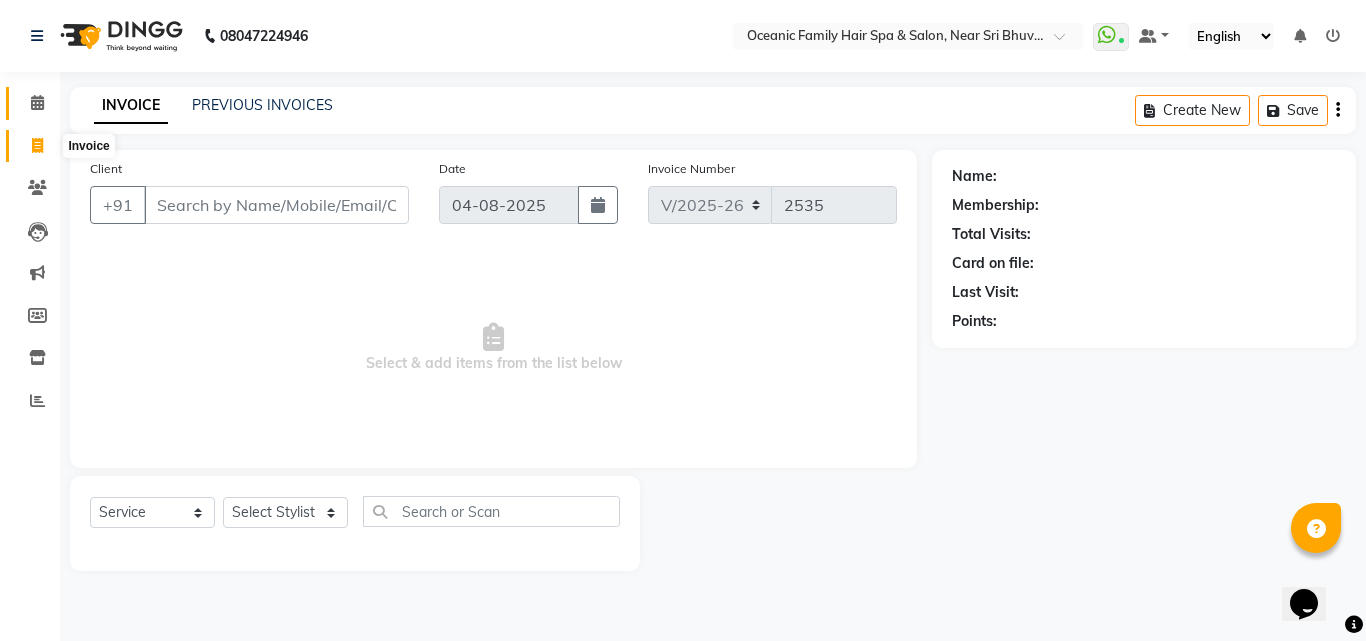 drag, startPoint x: 38, startPoint y: 142, endPoint x: 38, endPoint y: 96, distance: 46 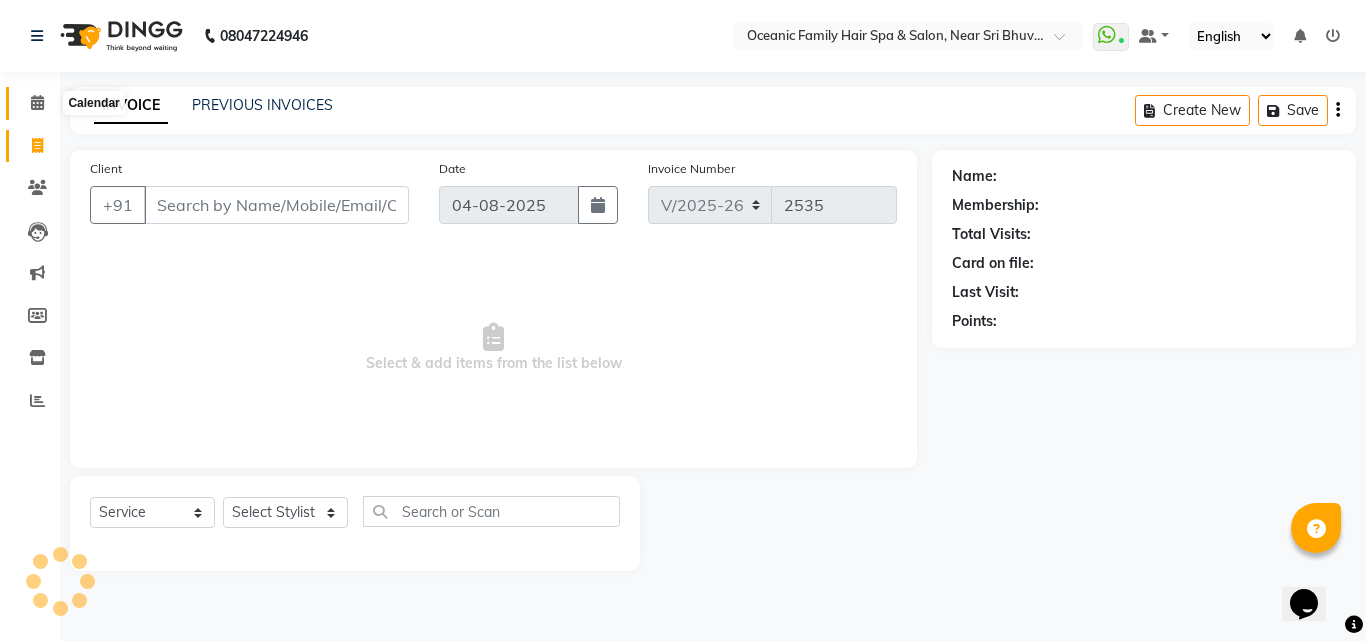click 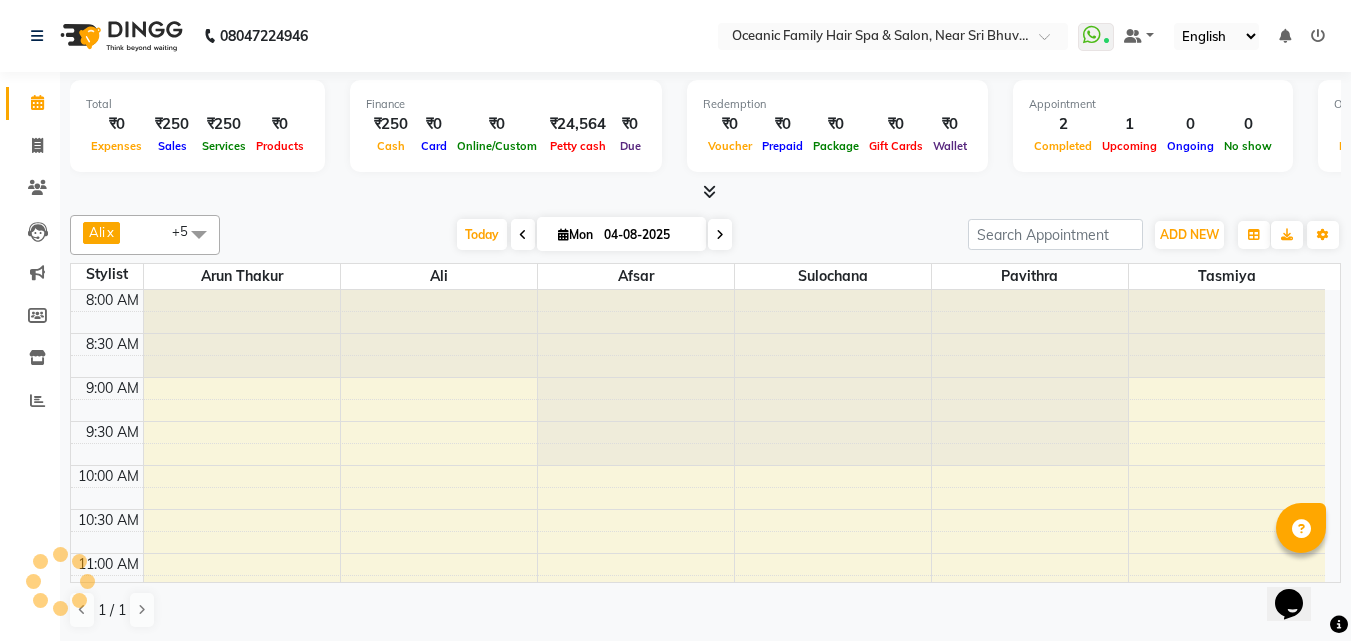 scroll, scrollTop: 0, scrollLeft: 0, axis: both 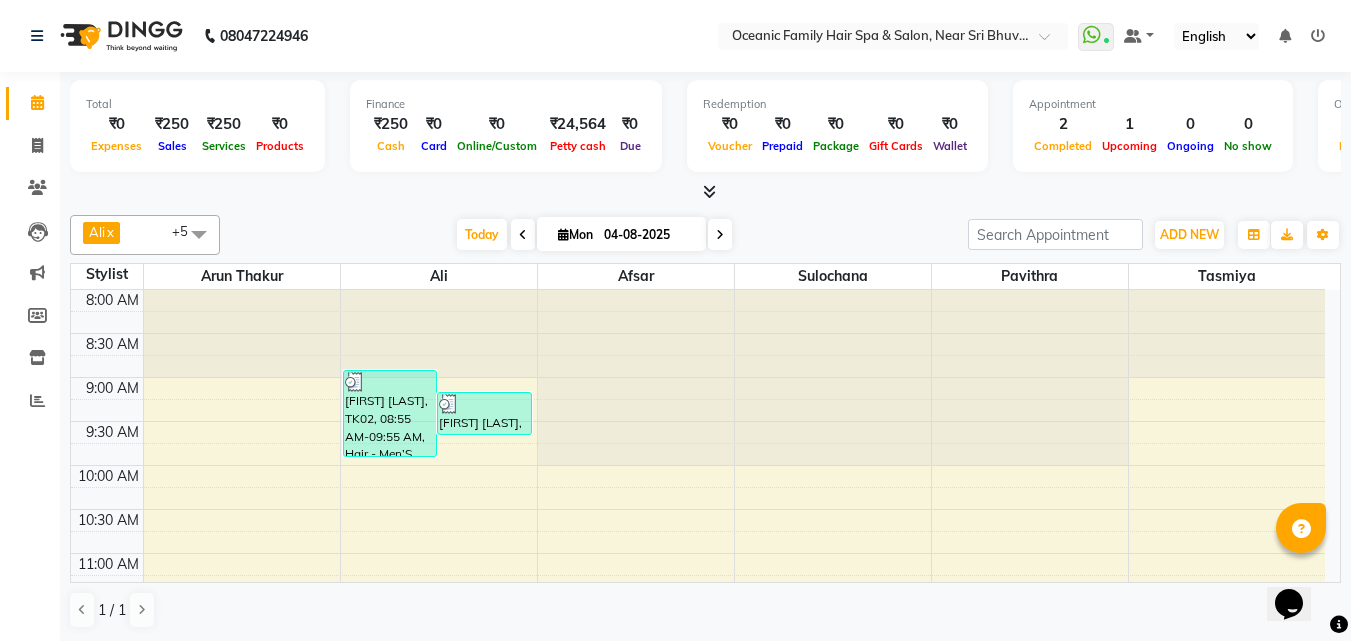 drag, startPoint x: 549, startPoint y: 46, endPoint x: 538, endPoint y: 38, distance: 13.601471 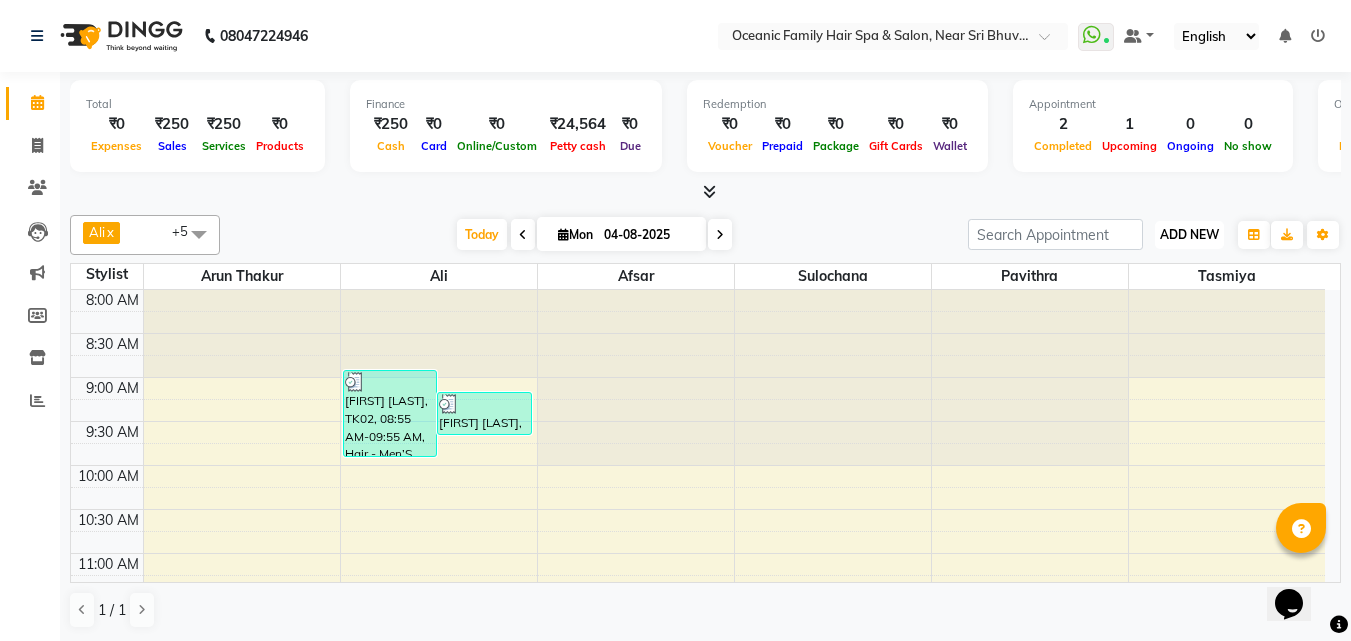 click on "ADD NEW" at bounding box center [1189, 234] 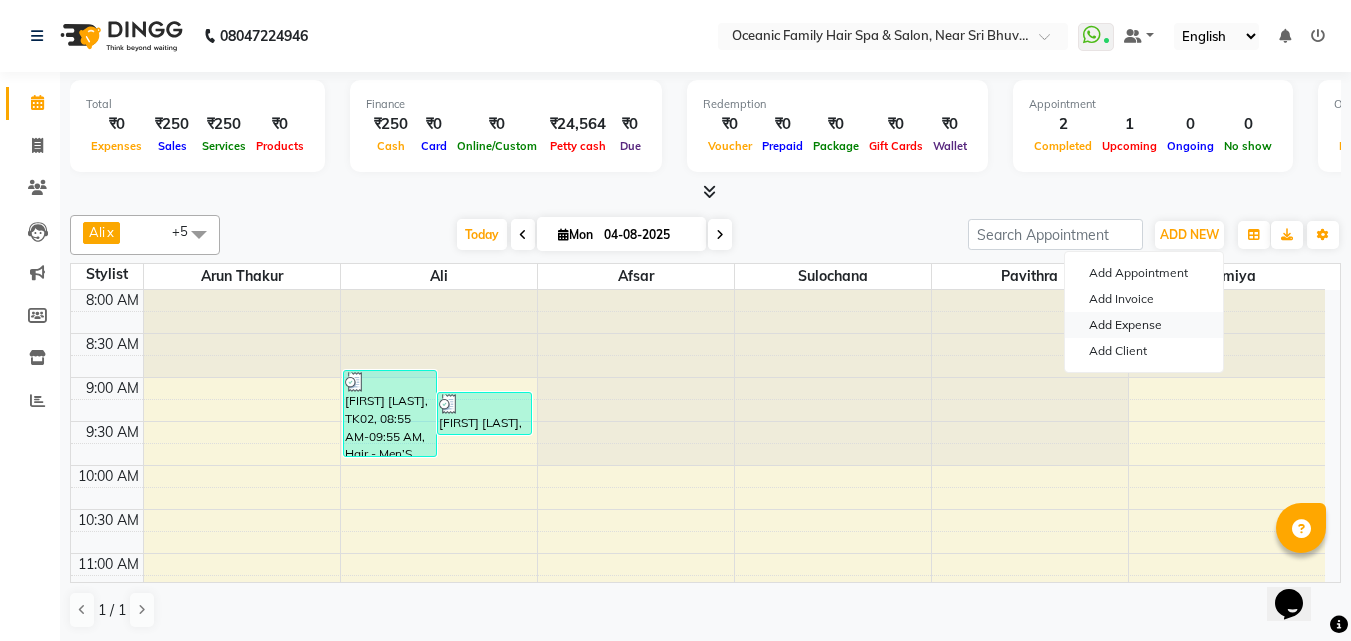 click on "Add Expense" at bounding box center (1144, 325) 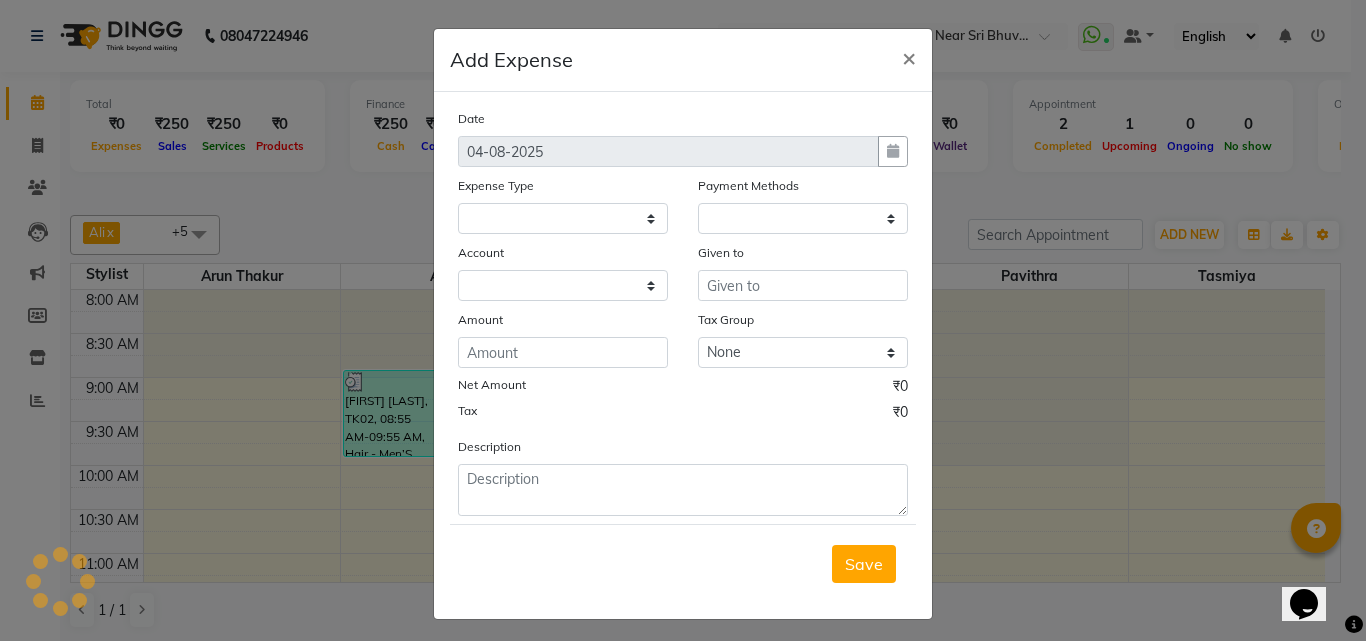 select 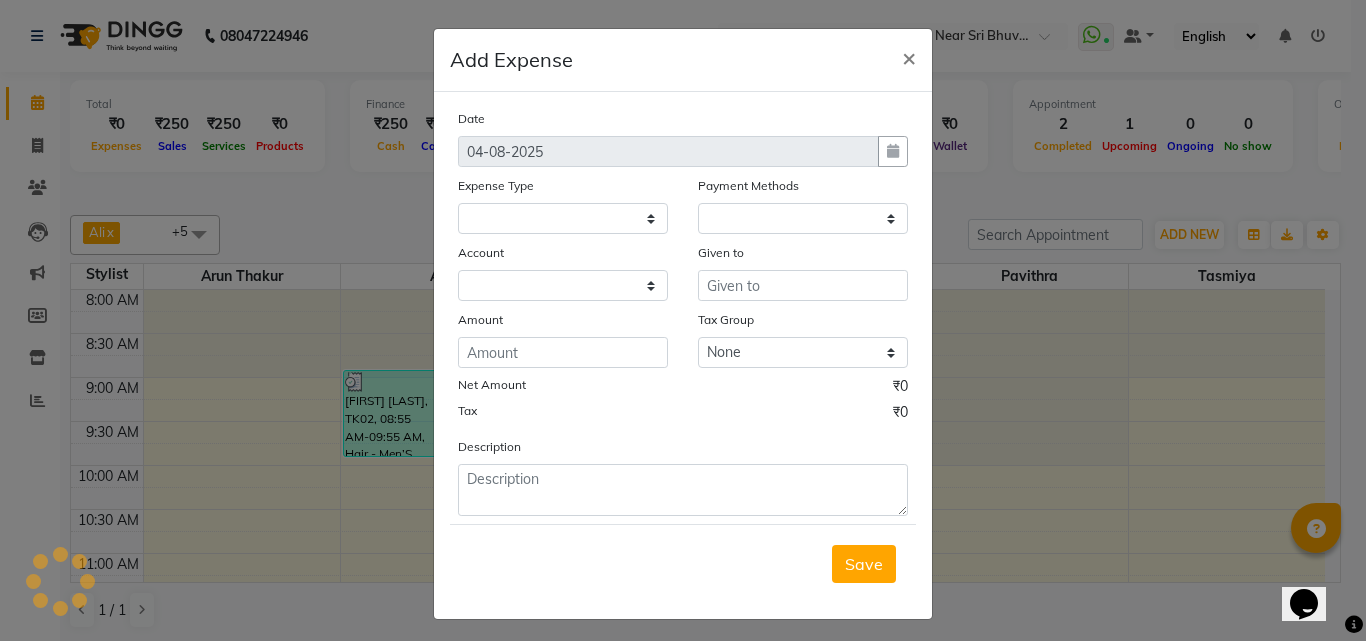 select on "1" 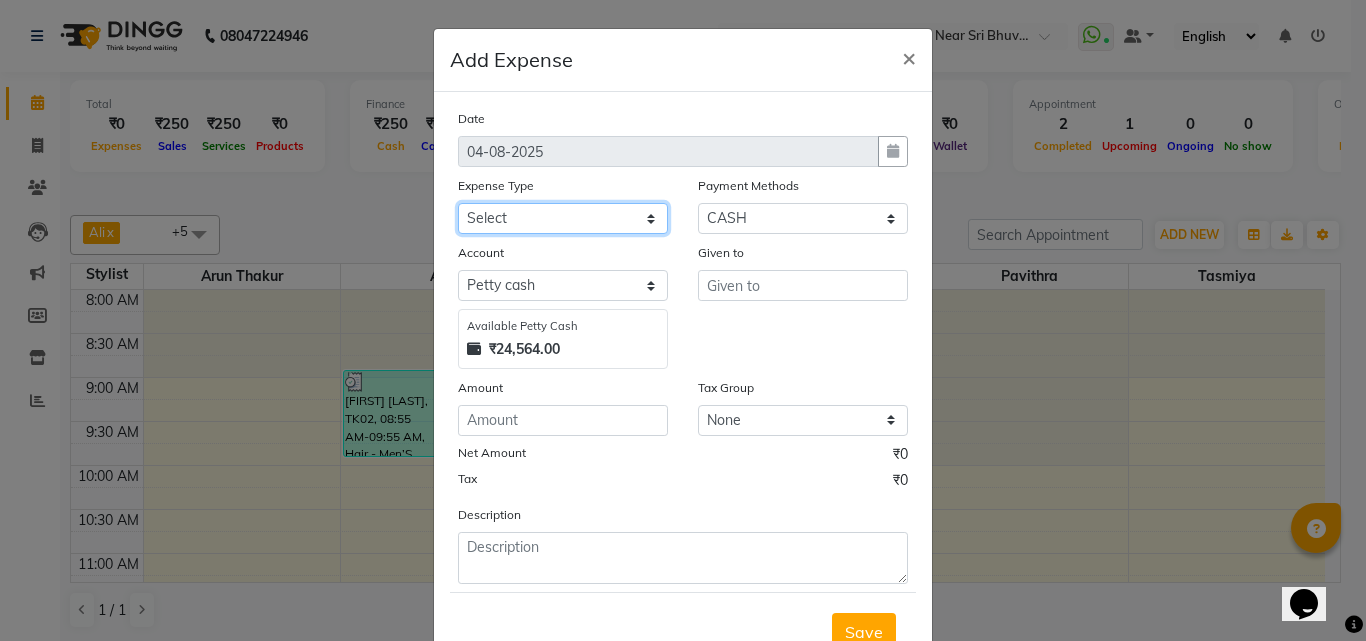 click on "Select Abid Ali Afsar Ahemed Arun Thakur Bank charges Cash transfer to bank Cash transfer to hub Client Snacks Clinical charges Govt fee House Exp Loan Repayment Maintenance Marketing Miscellaneous Other Pavithra Pigmi Janaradhan Pigmi Sudeep Pigmi VRS Previous month exp Product Pulak Raj Jain Rajani Maid Riyasat Salary Salon Equipment salon rent Santhosh Kumar Shwetha S Jain Siraj Staff Room Rent Staff Snacks Staff Tip Sulochana Tasmiya Tax Utilities" 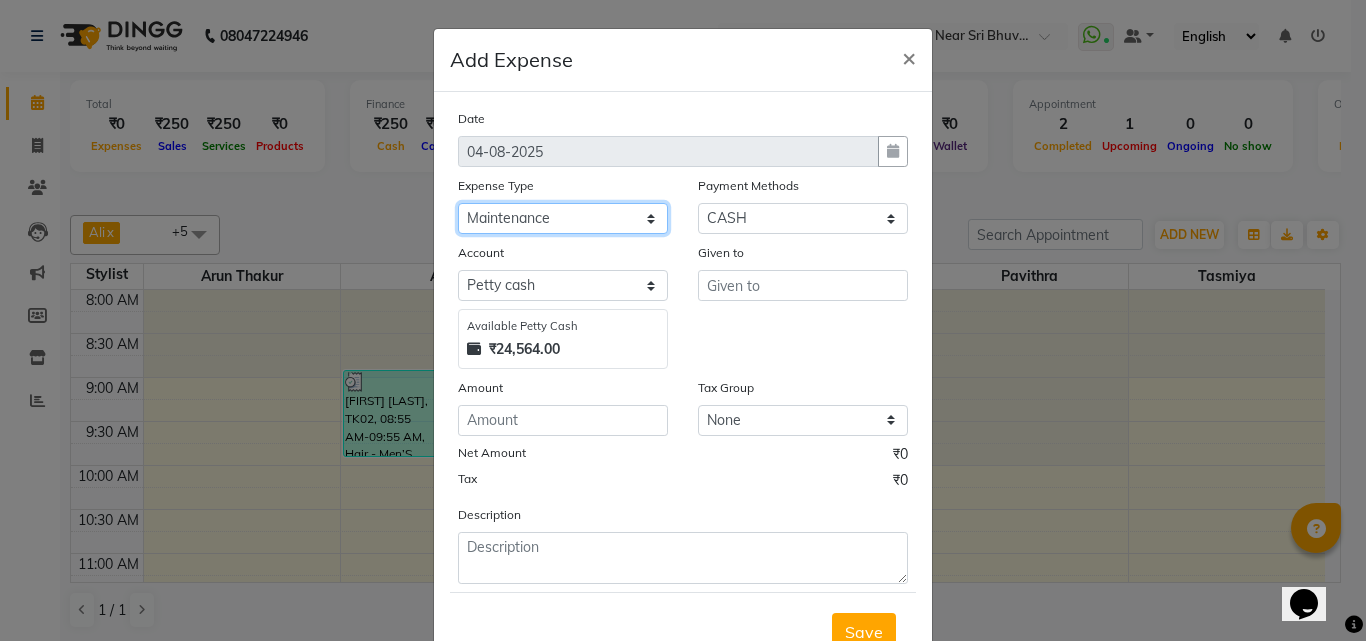 click on "Select Abid Ali Afsar Ahemed Arun Thakur Bank charges Cash transfer to bank Cash transfer to hub Client Snacks Clinical charges Govt fee House Exp Loan Repayment Maintenance Marketing Miscellaneous Other Pavithra Pigmi Janaradhan Pigmi Sudeep Pigmi VRS Previous month exp Product Pulak Raj Jain Rajani Maid Riyasat Salary Salon Equipment salon rent Santhosh Kumar Shwetha S Jain Siraj Staff Room Rent Staff Snacks Staff Tip Sulochana Tasmiya Tax Utilities" 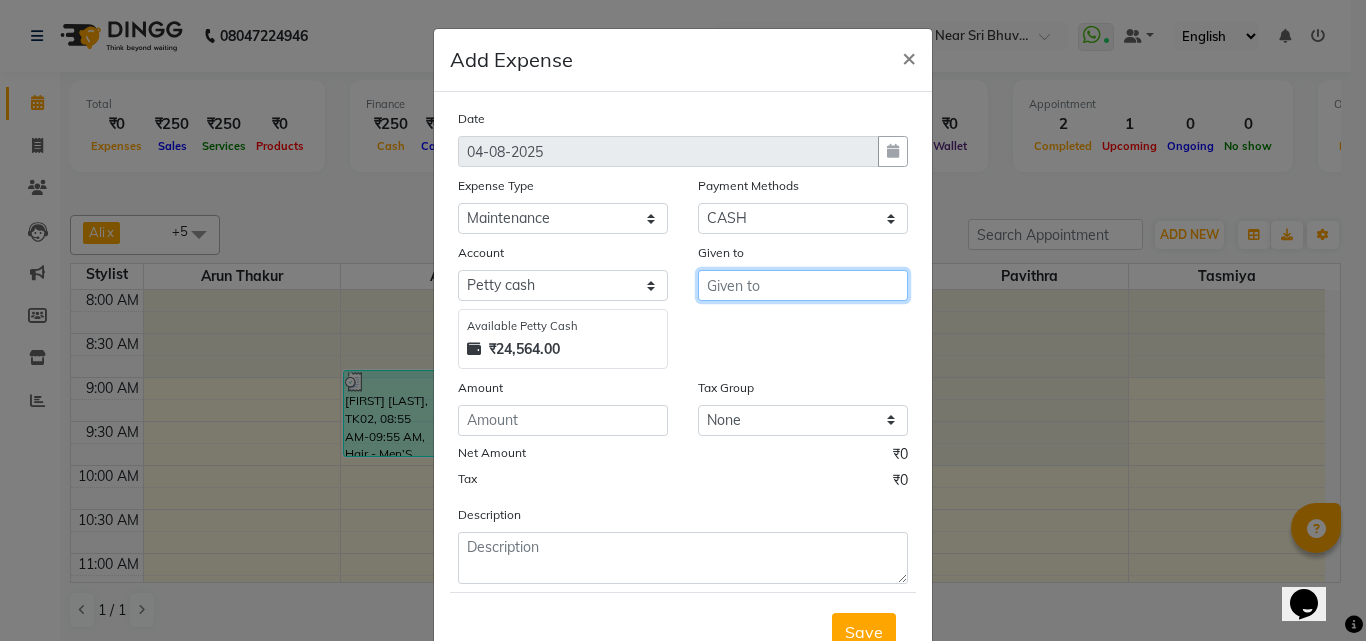 click at bounding box center [803, 285] 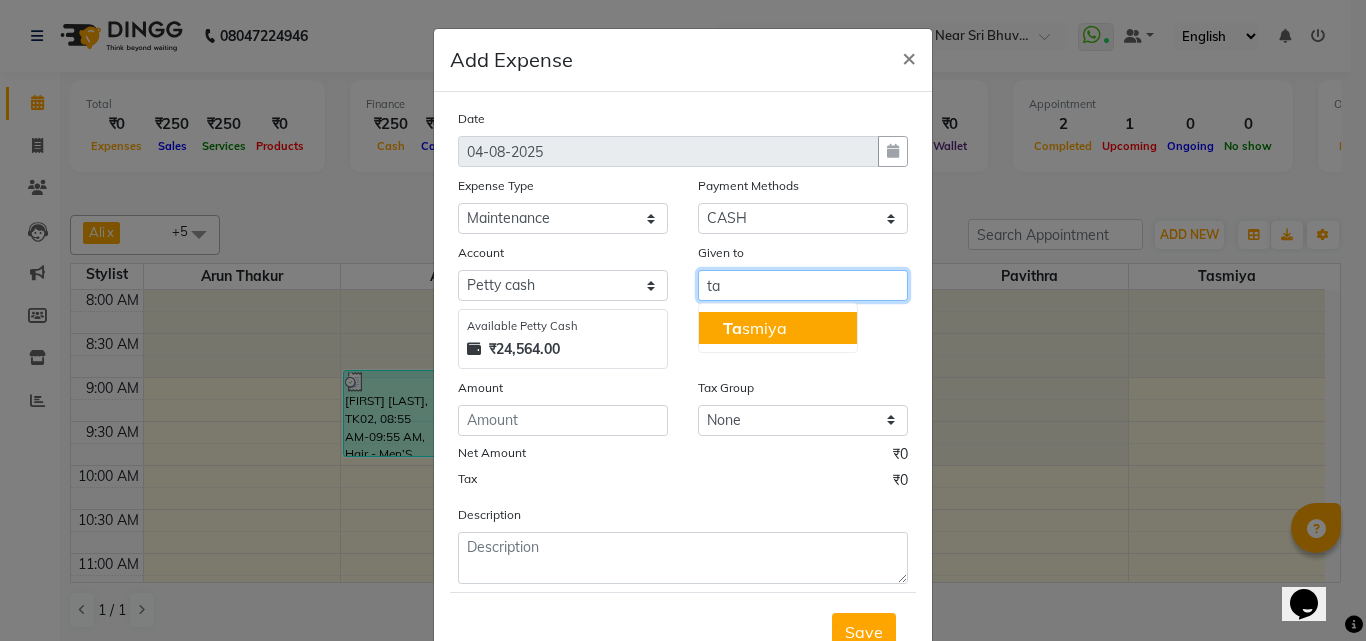 click on "[FIRST]" at bounding box center (755, 328) 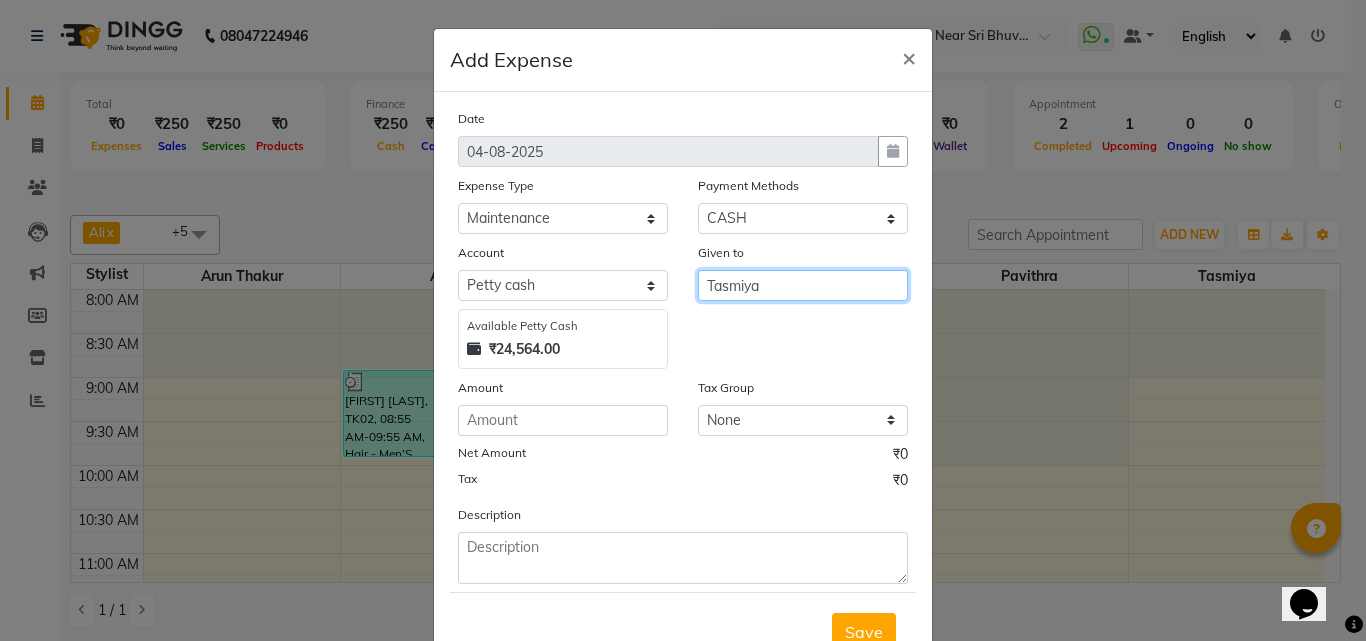 type on "Tasmiya" 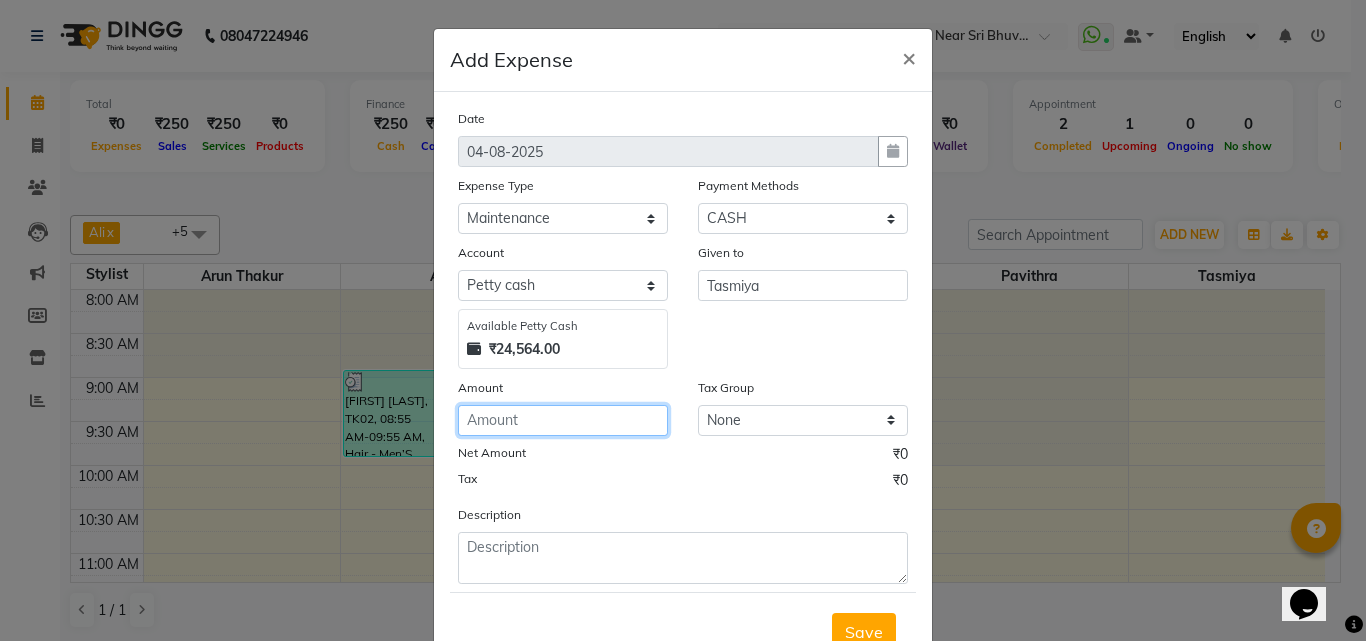 click 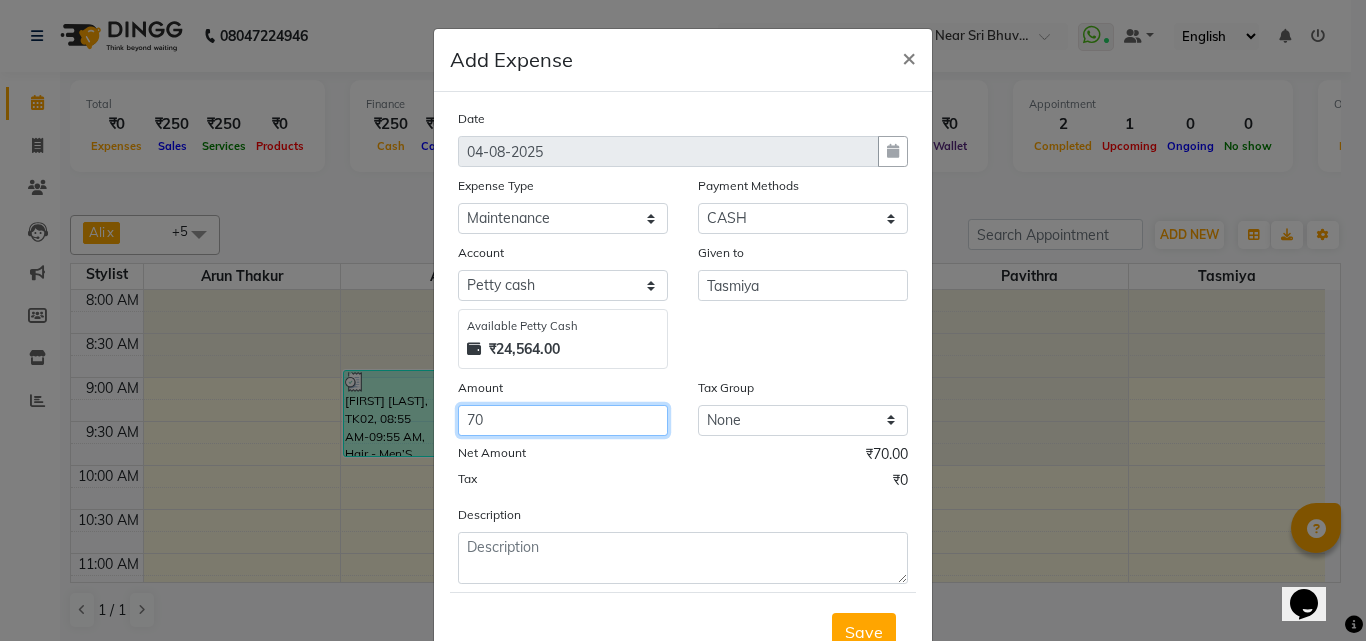type on "70" 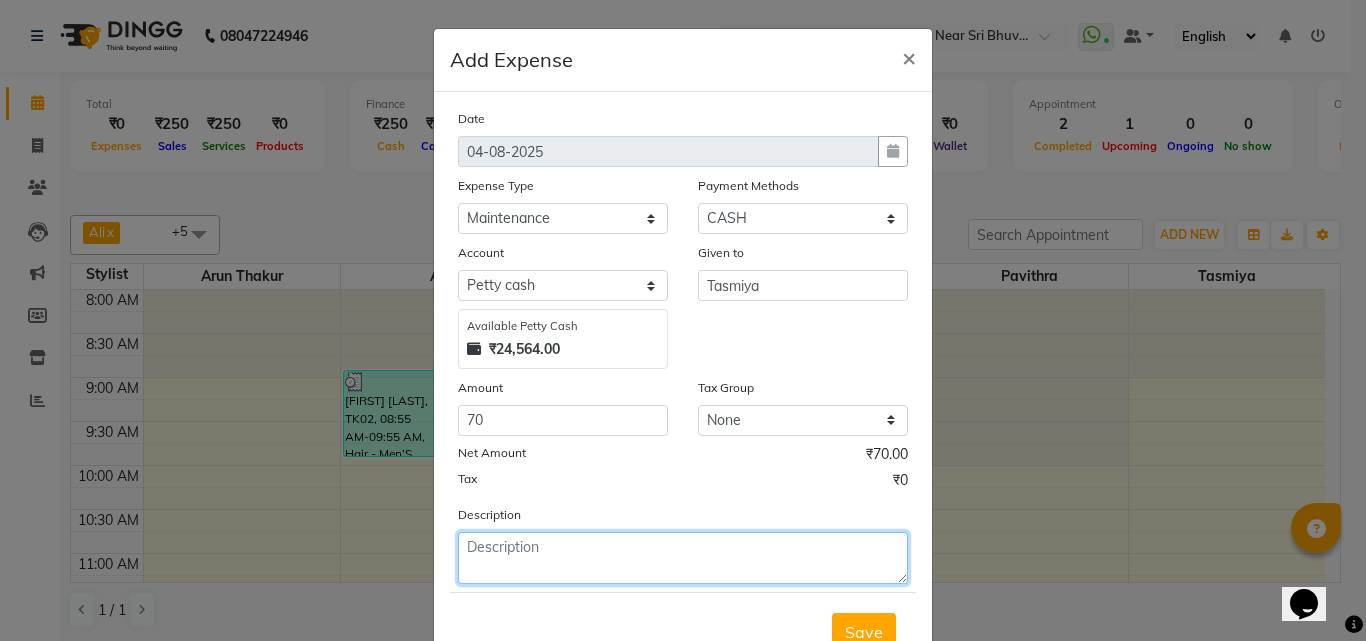 click 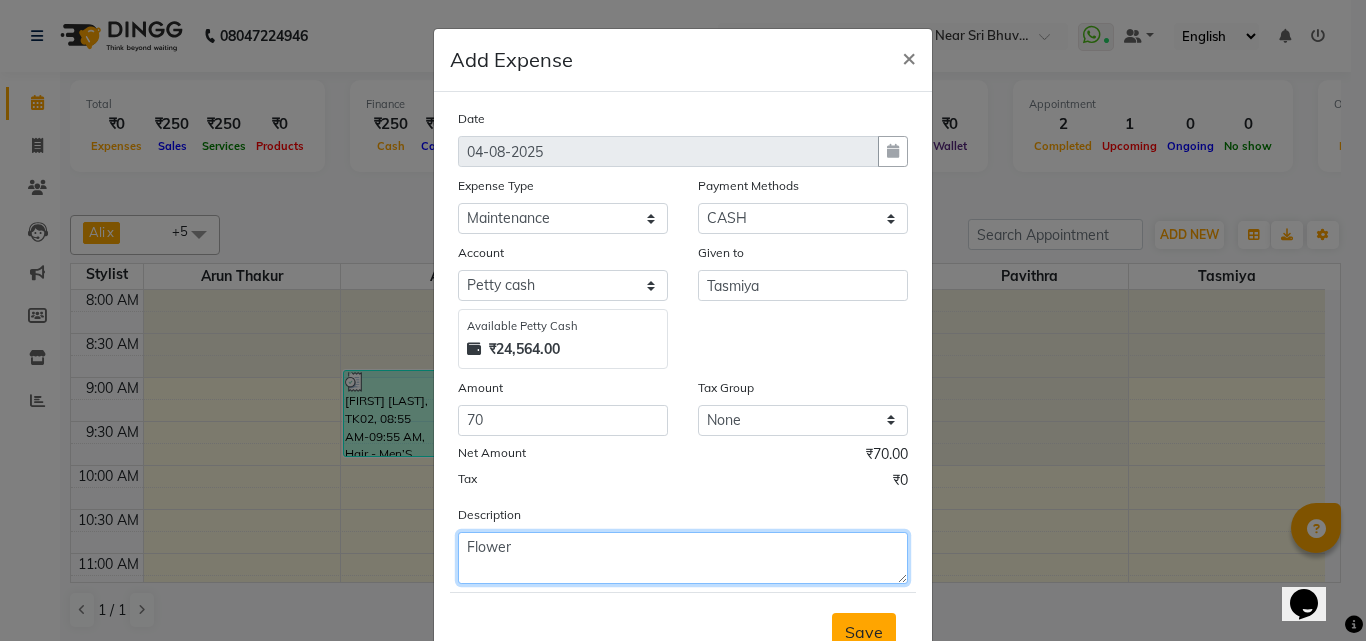 type on "Flower" 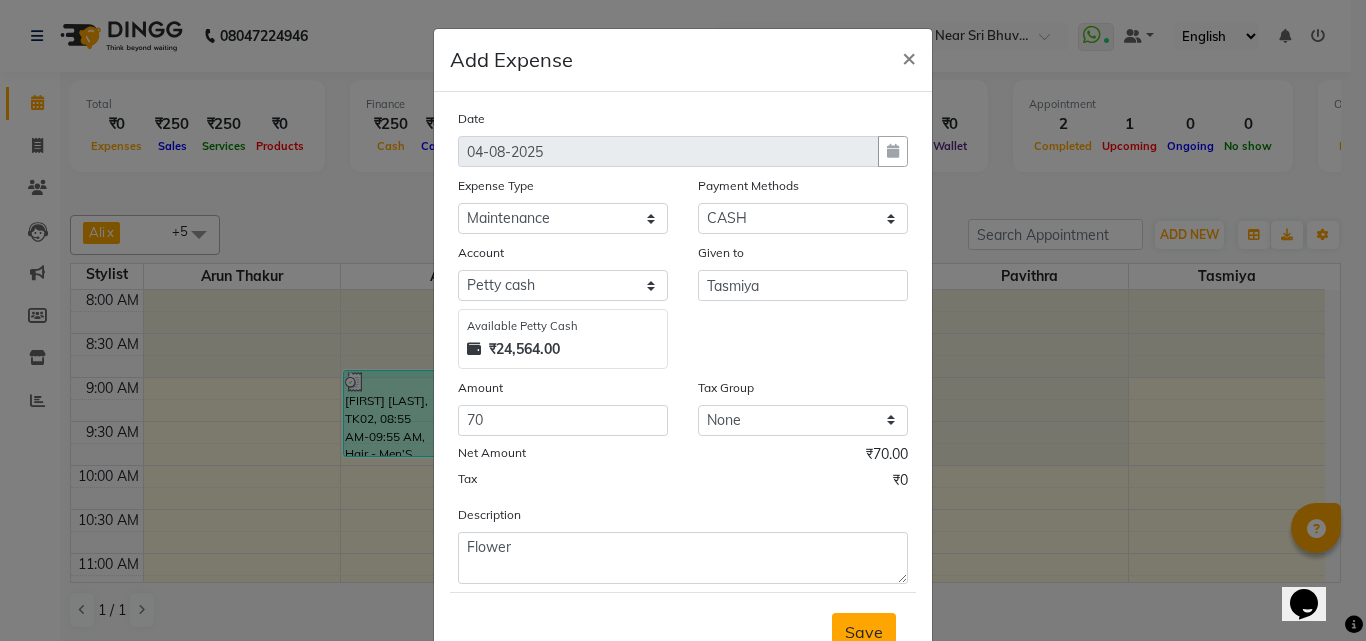 click on "Save" at bounding box center [864, 632] 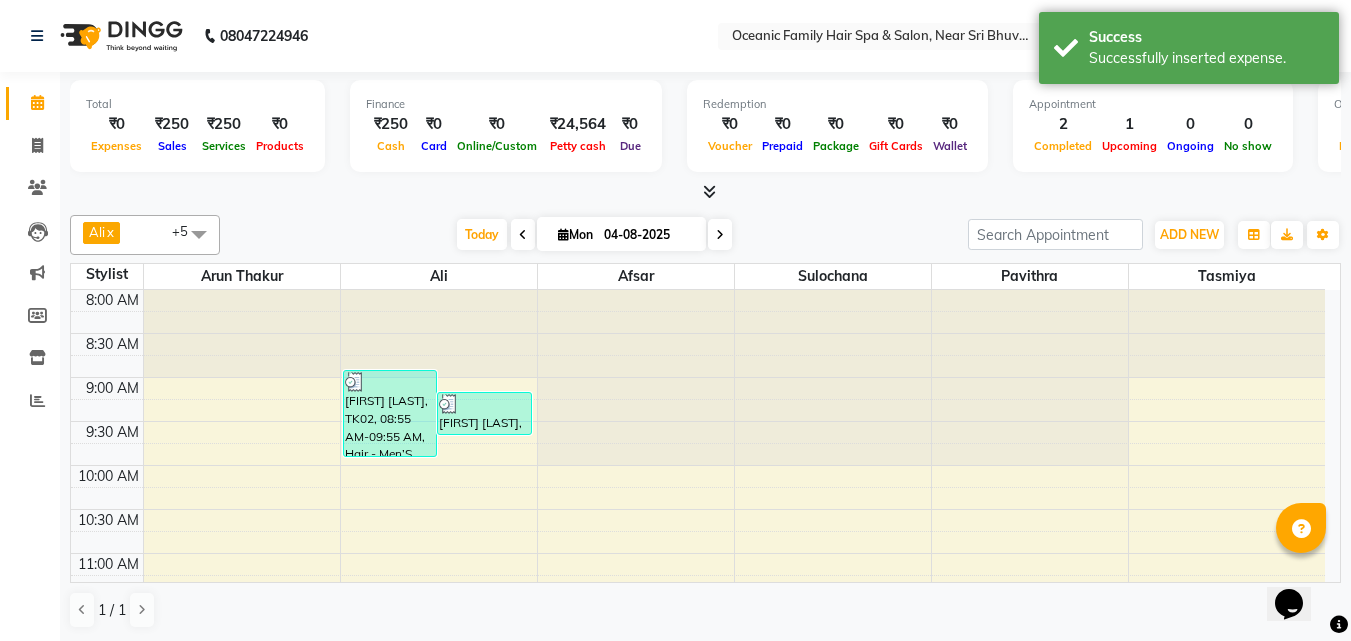click on "[PHONE] Select Location × Oceanic Family Hair Spa & Salon, Near Sri Bhuvanendra College WhatsApp Status ✕ Status: Connected Most Recent Message: 03-08-2025 09:04 PM Recent Service Activity: 04-08-2025 09:33 AM Default Panel My Panel English ENGLISH Español العربية मराठी हिंदी ગુજરાતી தமிழ் 中文 Notifications nothing to show" 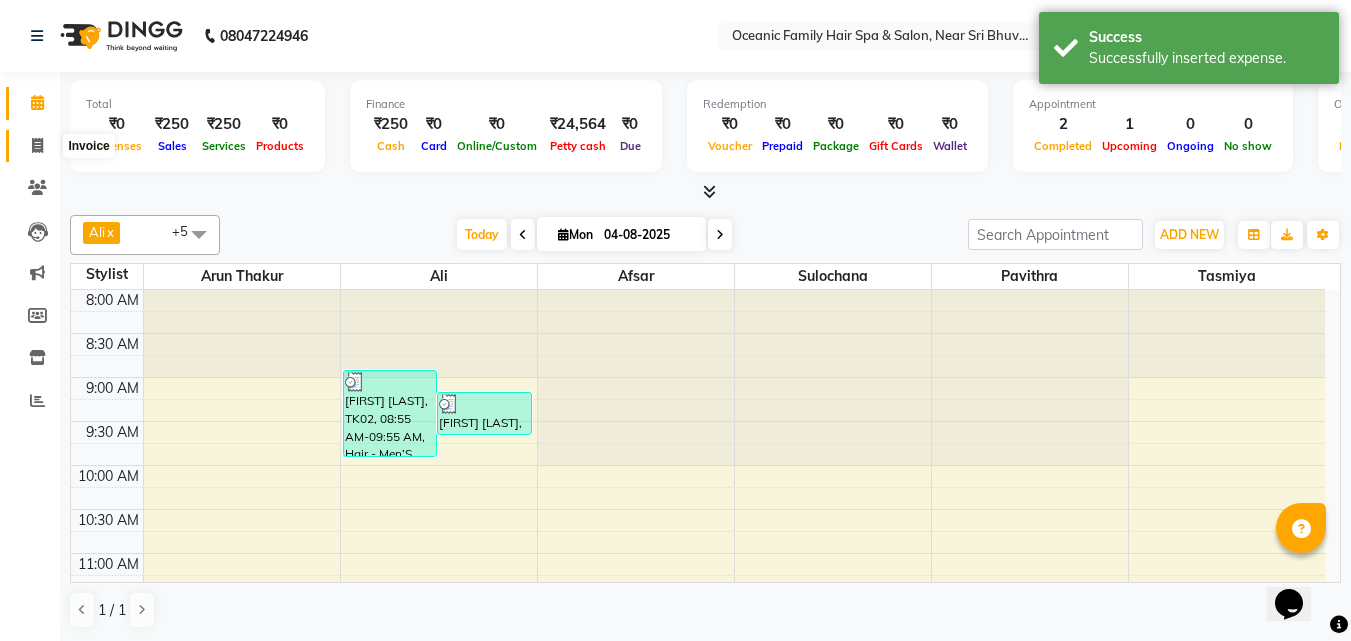 click 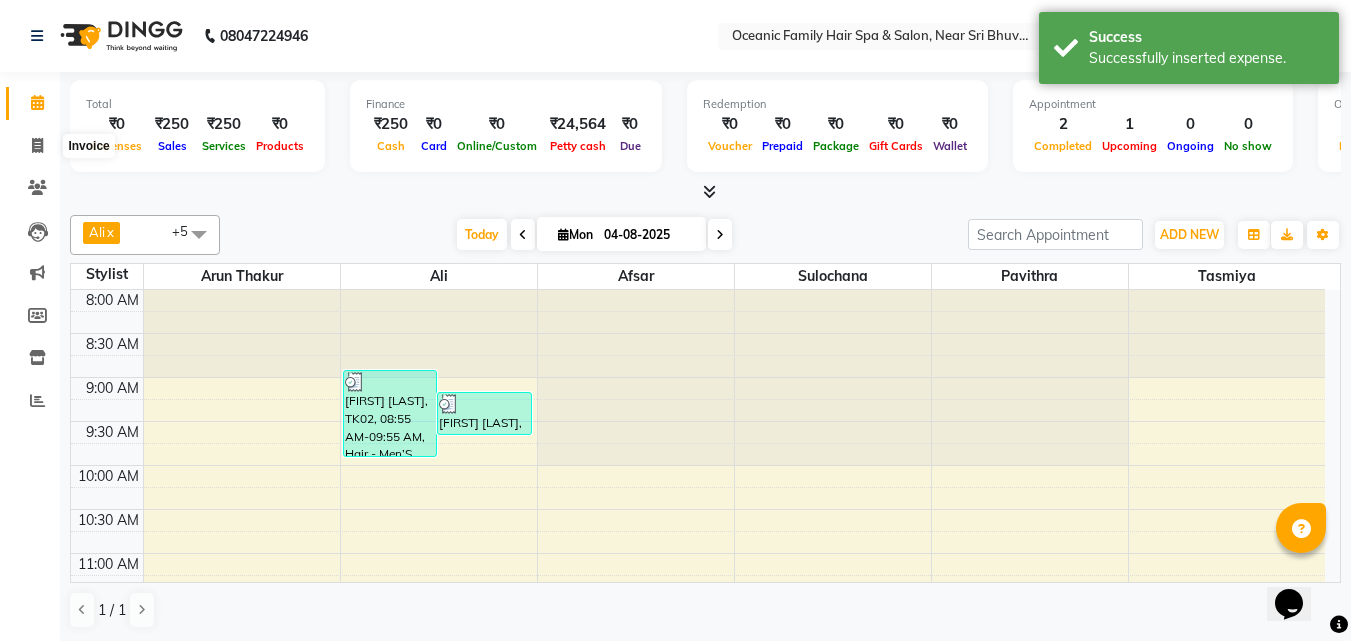 select on "service" 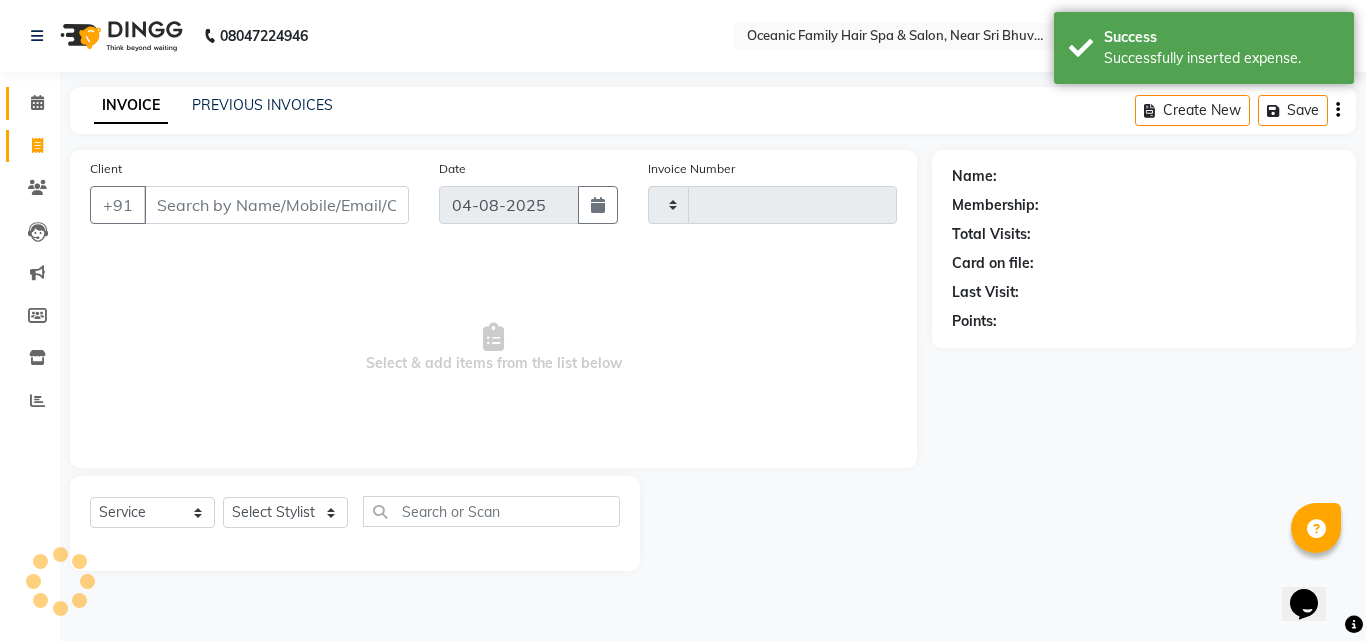 type on "2535" 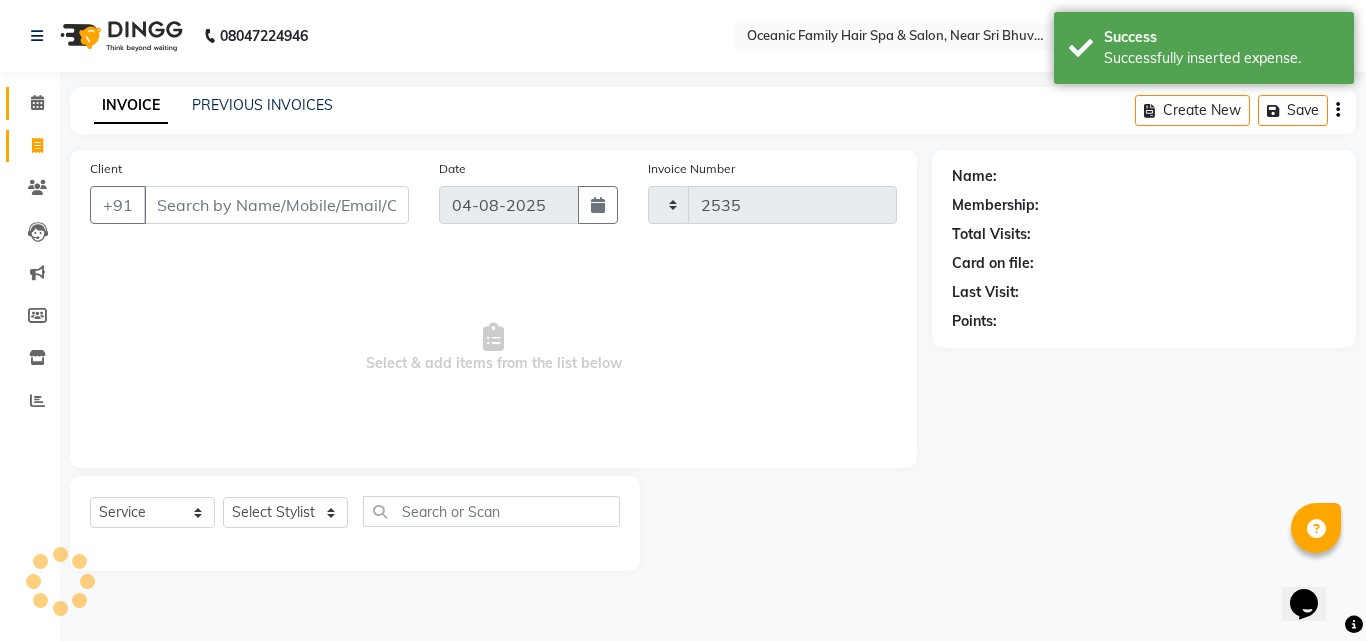 select on "4366" 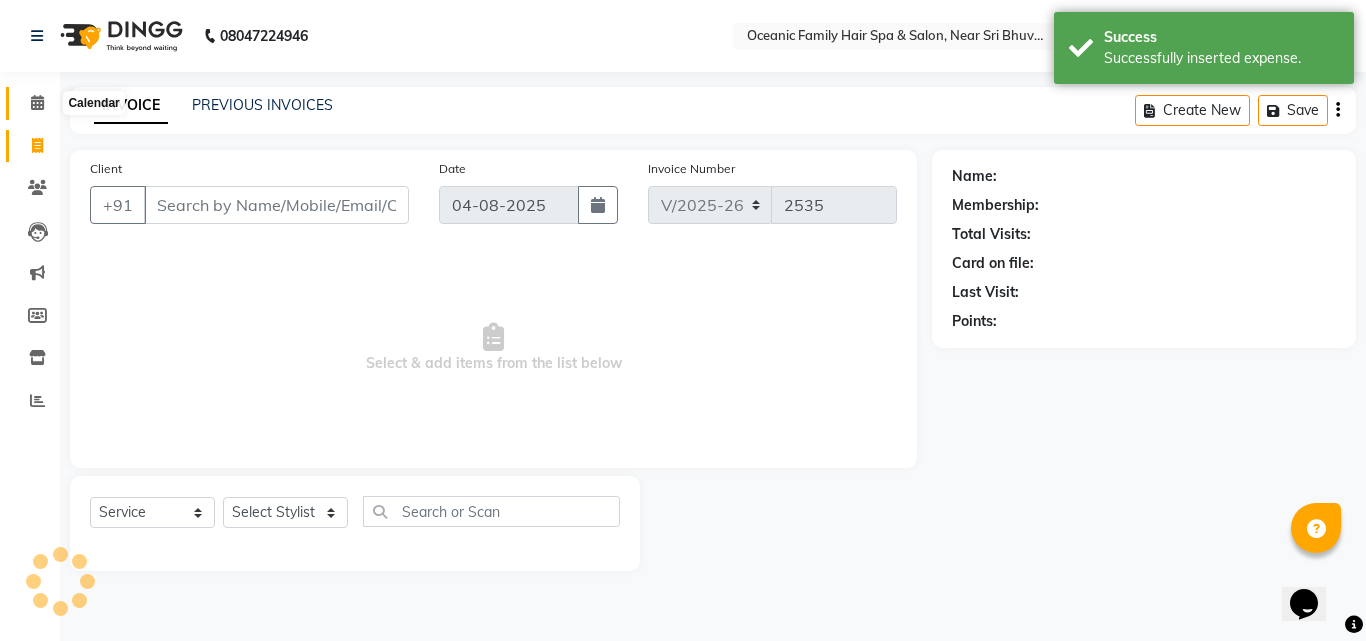 click 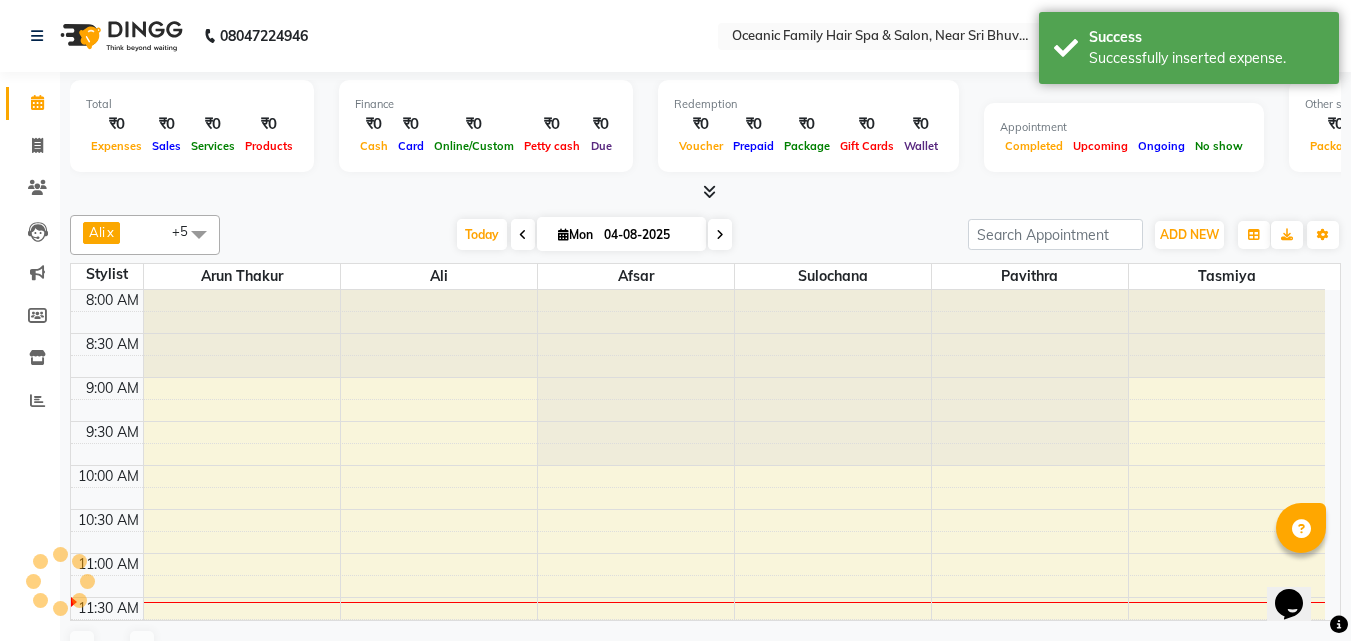scroll, scrollTop: 265, scrollLeft: 0, axis: vertical 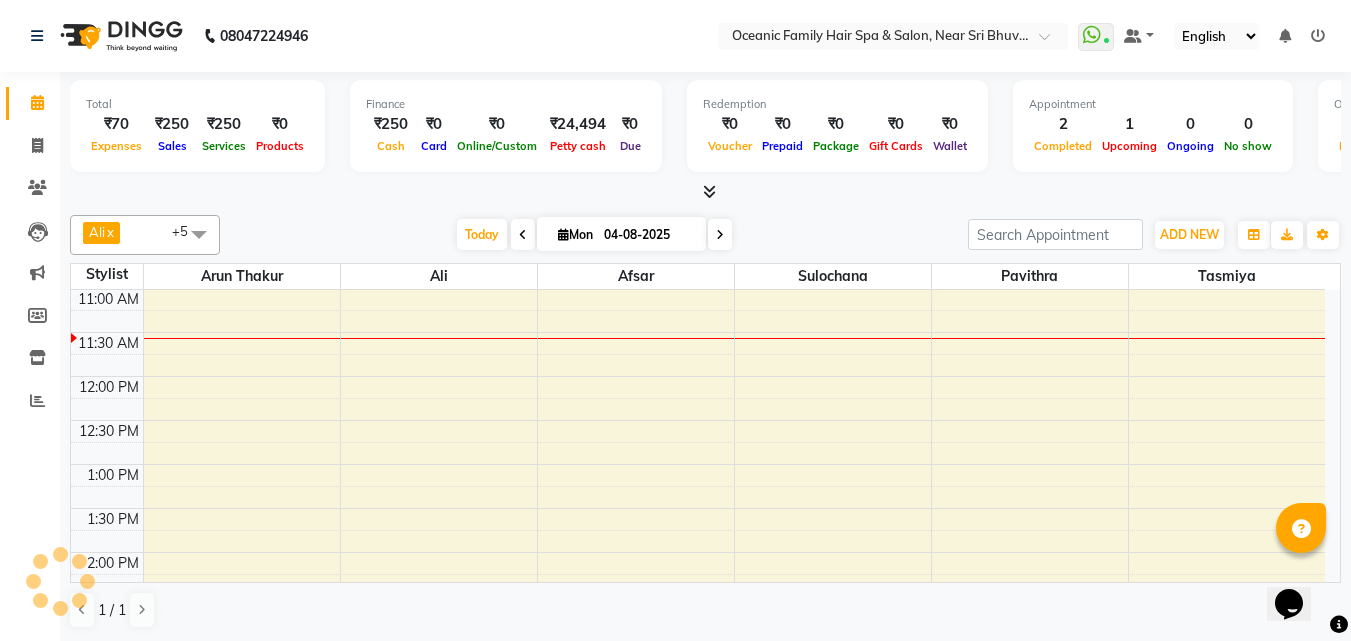 click on "[PHONE] Select Location × Oceanic Family Hair Spa & Salon, Near Sri Bhuvanendra College WhatsApp Status ✕ Status: Connected Most Recent Message: 03-08-2025 09:04 PM Recent Service Activity: 04-08-2025 09:33 AM Default Panel My Panel English ENGLISH Español العربية मराठी हिंदी ગુજરાતી தமிழ் 中文 Notifications nothing to show" 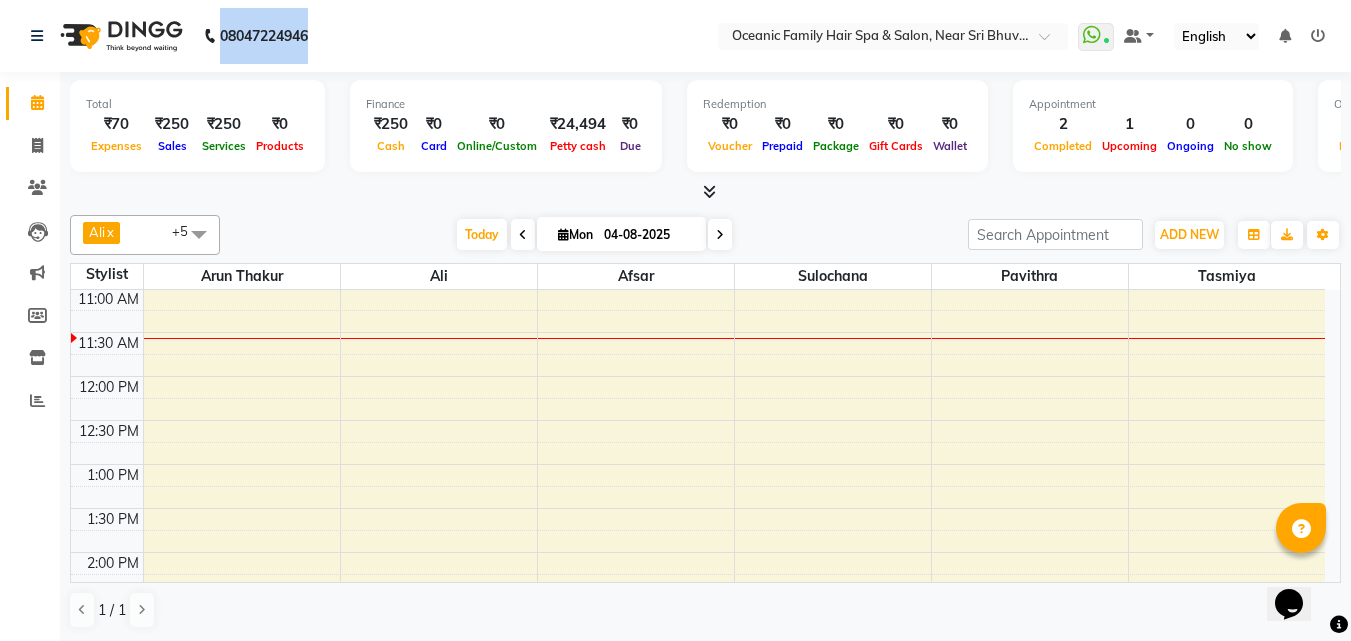 click on "[PHONE] Select Location × Oceanic Family Hair Spa & Salon, Near Sri Bhuvanendra College WhatsApp Status ✕ Status: Connected Most Recent Message: 03-08-2025 09:04 PM Recent Service Activity: 04-08-2025 09:33 AM Default Panel My Panel English ENGLISH Español العربية मराठी हिंदी ગુજરાતી தமிழ் 中文 Notifications nothing to show" 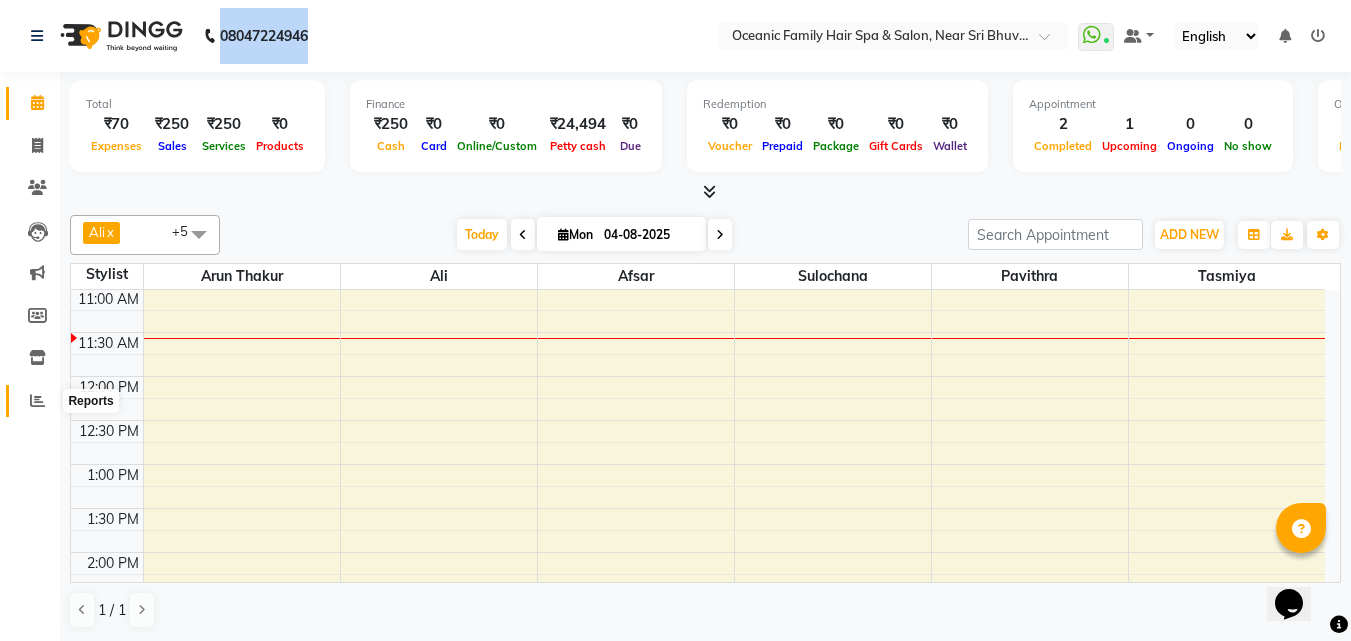 click 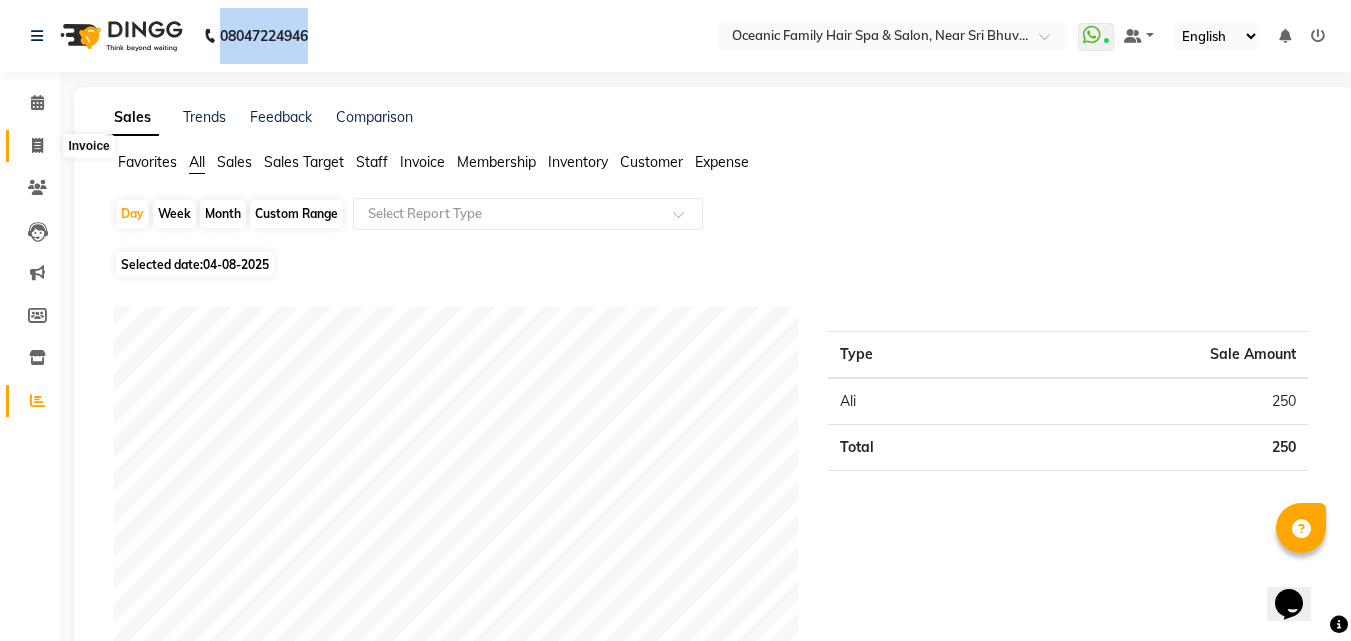 click 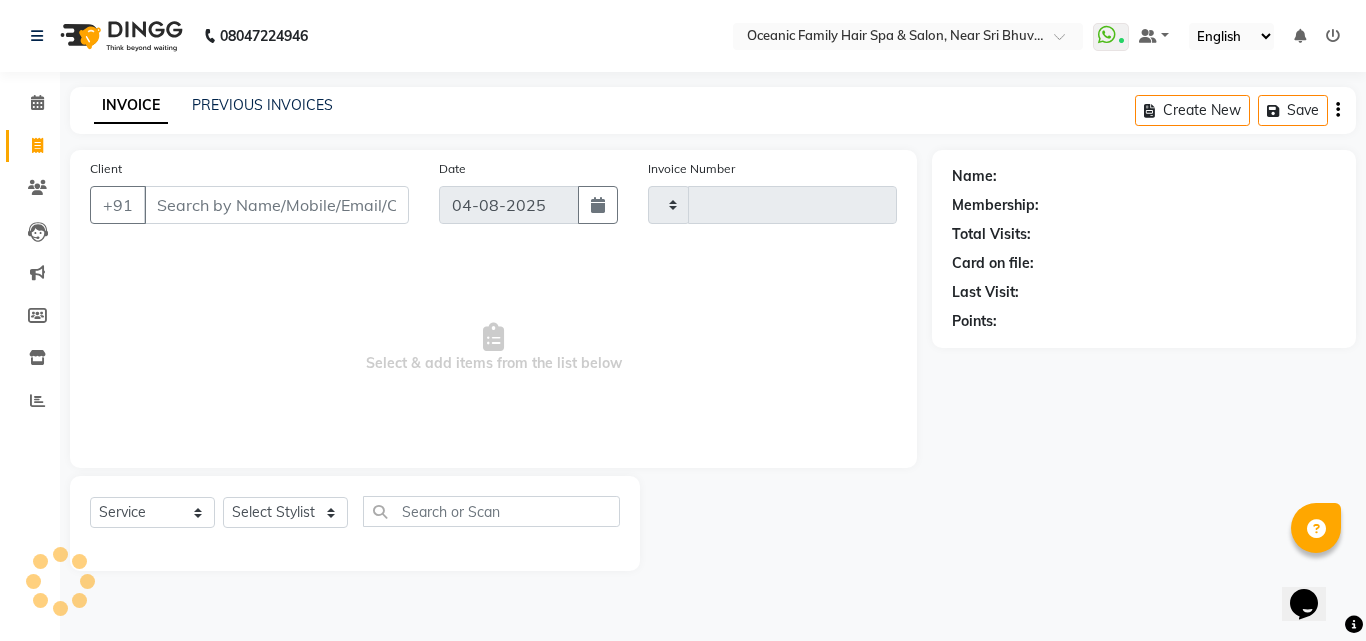 type on "2535" 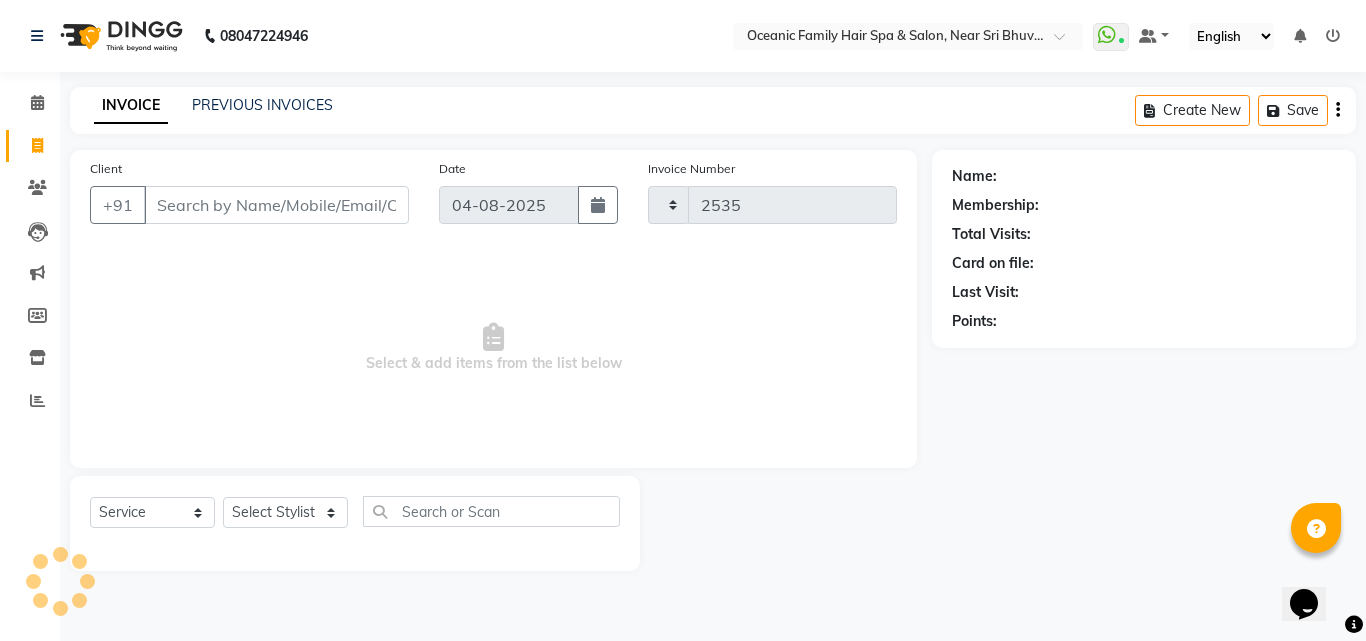 select on "4366" 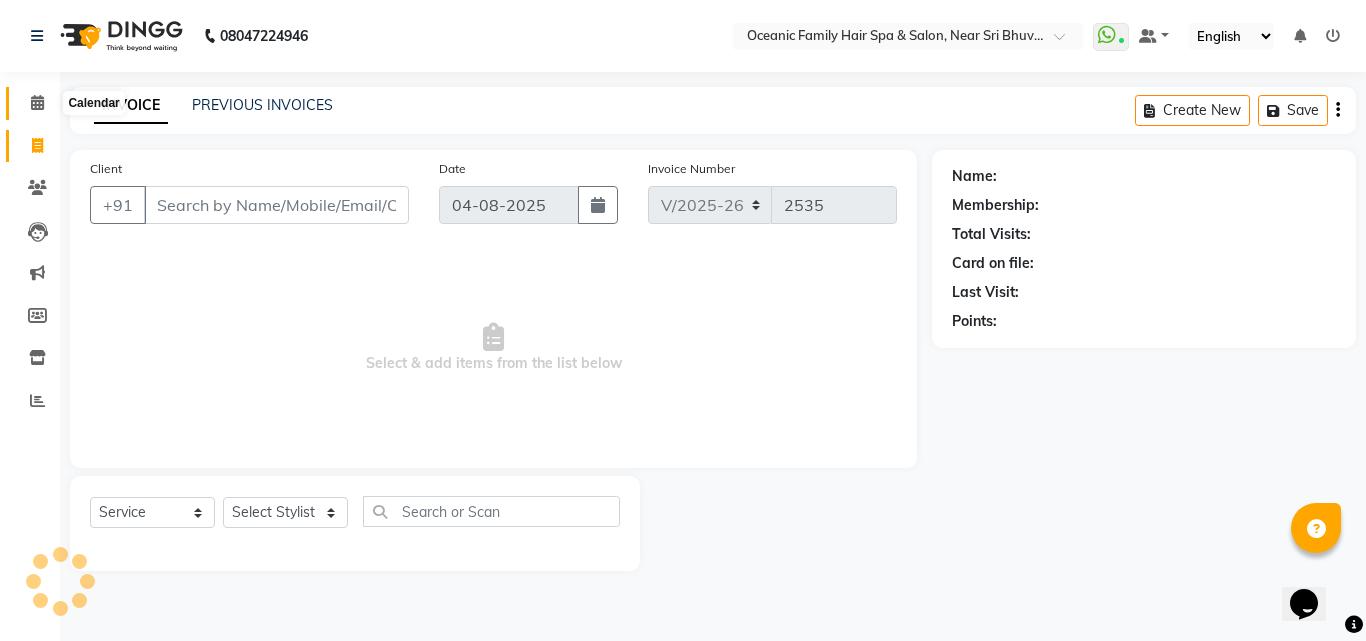 click 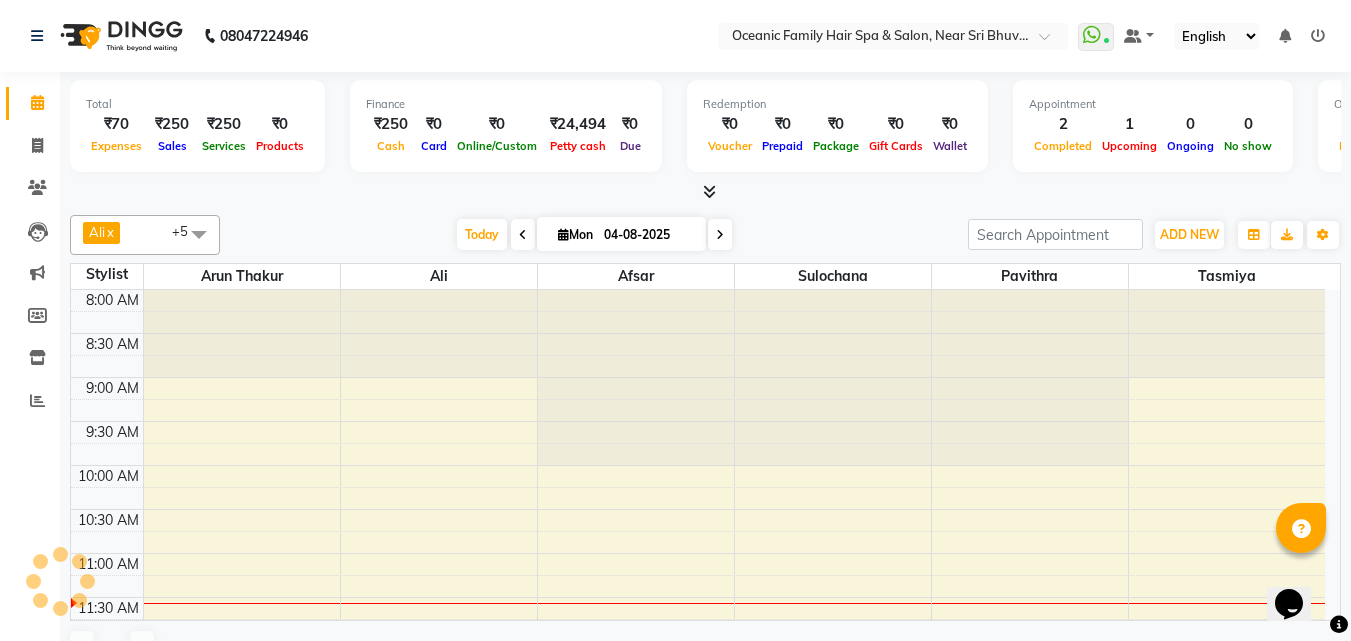 scroll, scrollTop: 0, scrollLeft: 0, axis: both 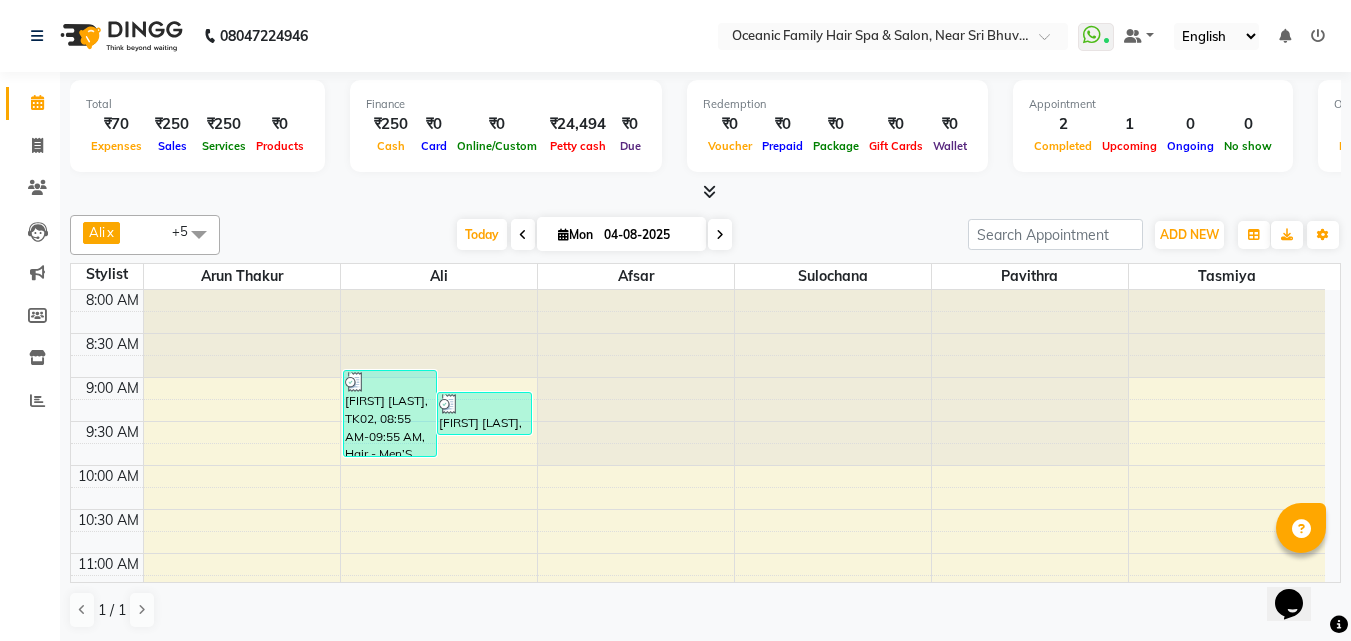 drag, startPoint x: 524, startPoint y: 44, endPoint x: 432, endPoint y: 44, distance: 92 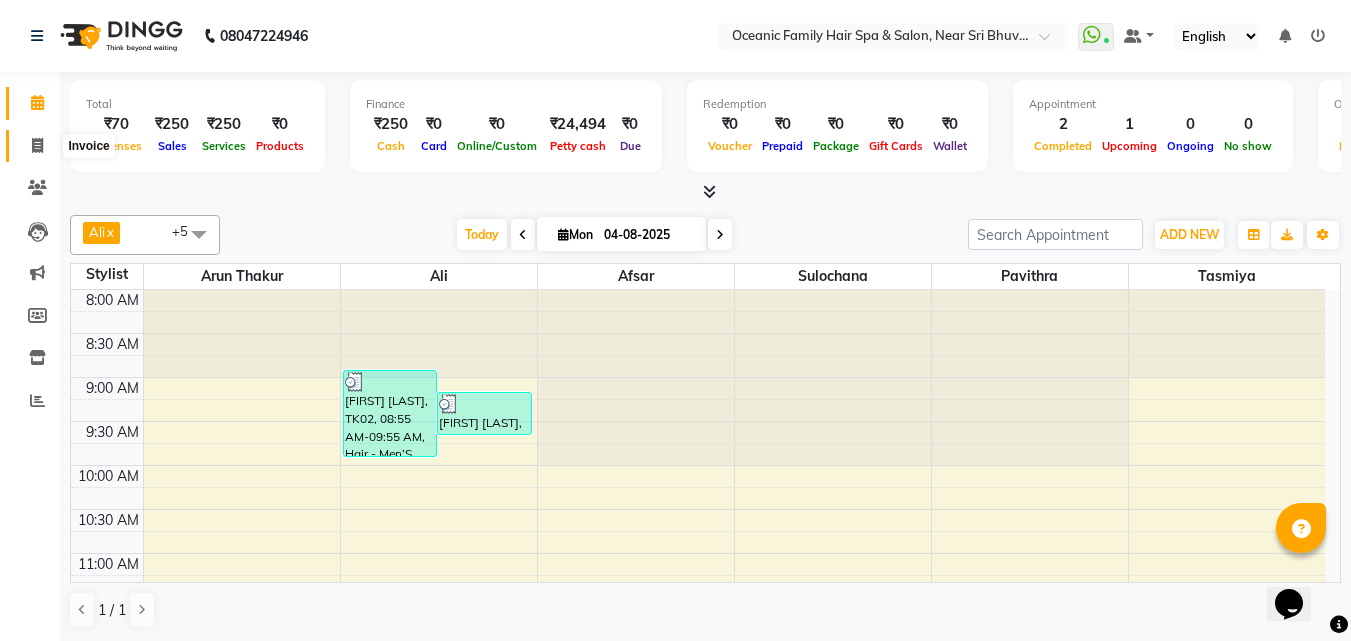 click 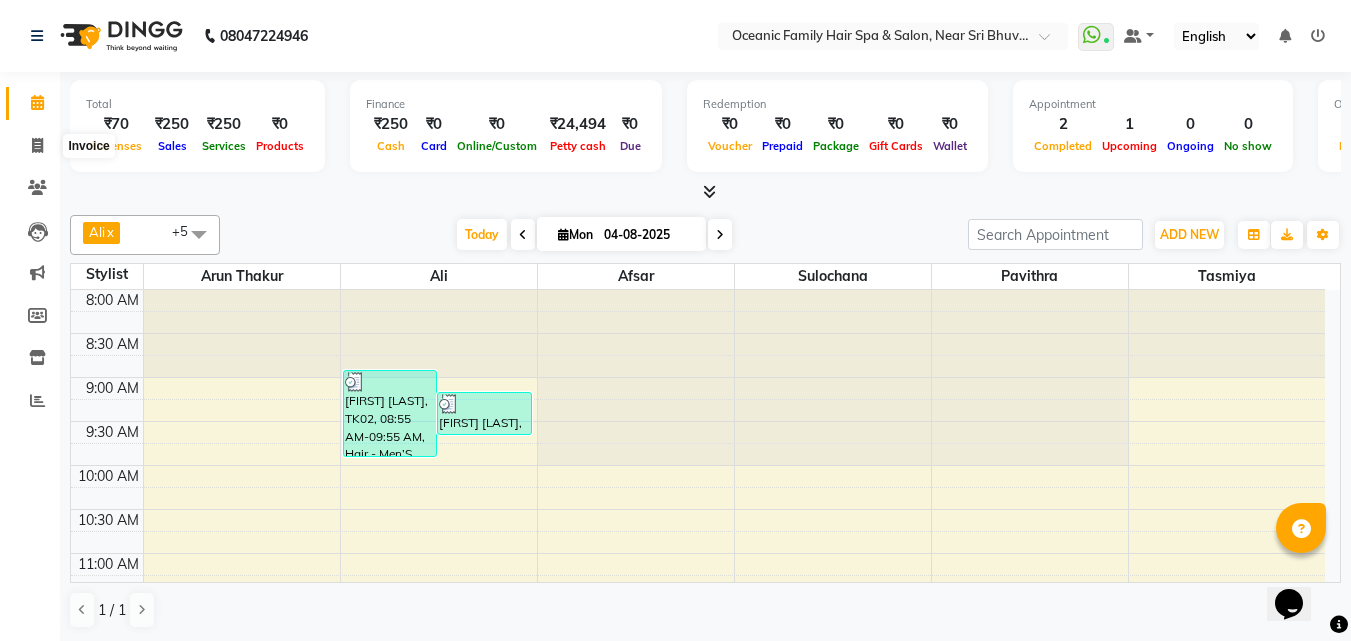 select on "4366" 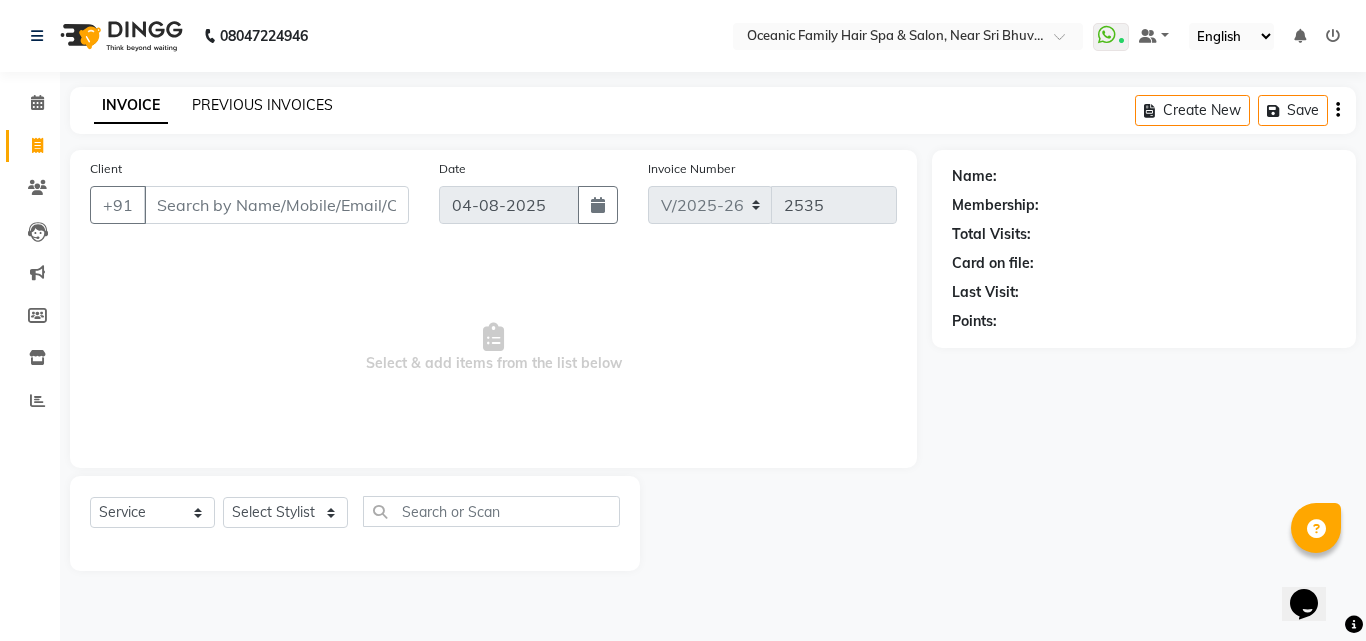 click on "PREVIOUS INVOICES" 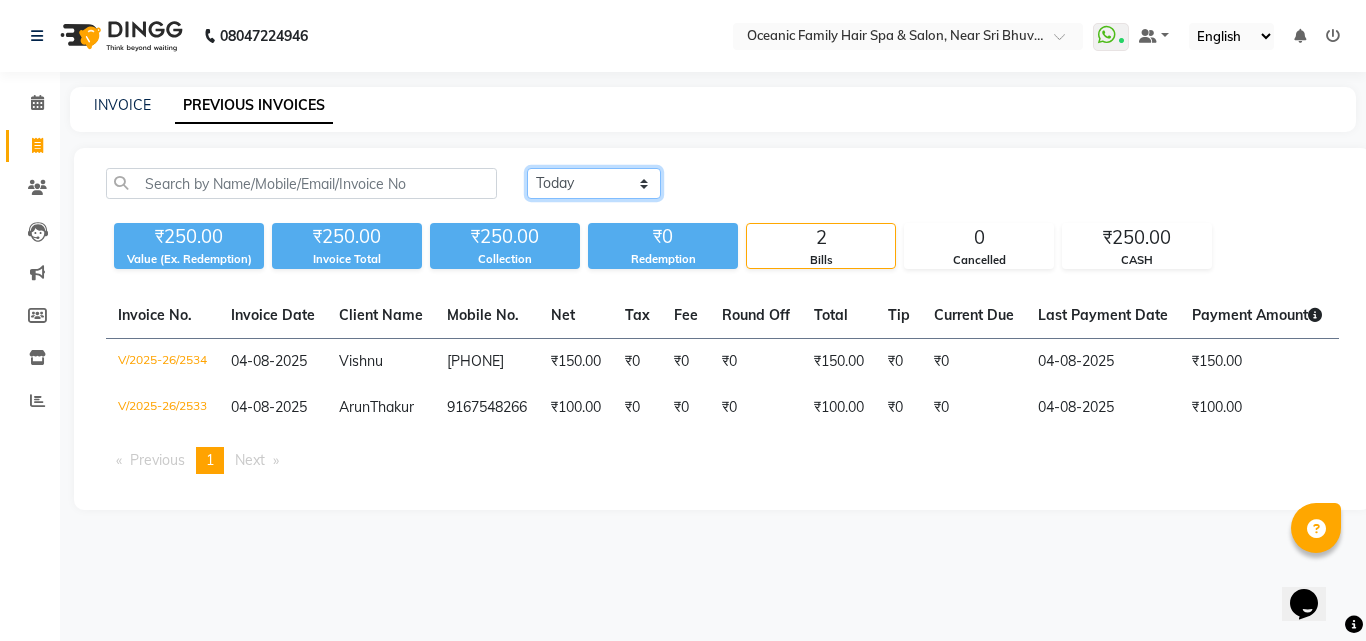 click on "Today Yesterday Custom Range" 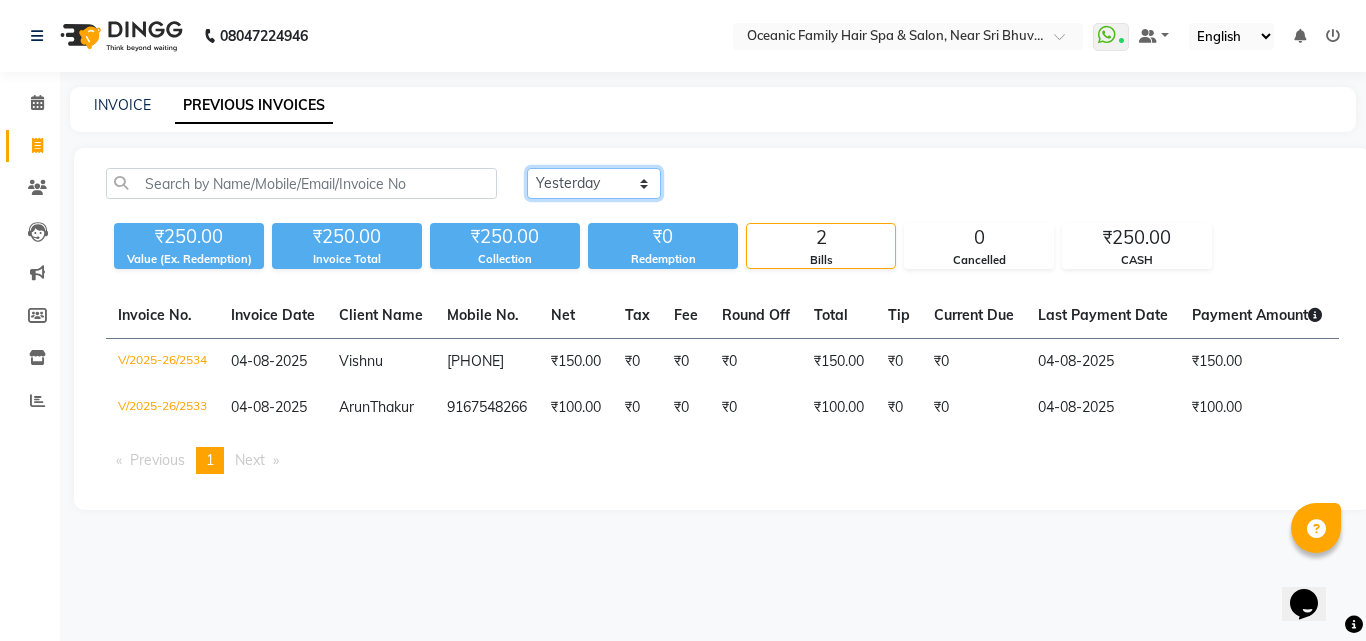 click on "Today Yesterday Custom Range" 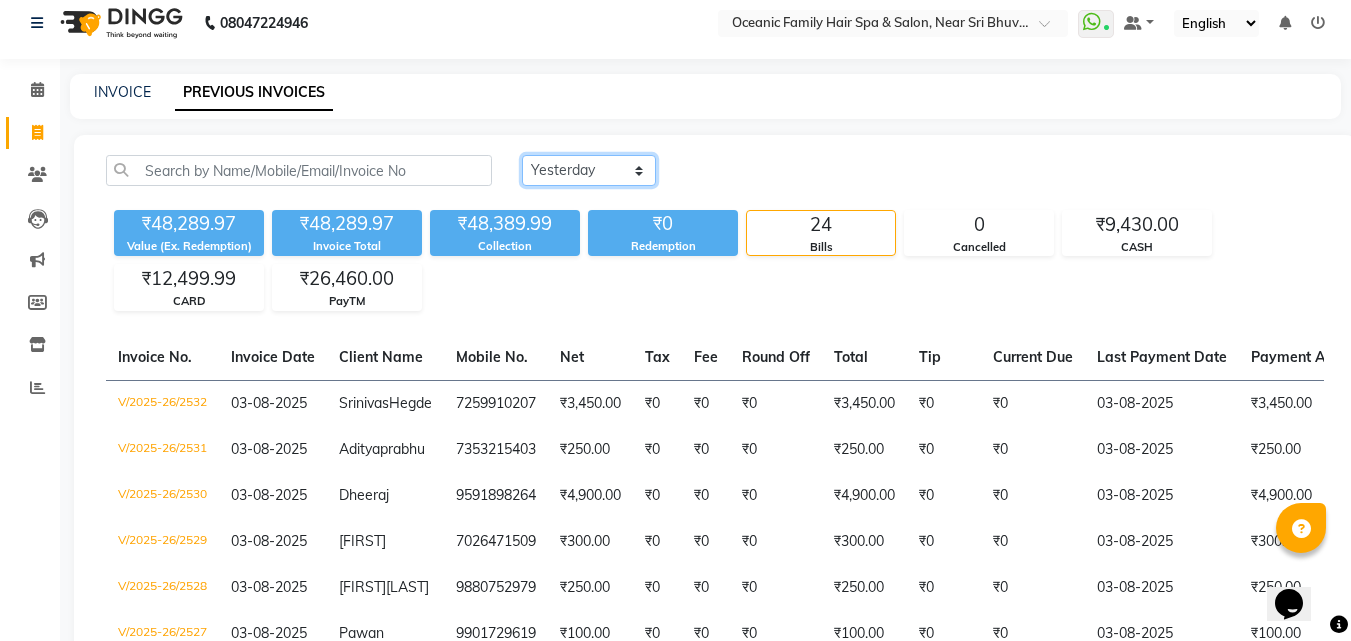 scroll, scrollTop: 0, scrollLeft: 0, axis: both 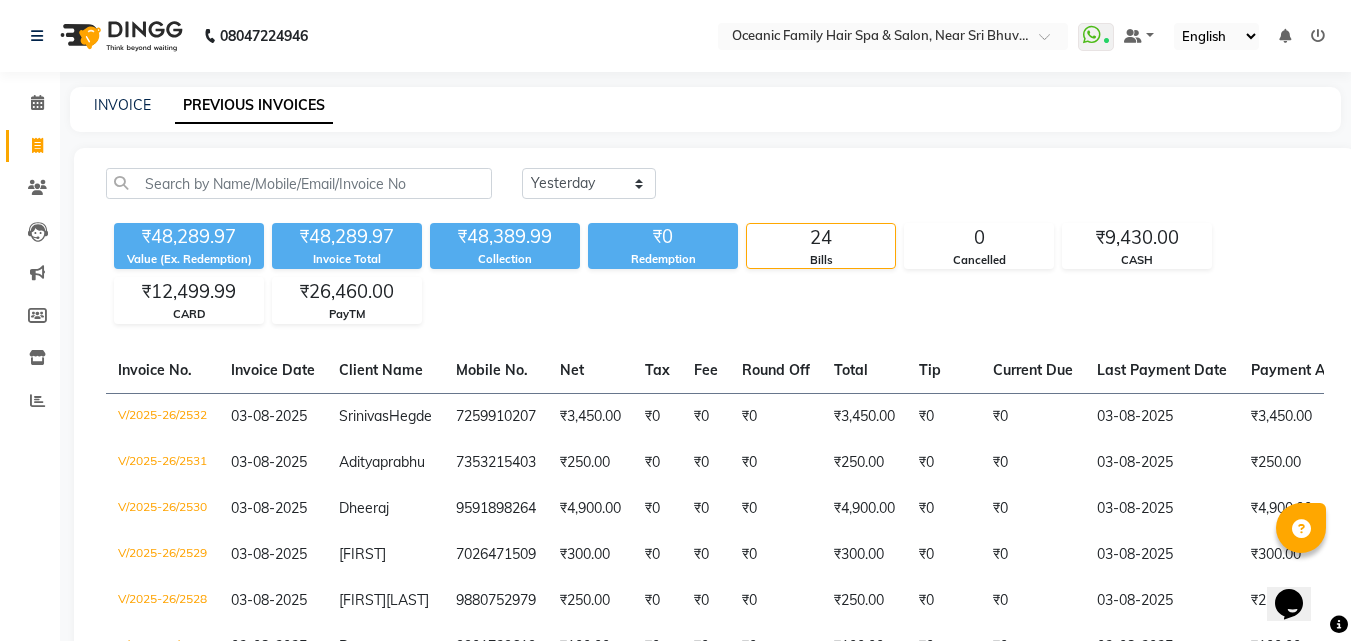 drag, startPoint x: 431, startPoint y: 34, endPoint x: 385, endPoint y: 31, distance: 46.09772 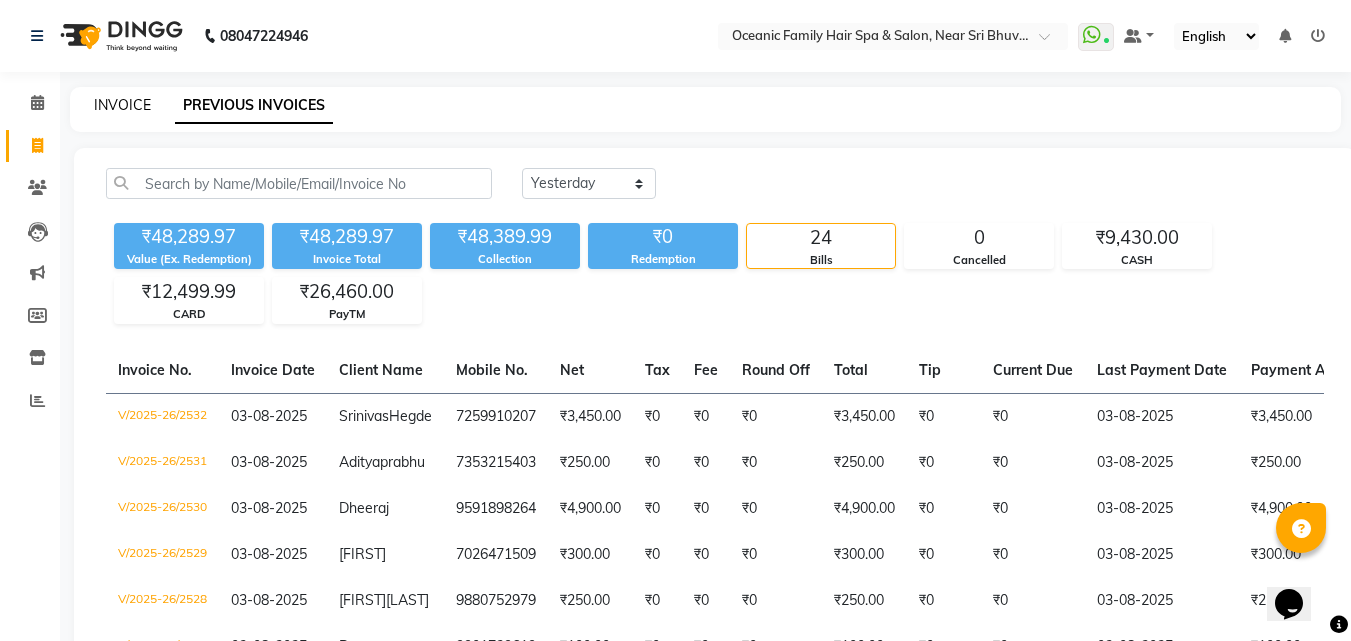 click on "INVOICE" 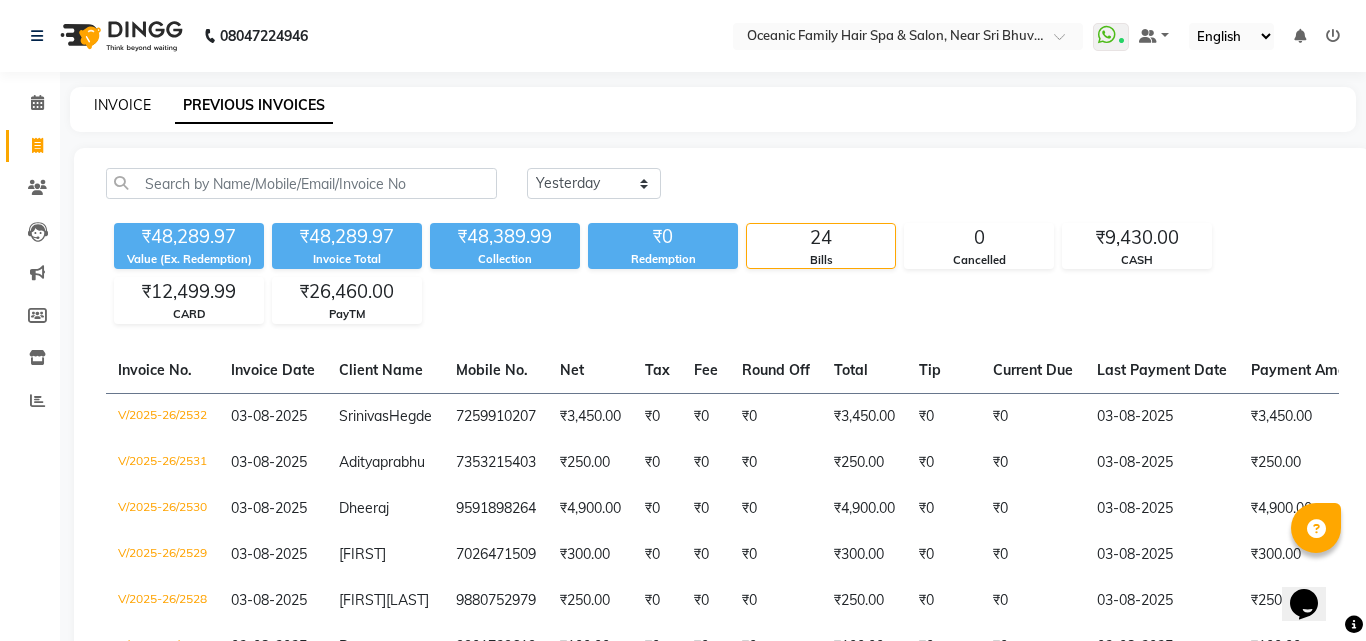 select on "4366" 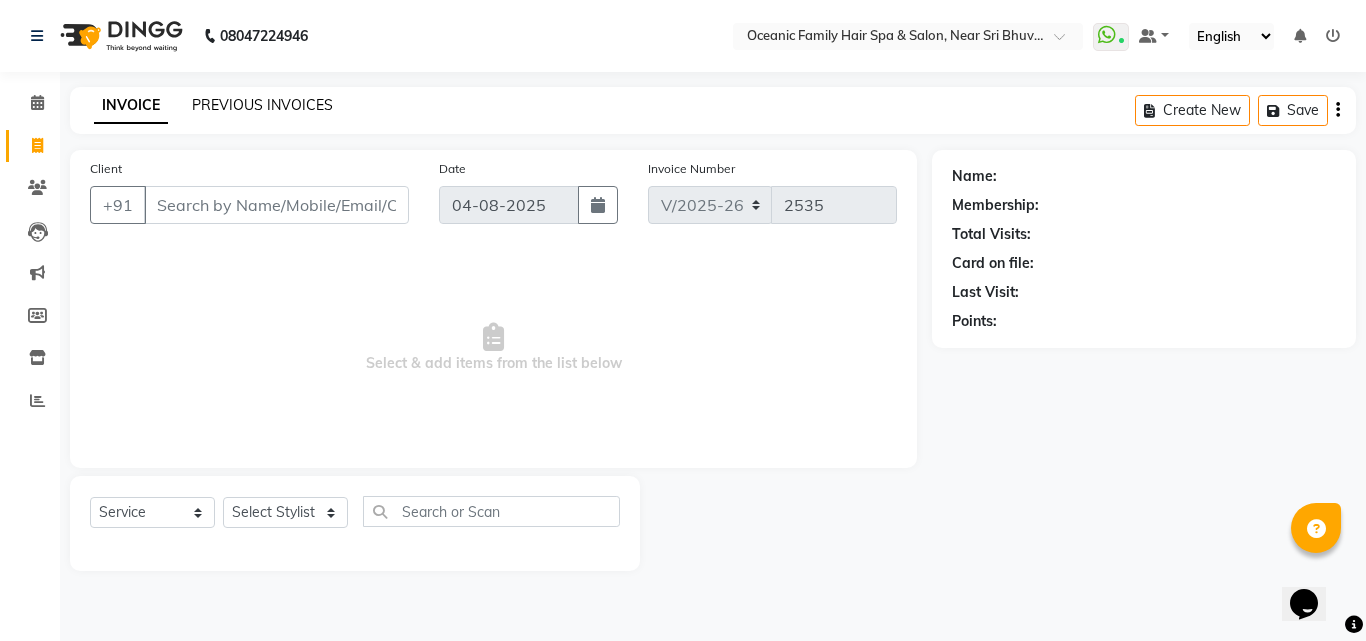 click on "PREVIOUS INVOICES" 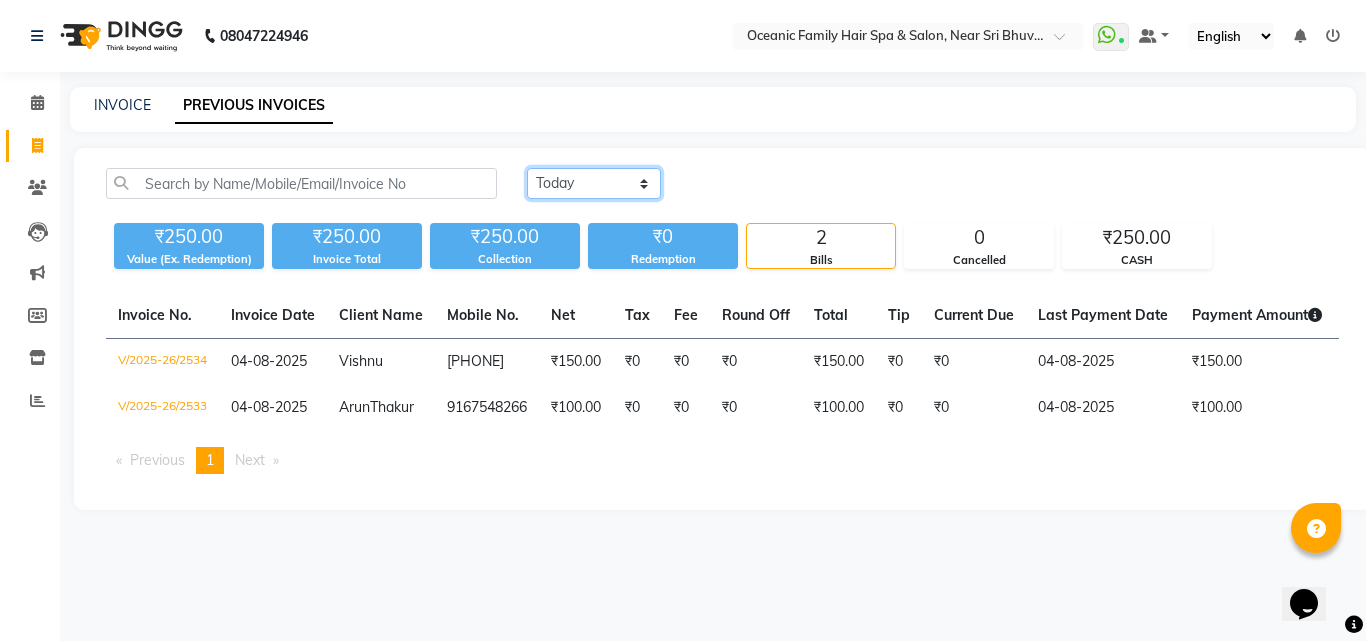 click on "Today Yesterday Custom Range" 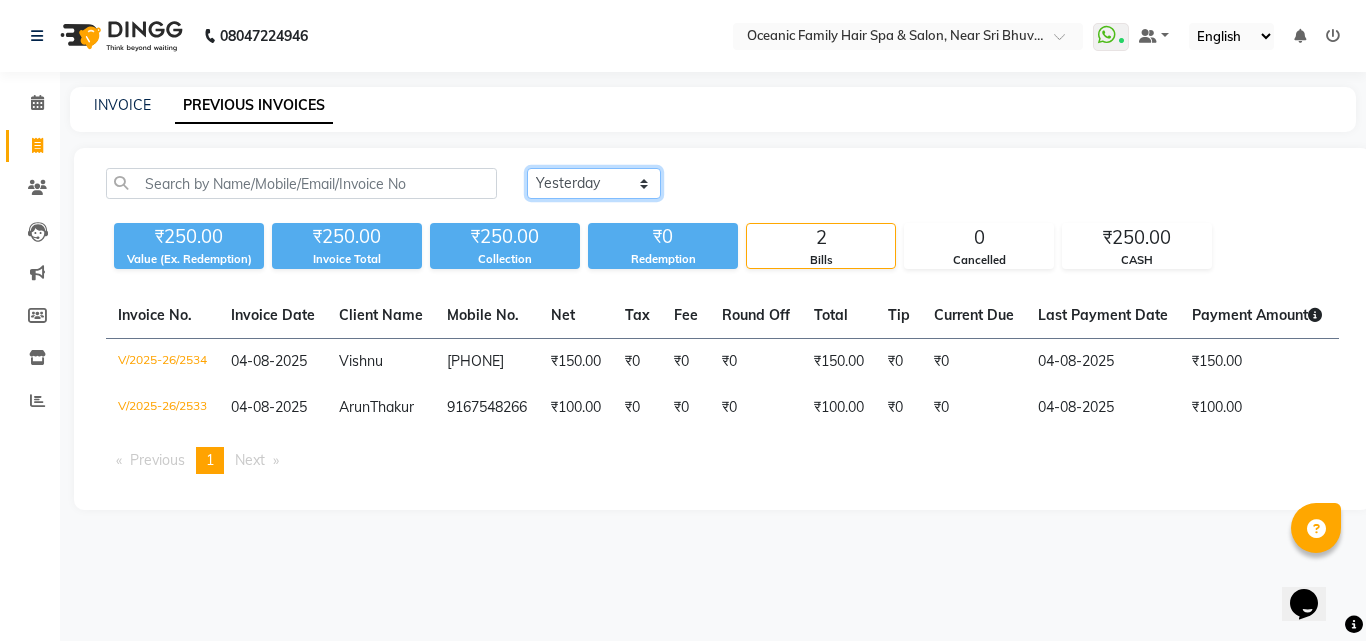 click on "Today Yesterday Custom Range" 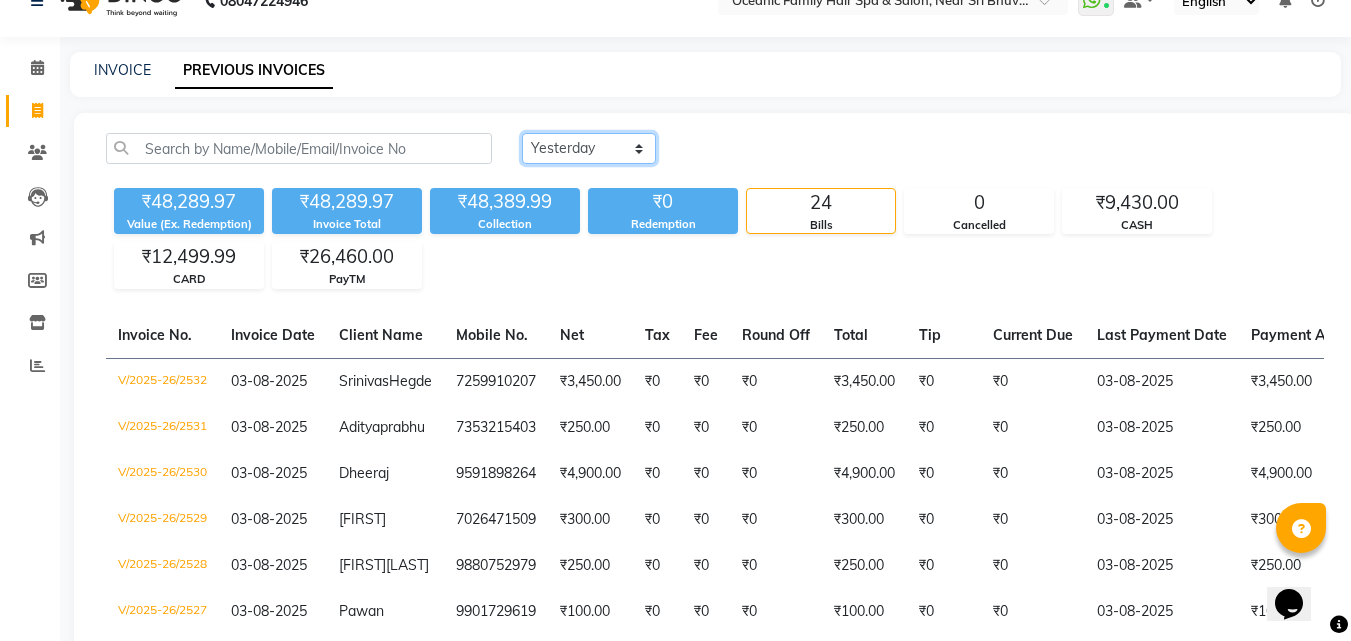 scroll, scrollTop: 0, scrollLeft: 0, axis: both 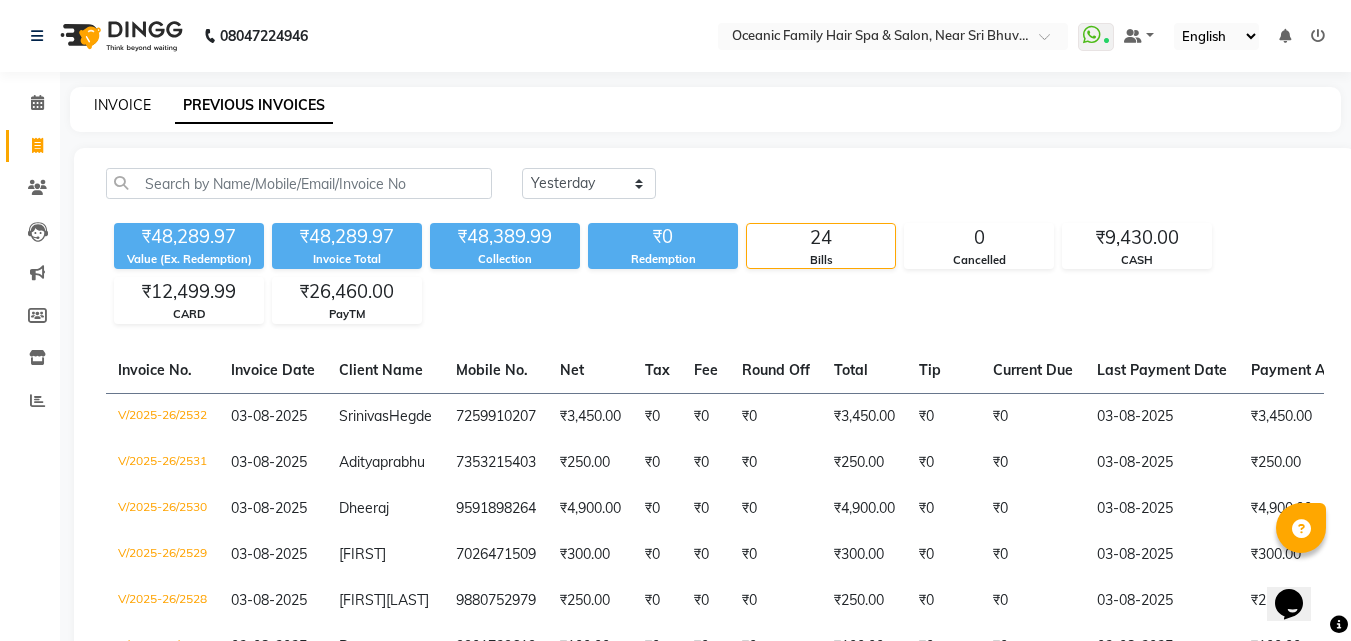 click on "INVOICE" 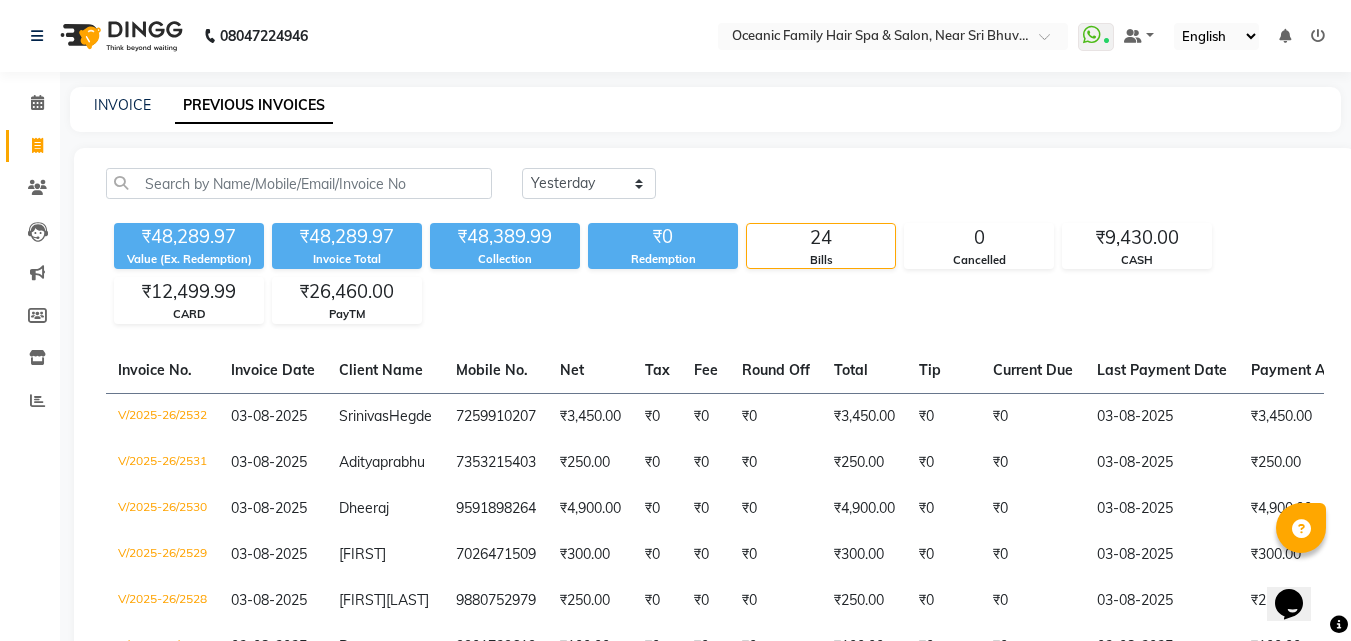 select on "4366" 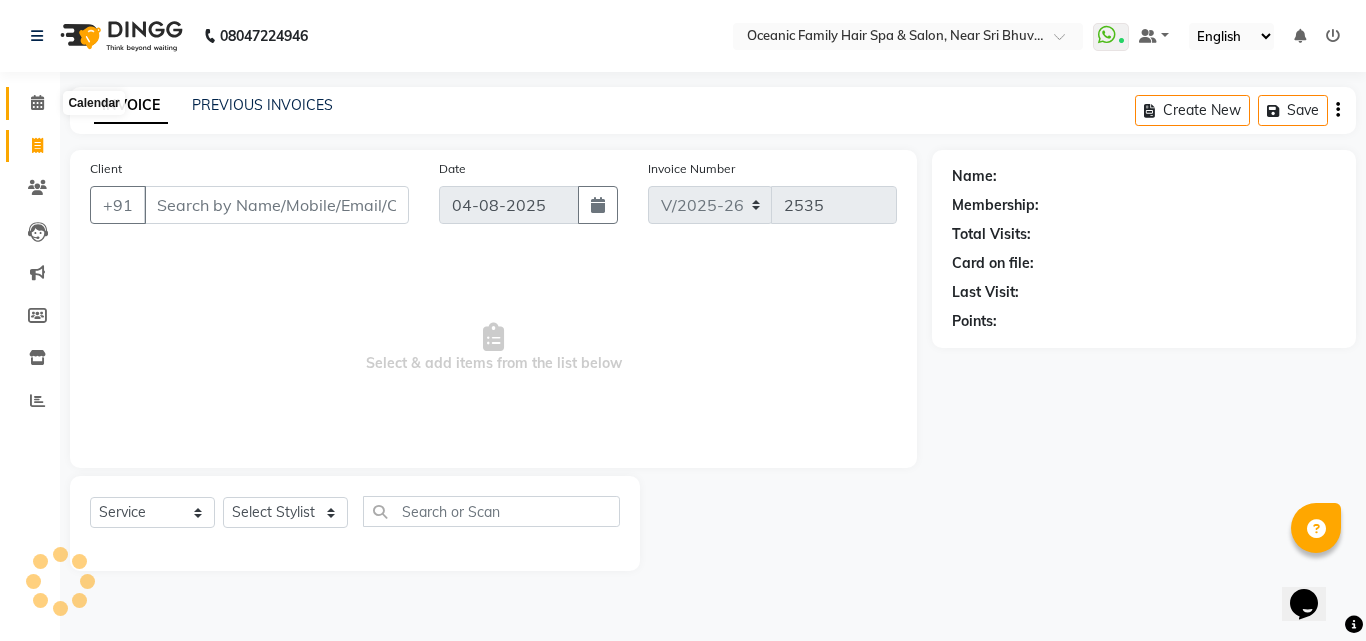 click 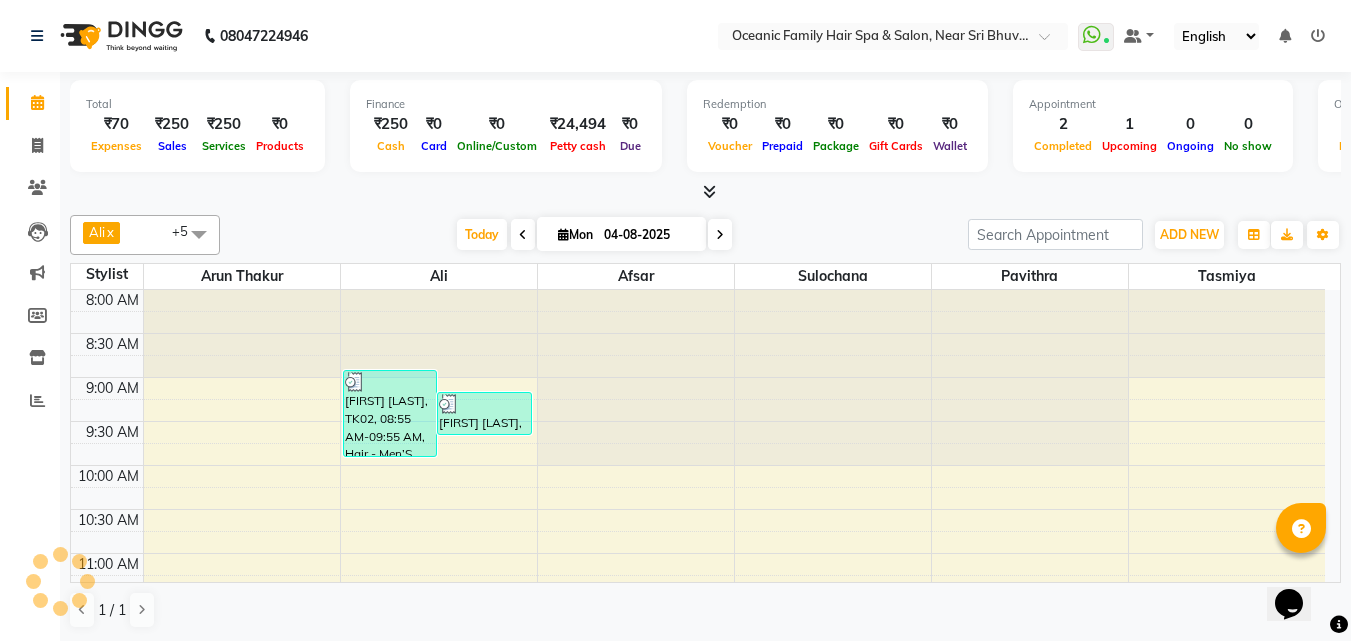 scroll, scrollTop: 0, scrollLeft: 0, axis: both 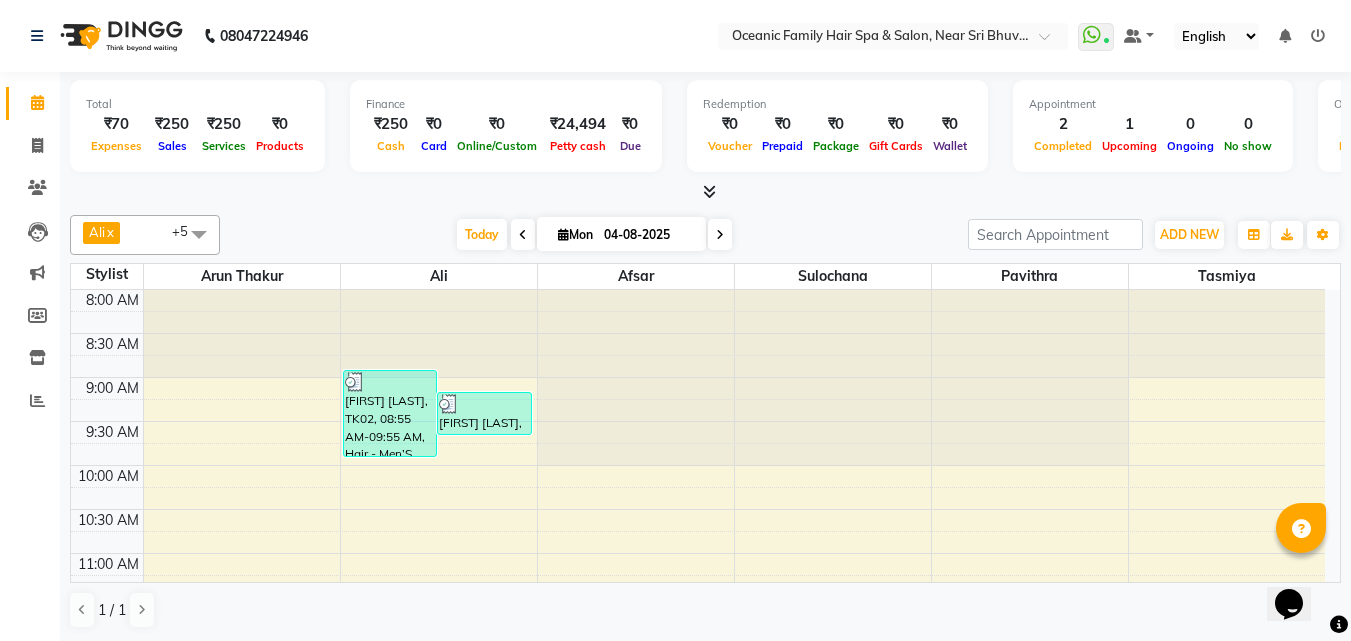 click at bounding box center (709, 191) 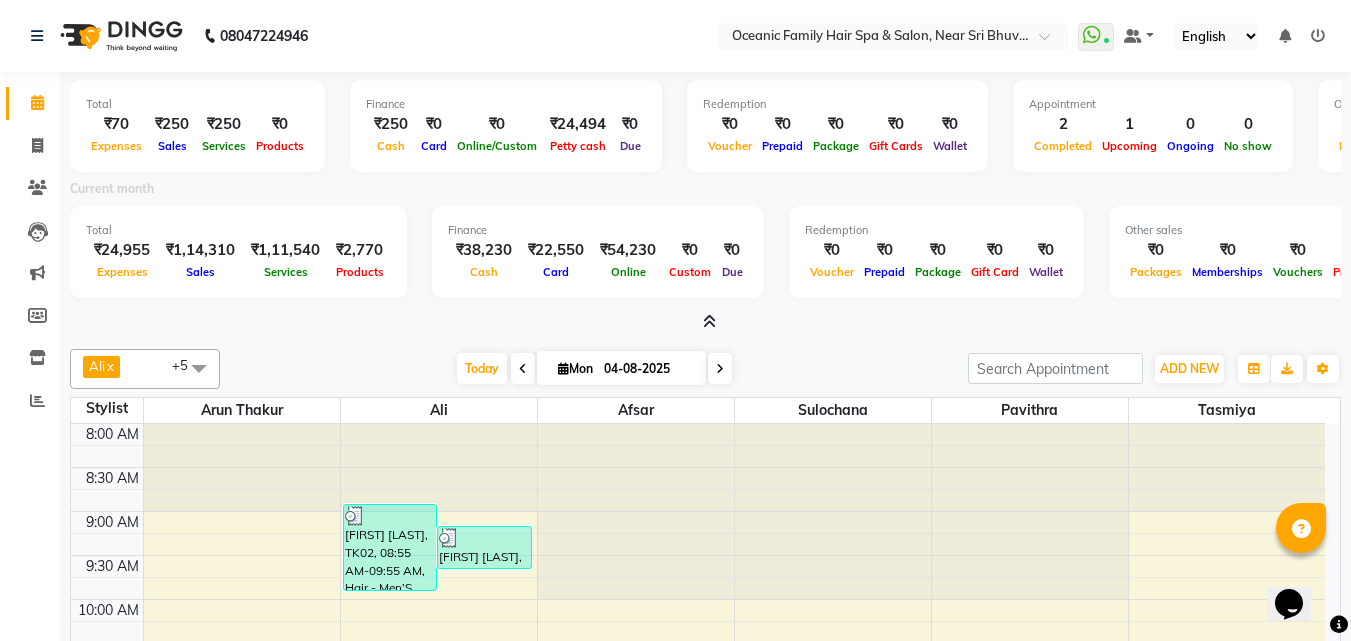 drag, startPoint x: 436, startPoint y: 38, endPoint x: 397, endPoint y: 36, distance: 39.051247 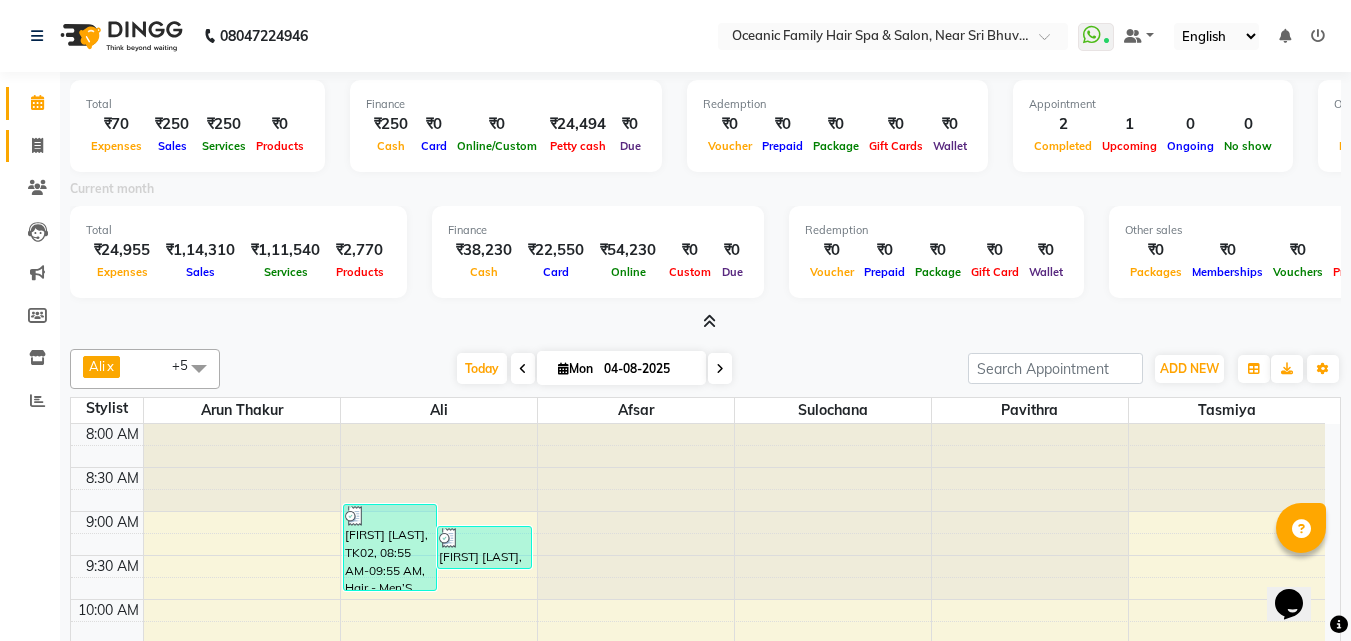 click on "Invoice" 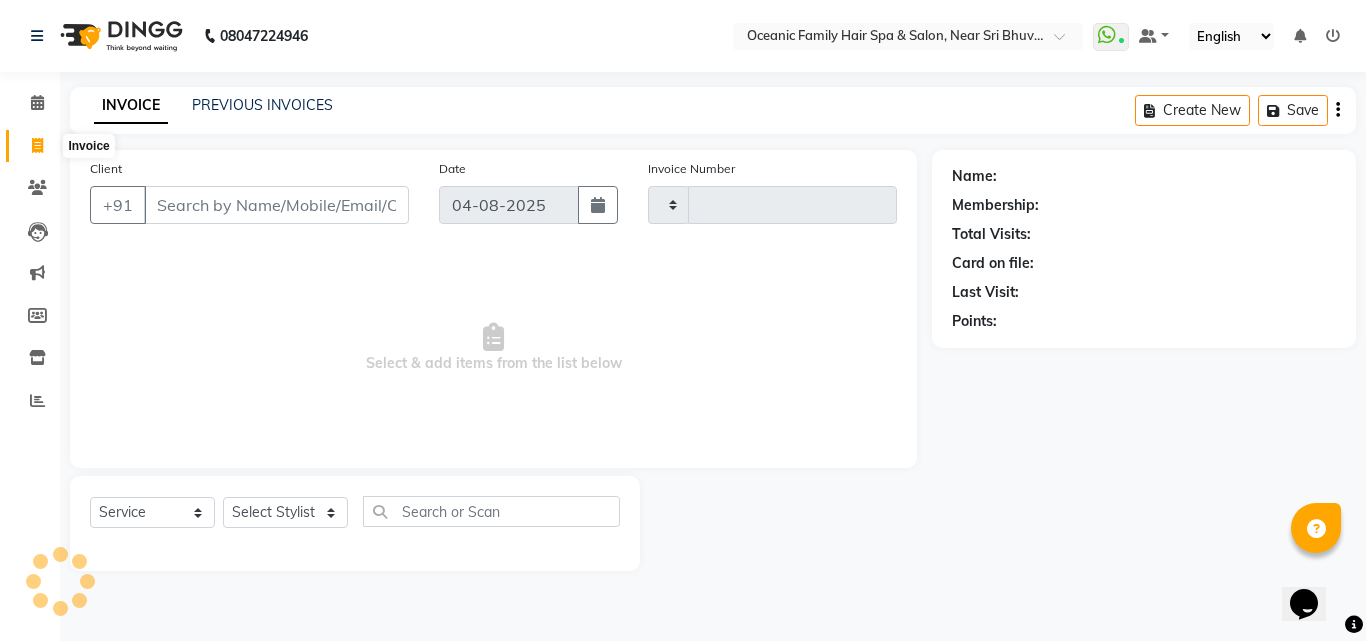 type on "2535" 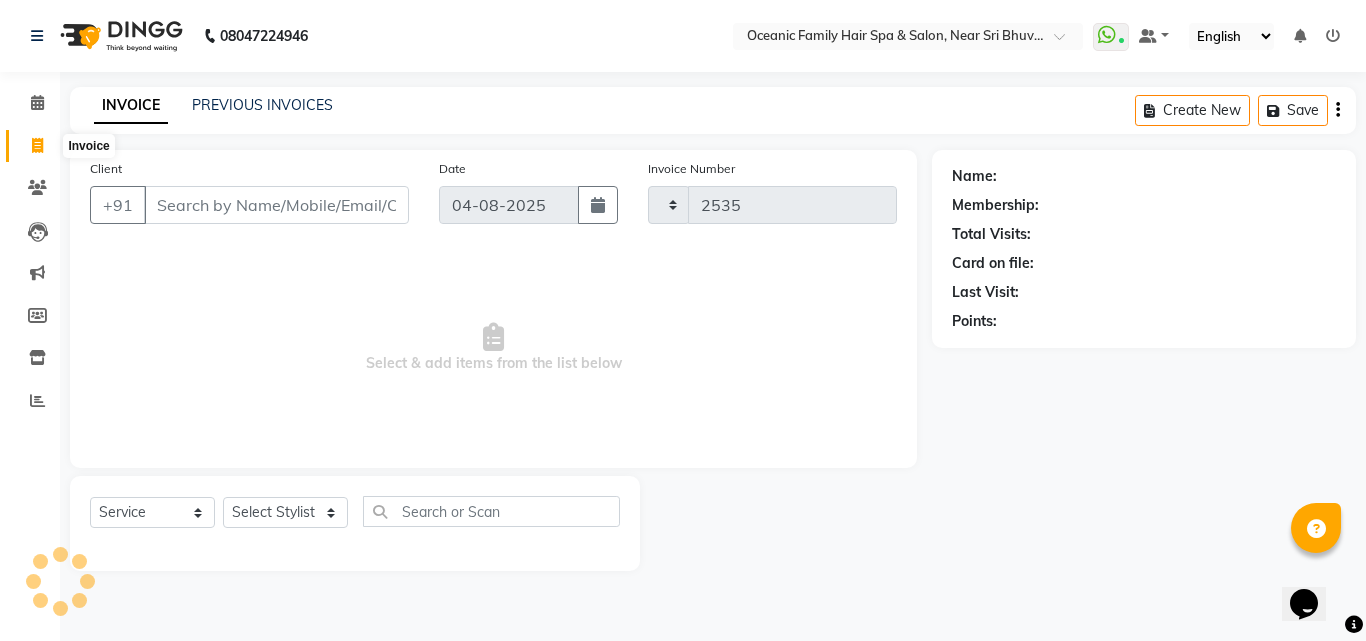 select on "4366" 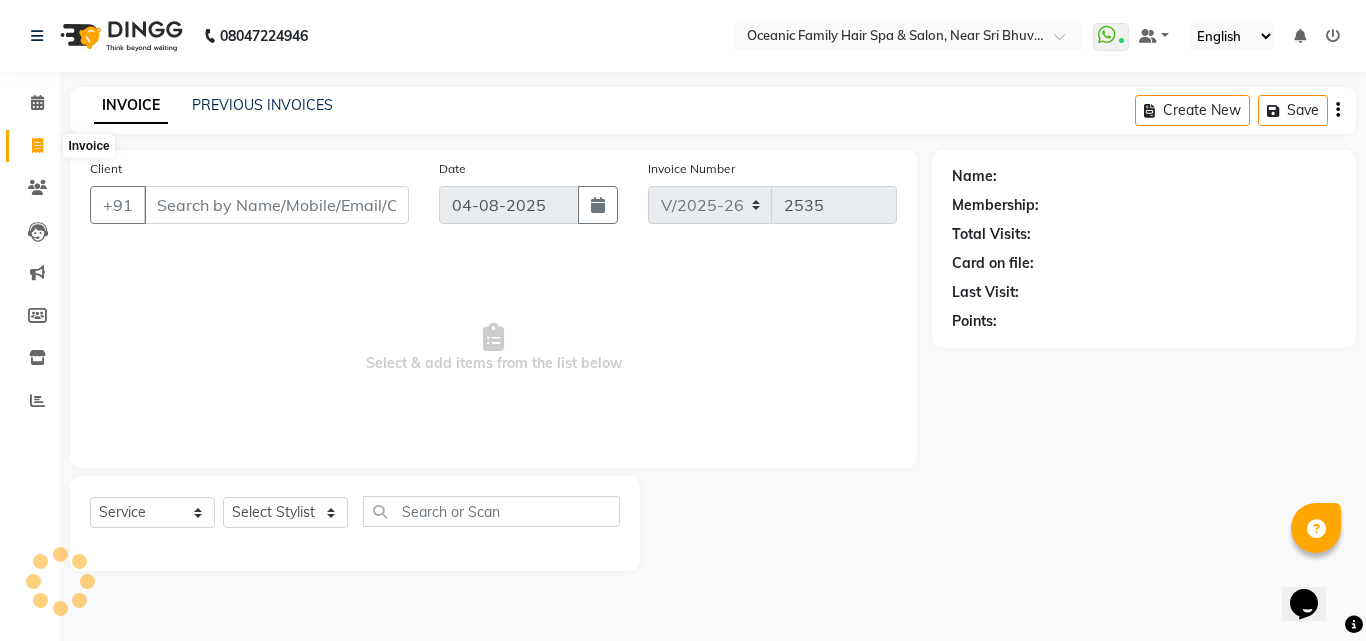 click 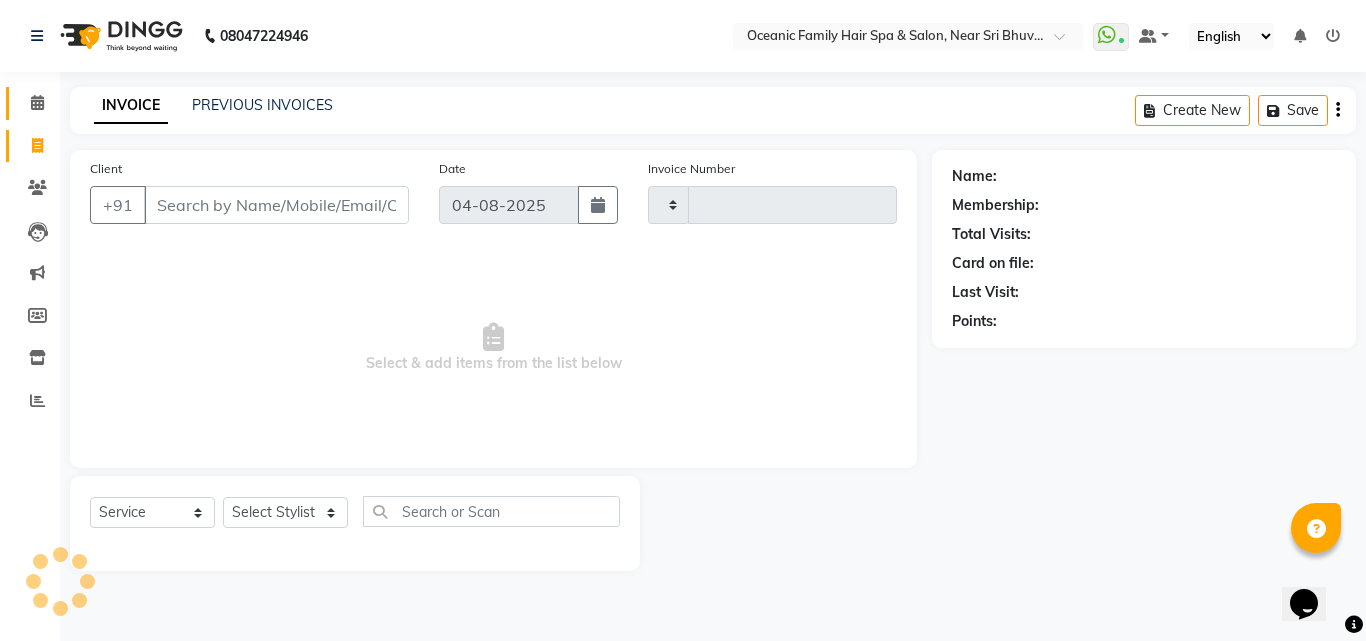 type on "2535" 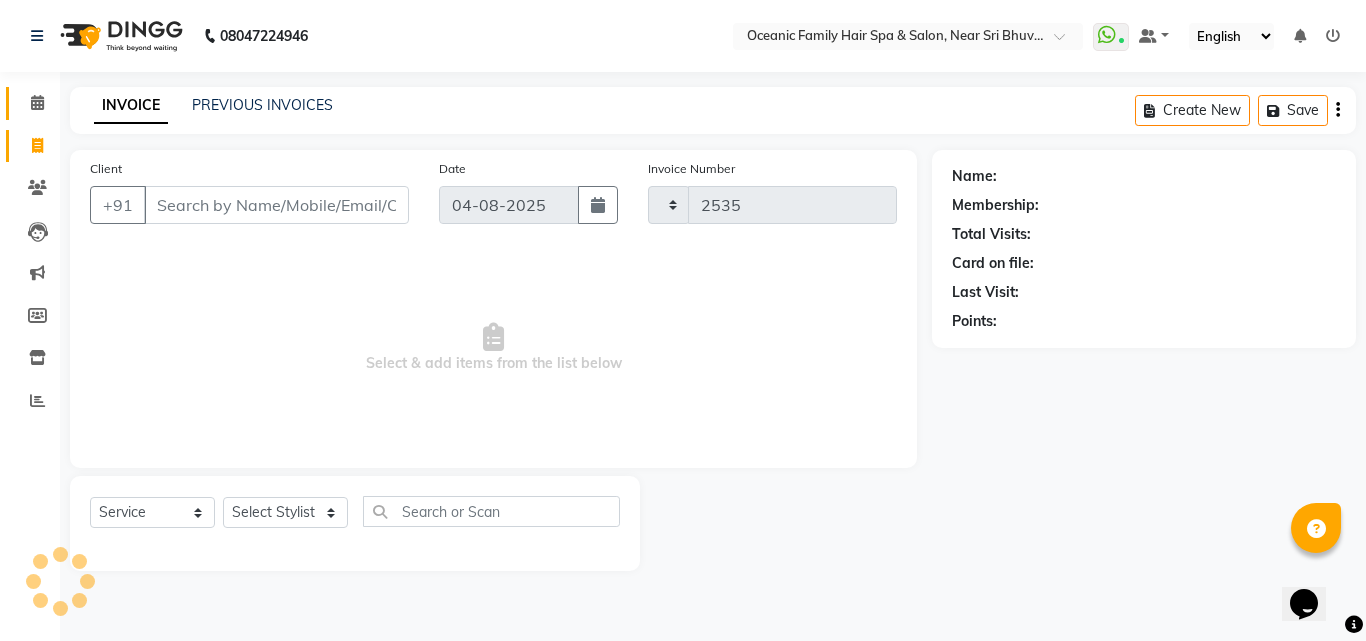 select on "4366" 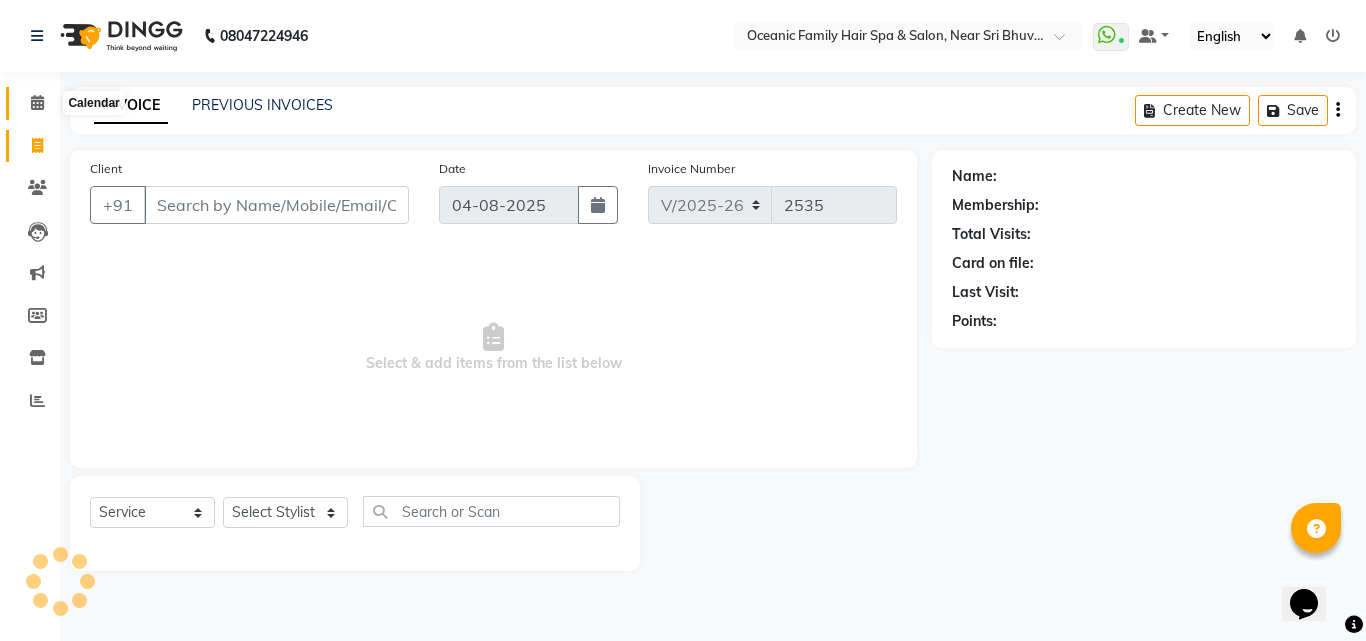 click 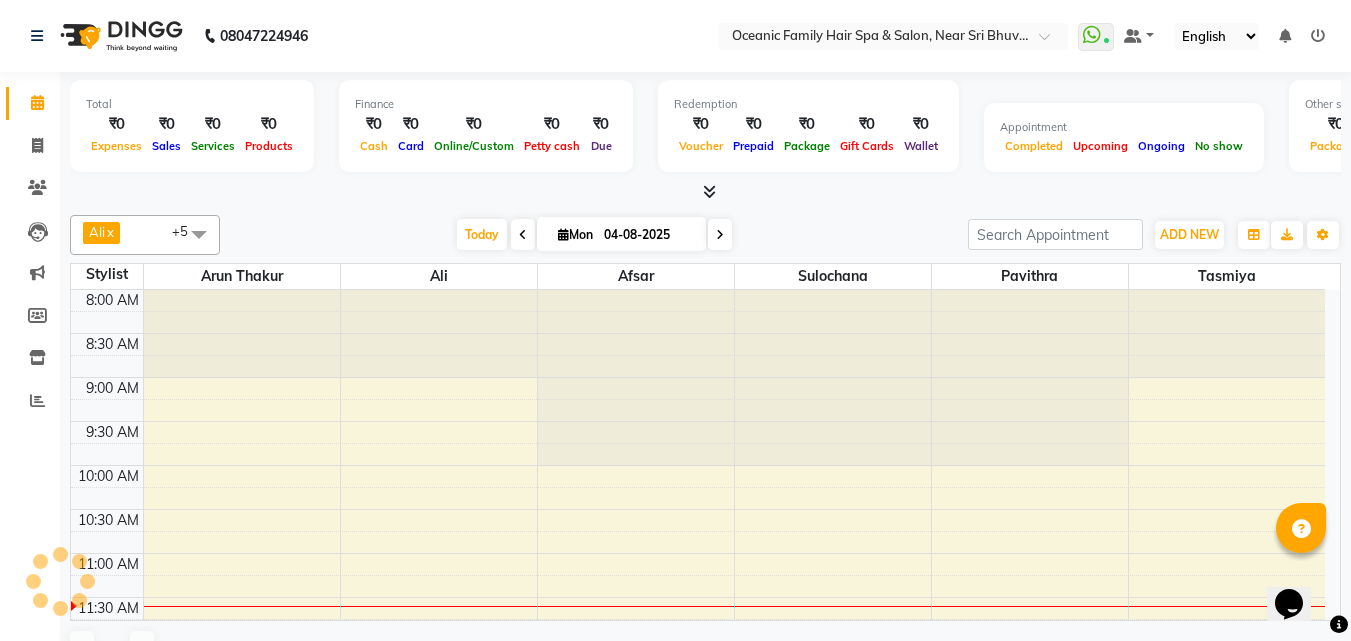 scroll, scrollTop: 0, scrollLeft: 0, axis: both 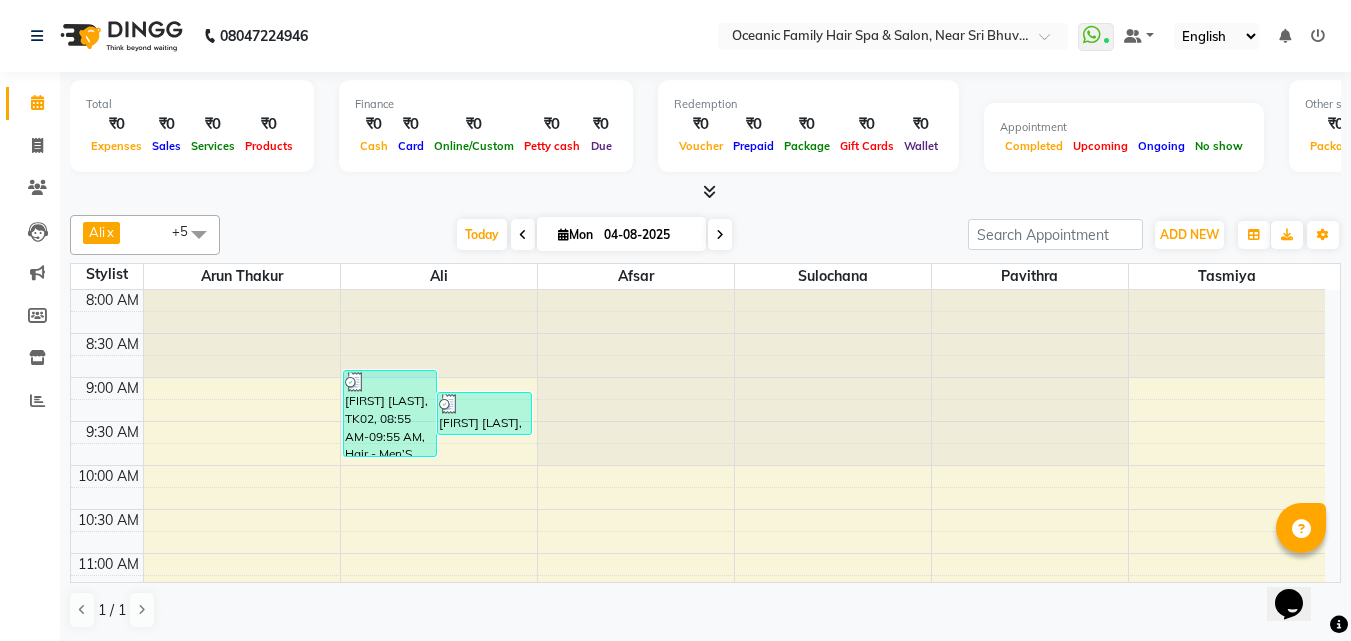 drag, startPoint x: 513, startPoint y: 55, endPoint x: 481, endPoint y: 33, distance: 38.832977 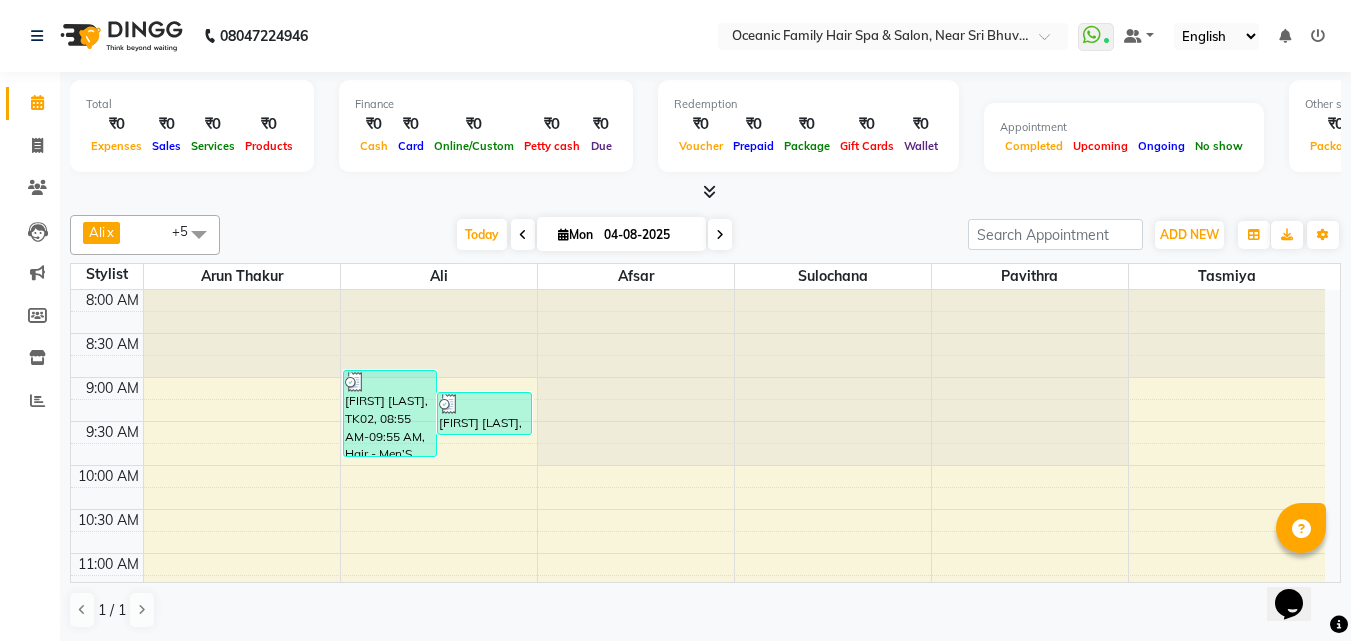 scroll, scrollTop: 1, scrollLeft: 0, axis: vertical 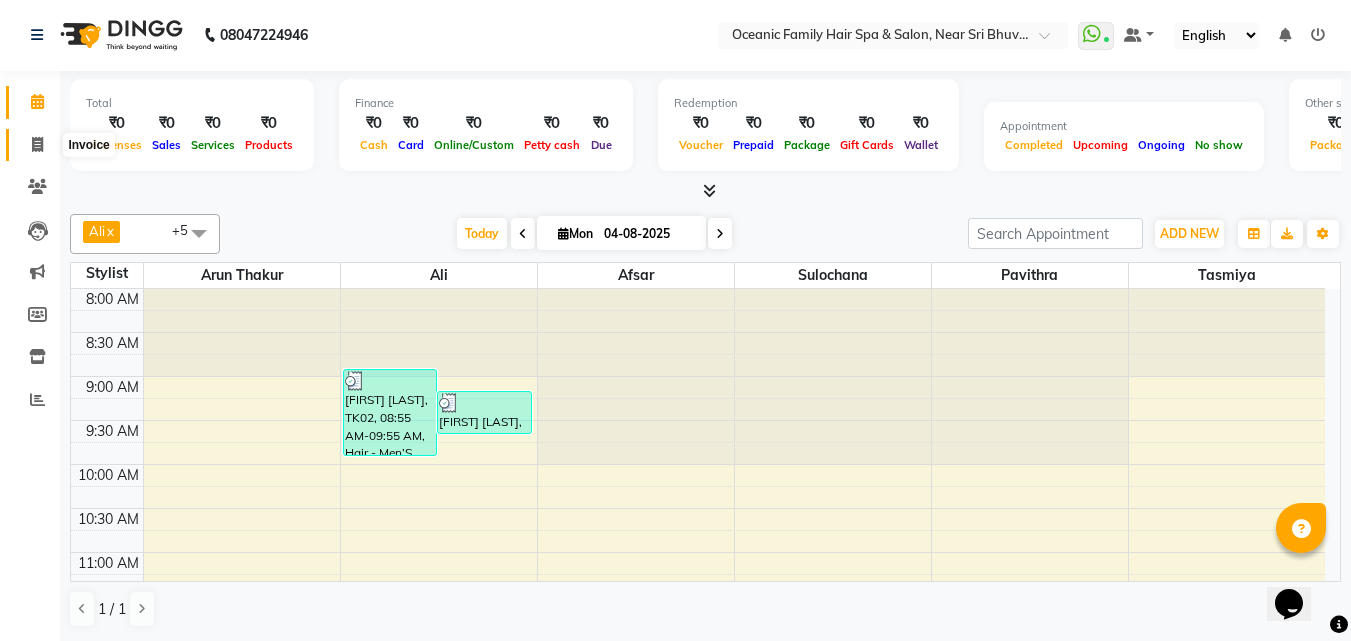 click 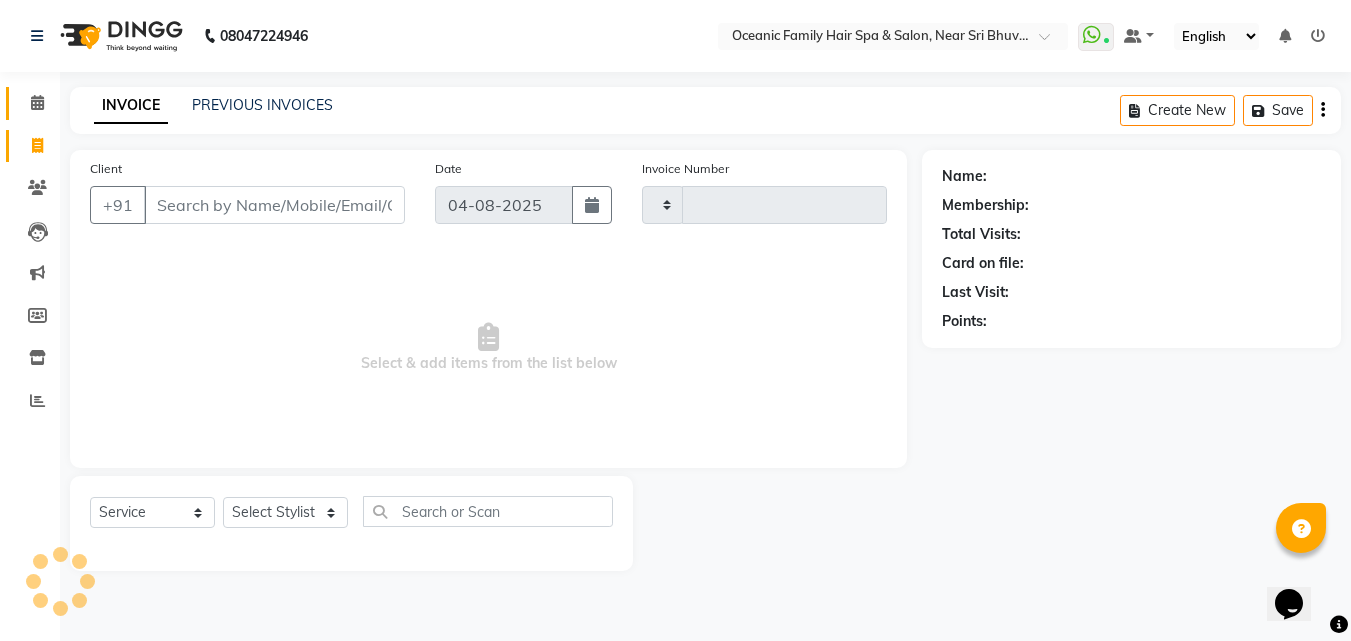scroll, scrollTop: 0, scrollLeft: 0, axis: both 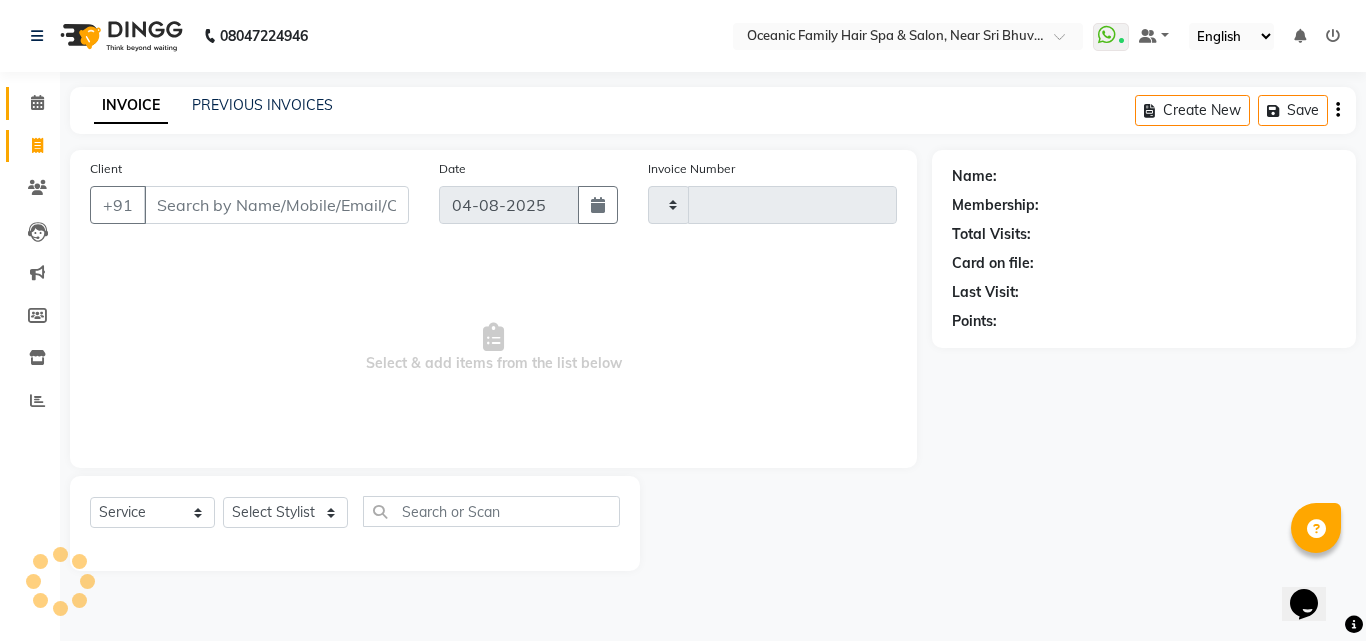 type on "2535" 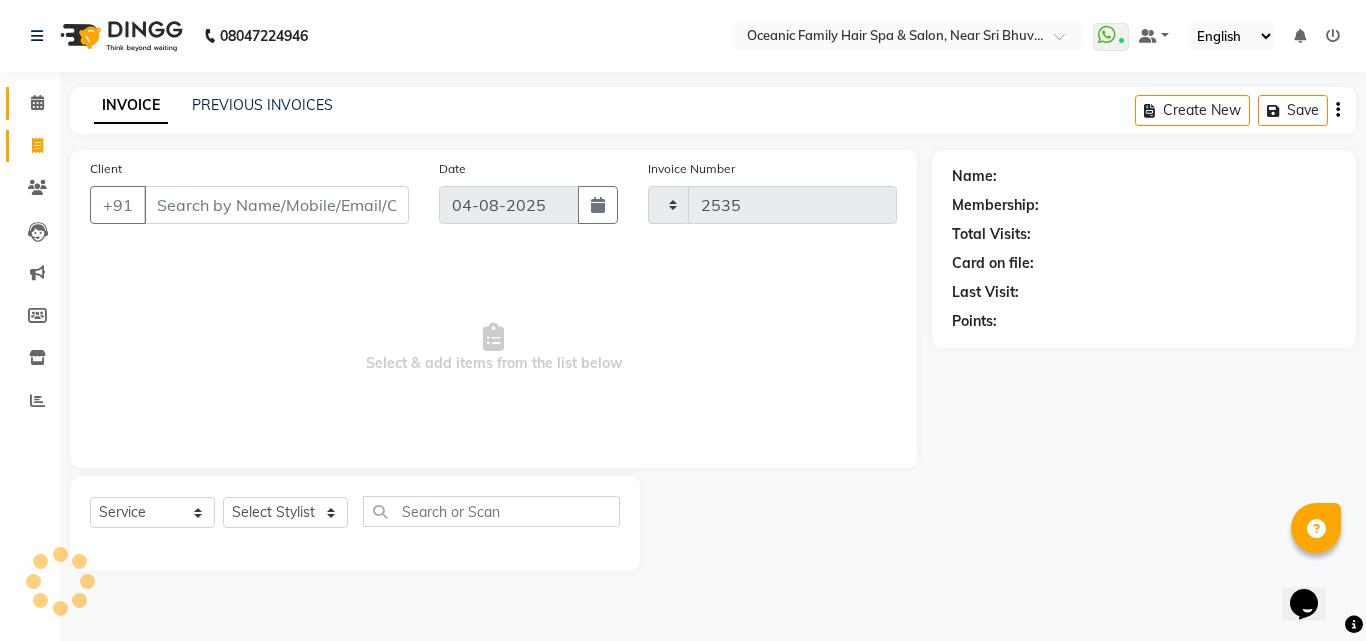 select on "4366" 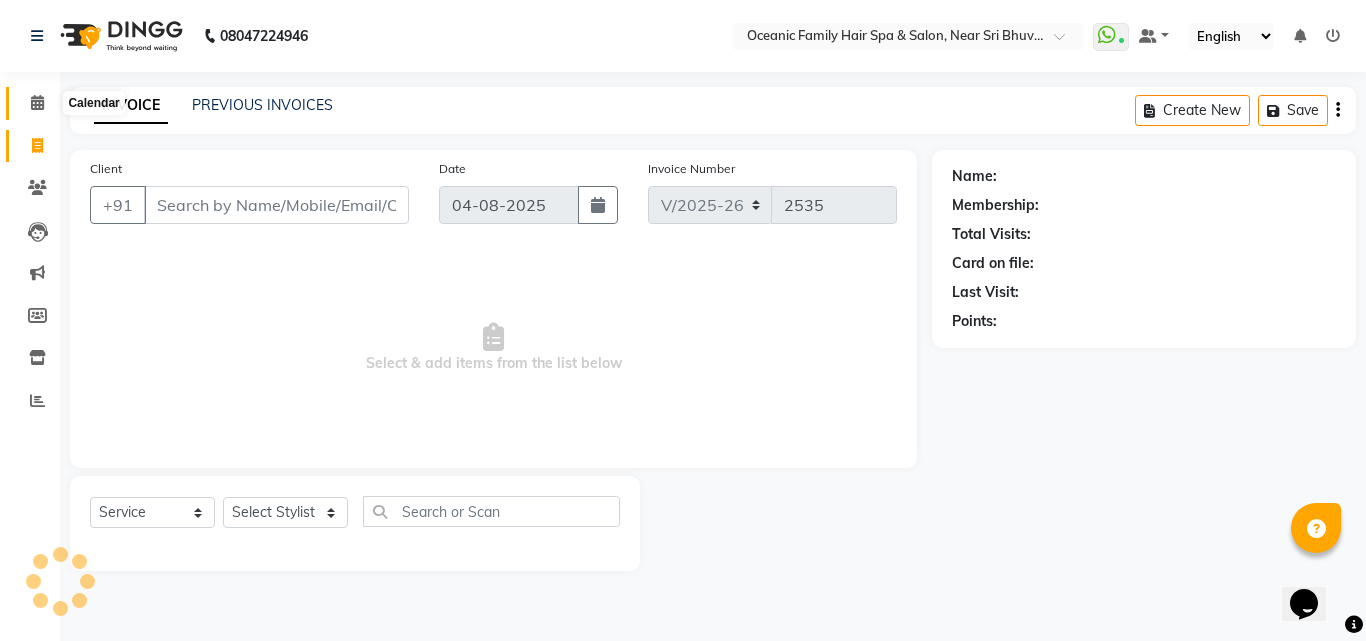 click 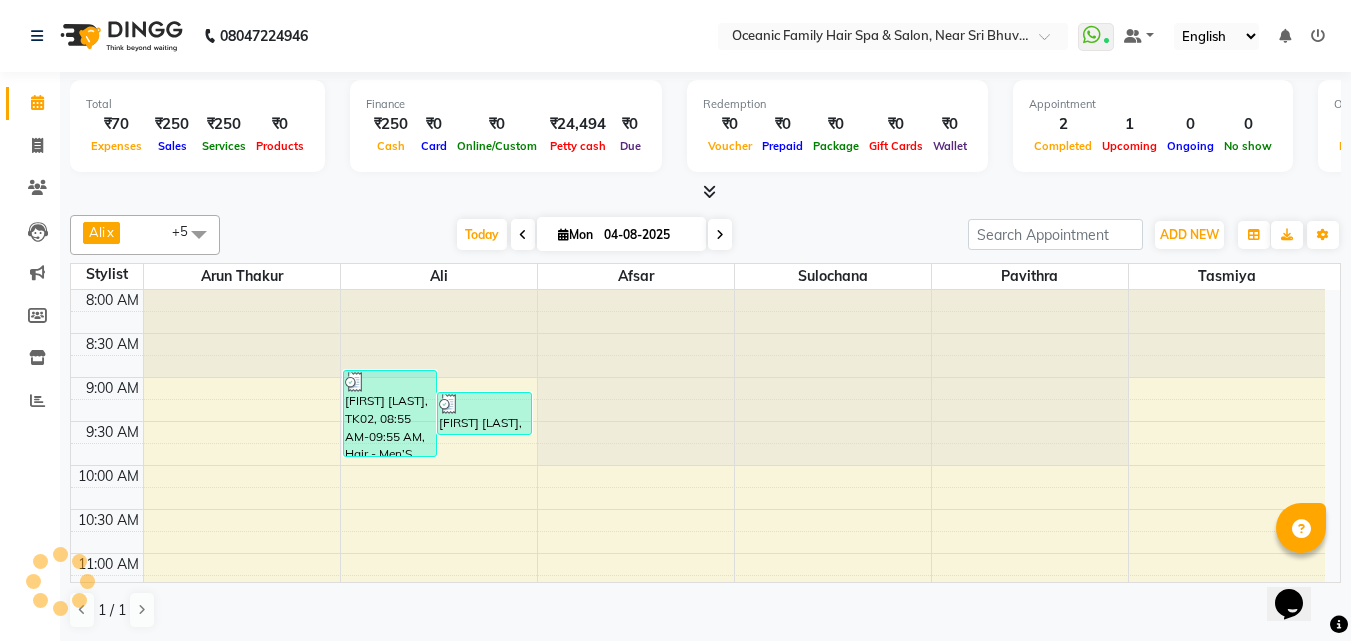 scroll, scrollTop: 0, scrollLeft: 0, axis: both 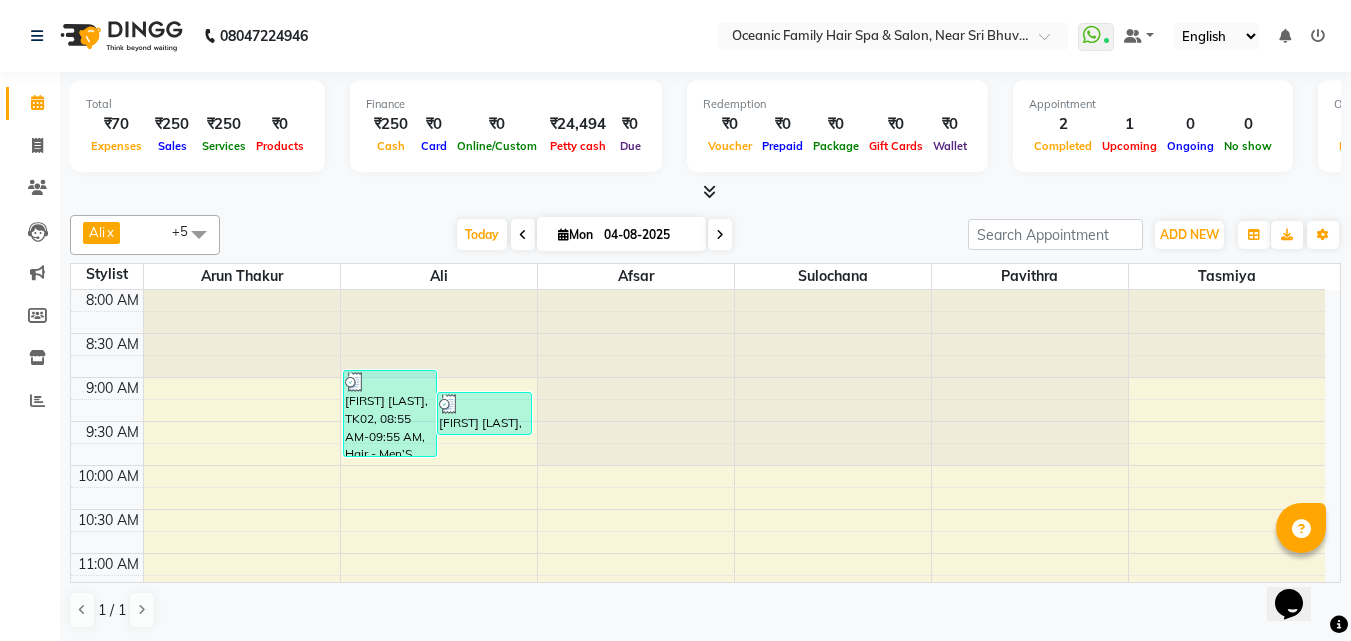 click on "[PHONE] Select Location × Oceanic Family Hair Spa & Salon, Near Sri Bhuvanendra College WhatsApp Status ✕ Status: Connected Most Recent Message: 03-08-2025 09:04 PM Recent Service Activity: 04-08-2025 09:33 AM Default Panel My Panel English ENGLISH Español العربية मराठी हिंदी ગુજરાતી தமிழ் 中文 Notifications nothing to show" 